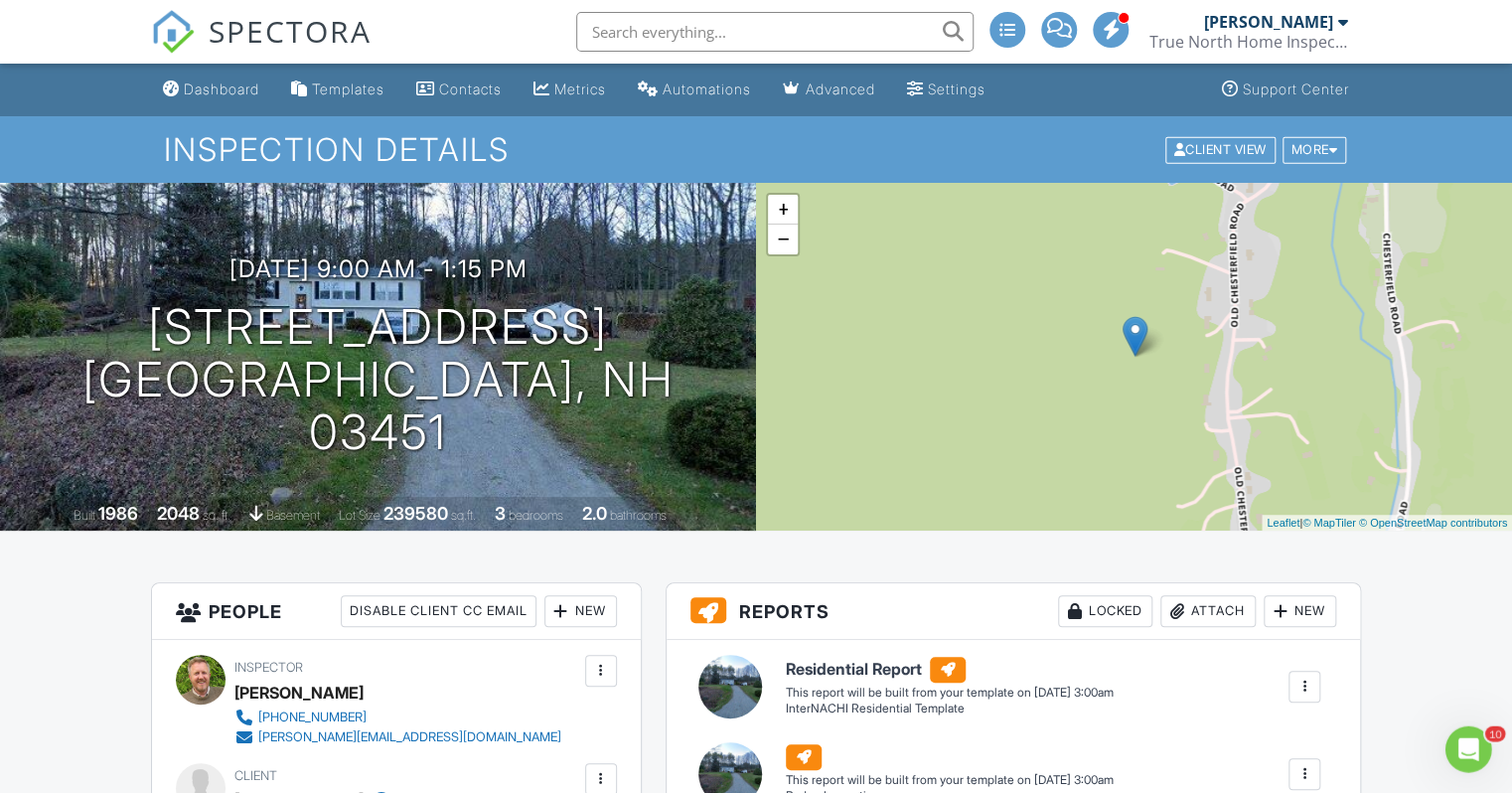 scroll, scrollTop: 0, scrollLeft: 0, axis: both 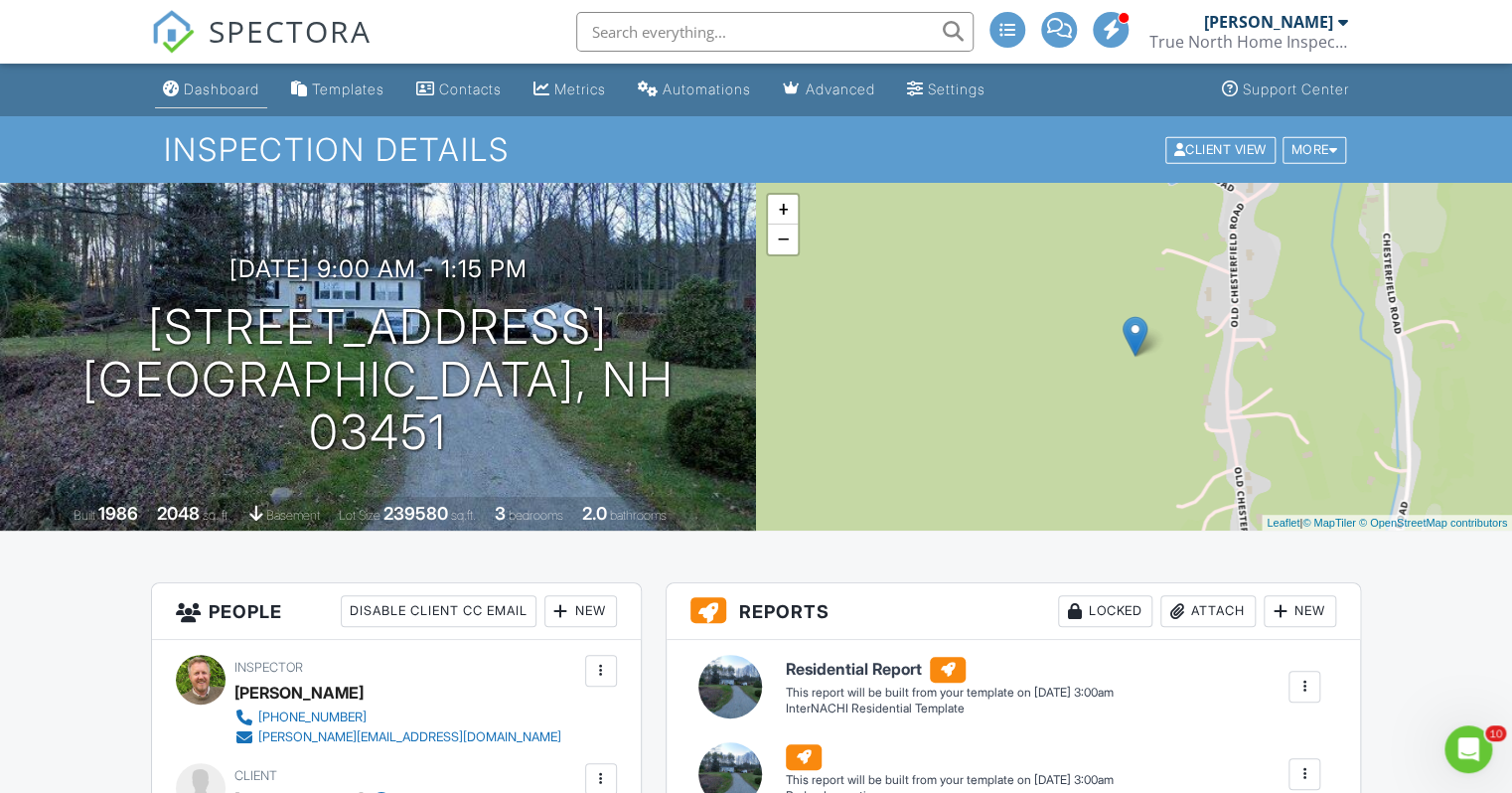 click on "Dashboard" at bounding box center [222, 88] 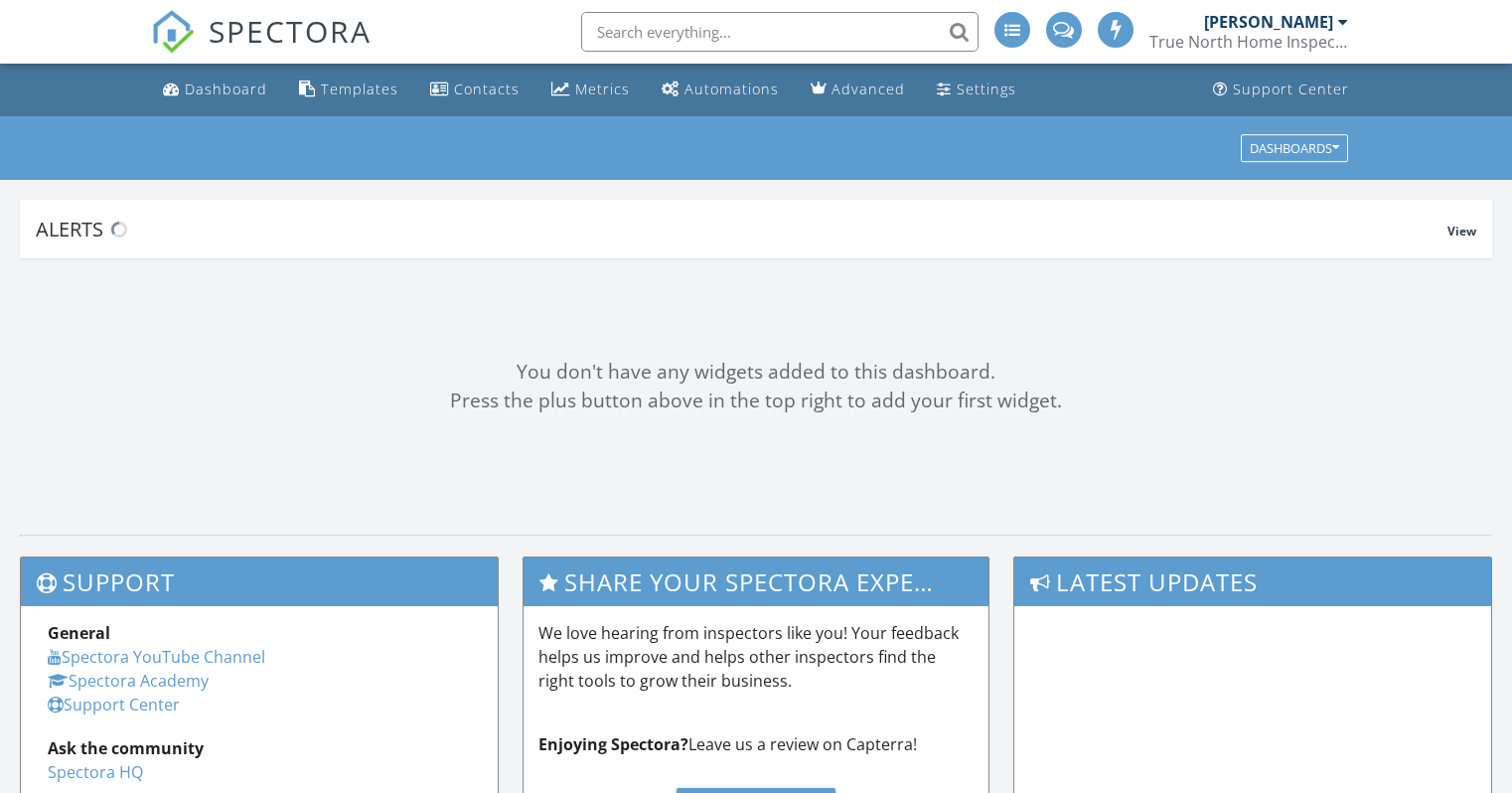 scroll, scrollTop: 0, scrollLeft: 0, axis: both 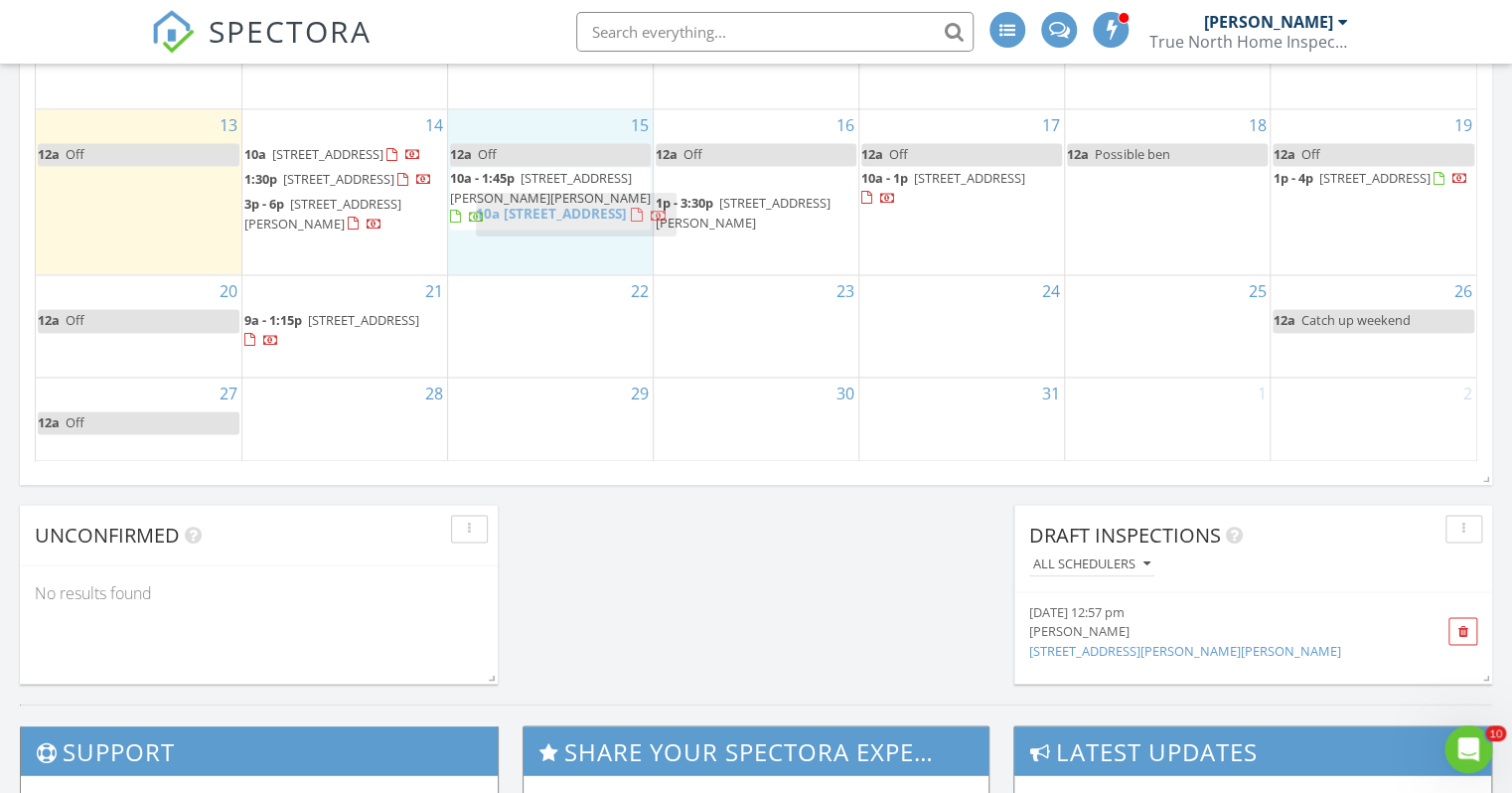 drag, startPoint x: 718, startPoint y: 144, endPoint x: 538, endPoint y: 209, distance: 191.37659 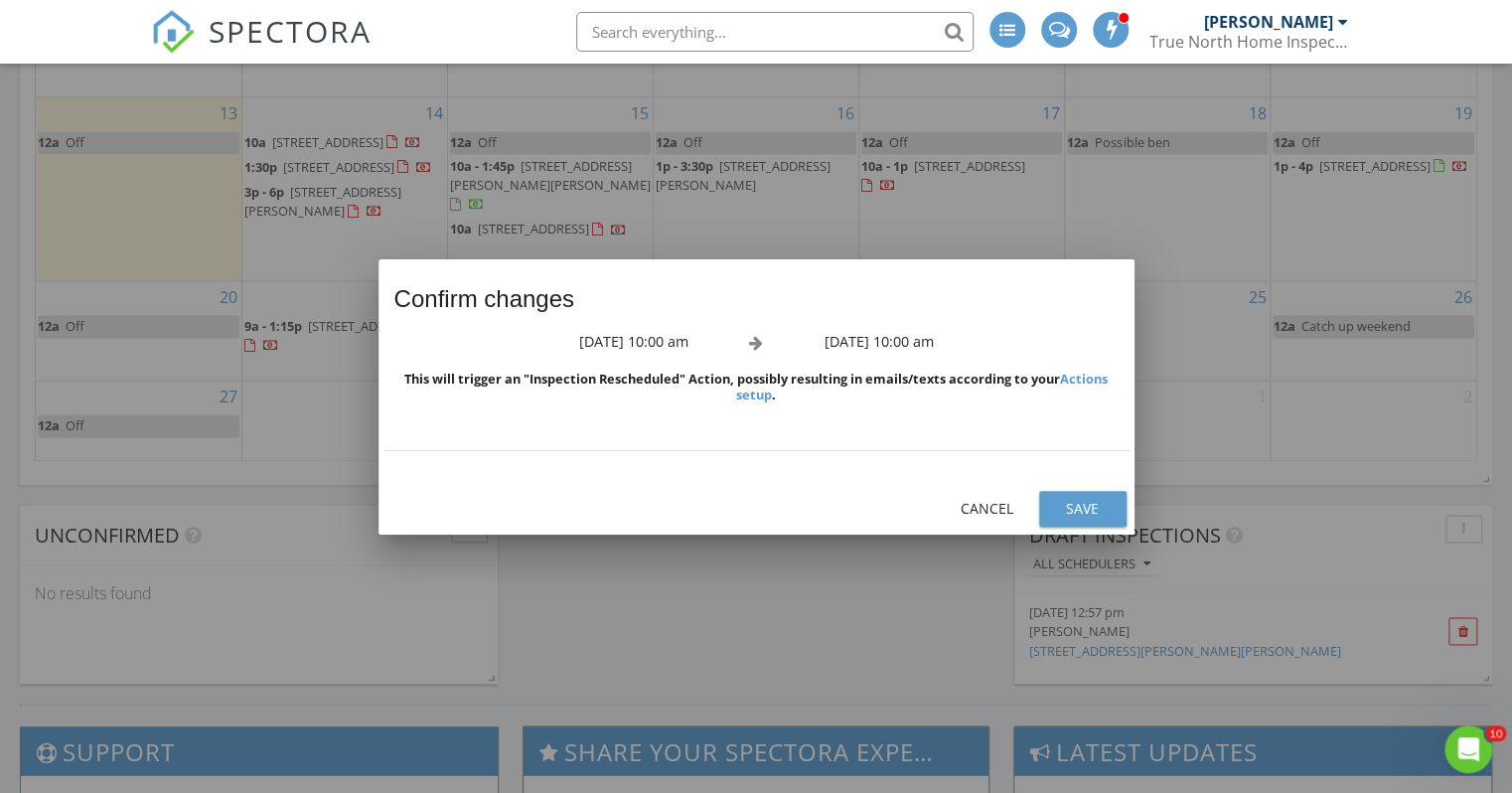 click on "Save" at bounding box center [1083, 508] 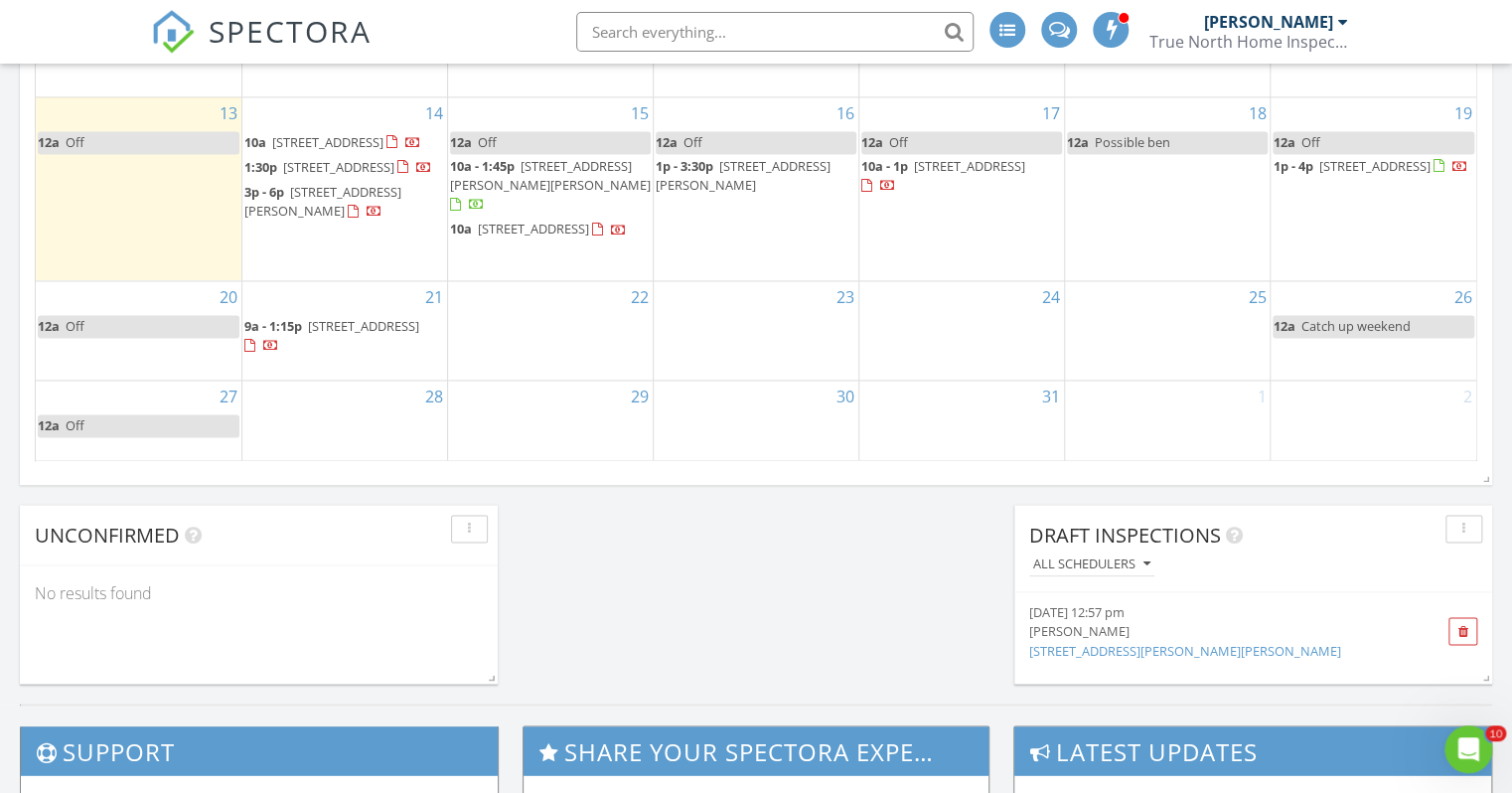 click on "16
12a
Off
1p - 3:30p
64 Duso Rd, Winchester 03470" at bounding box center [755, 188] 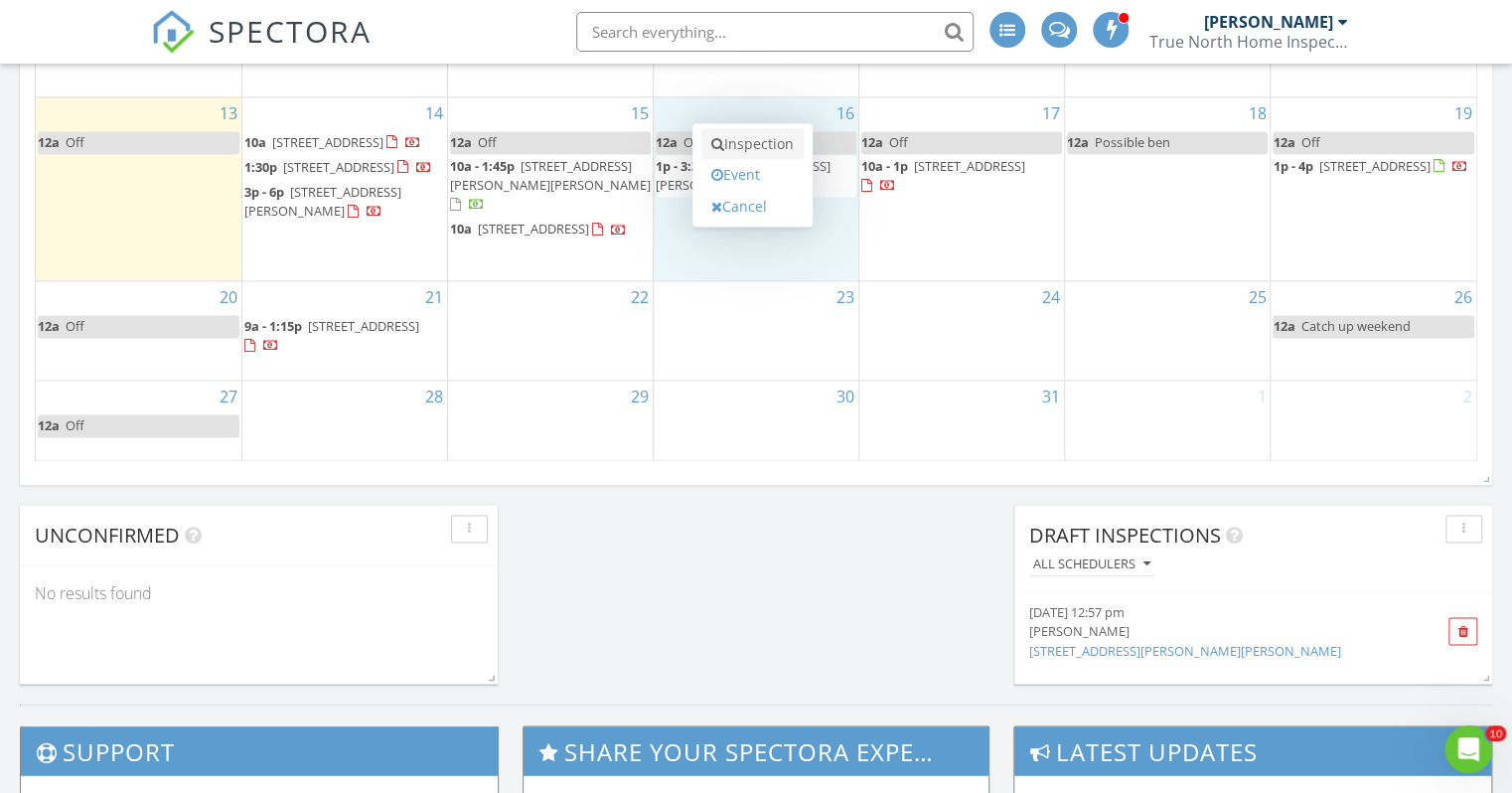 click on "Inspection" at bounding box center (752, 144) 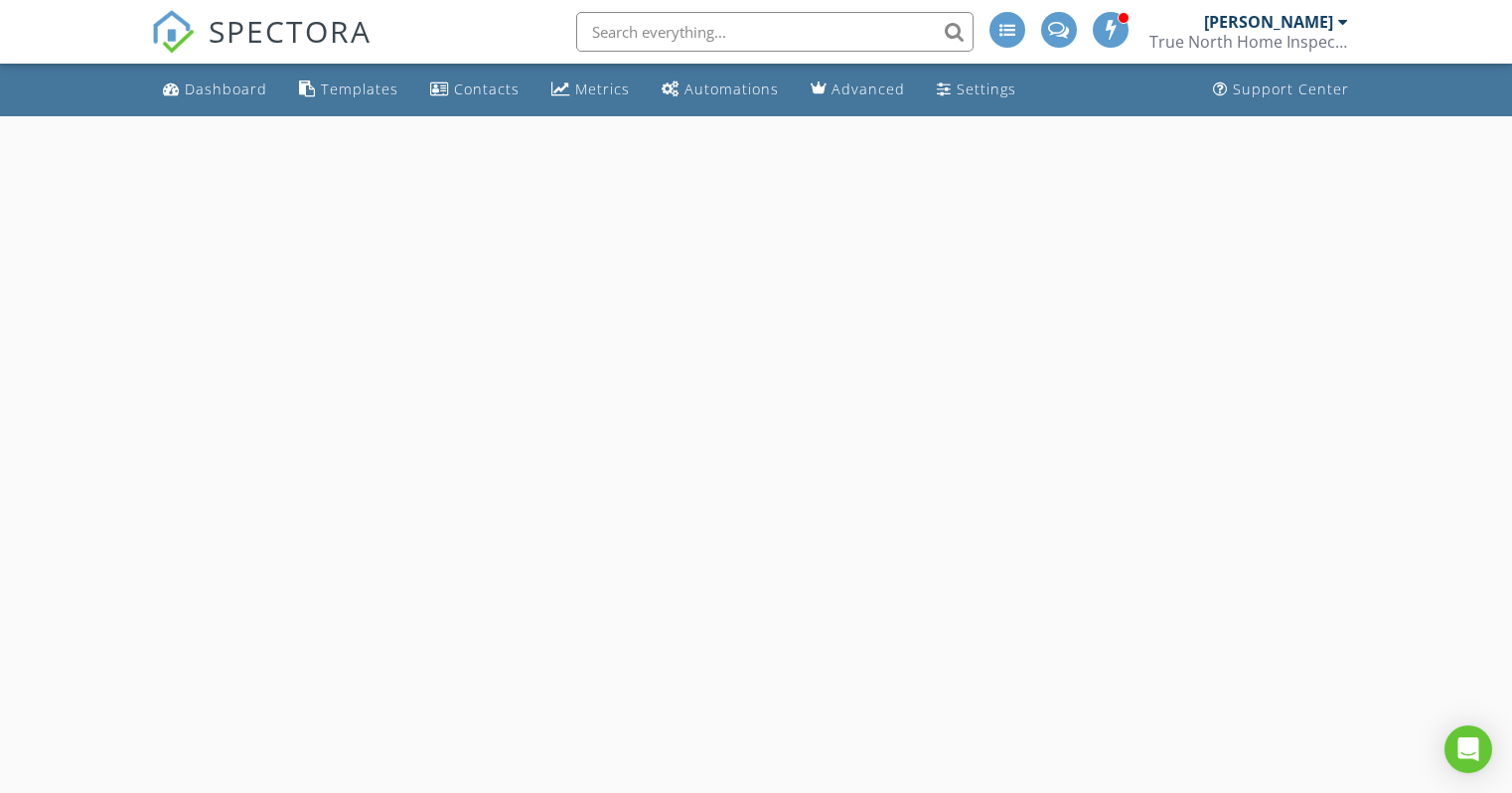 scroll, scrollTop: 0, scrollLeft: 0, axis: both 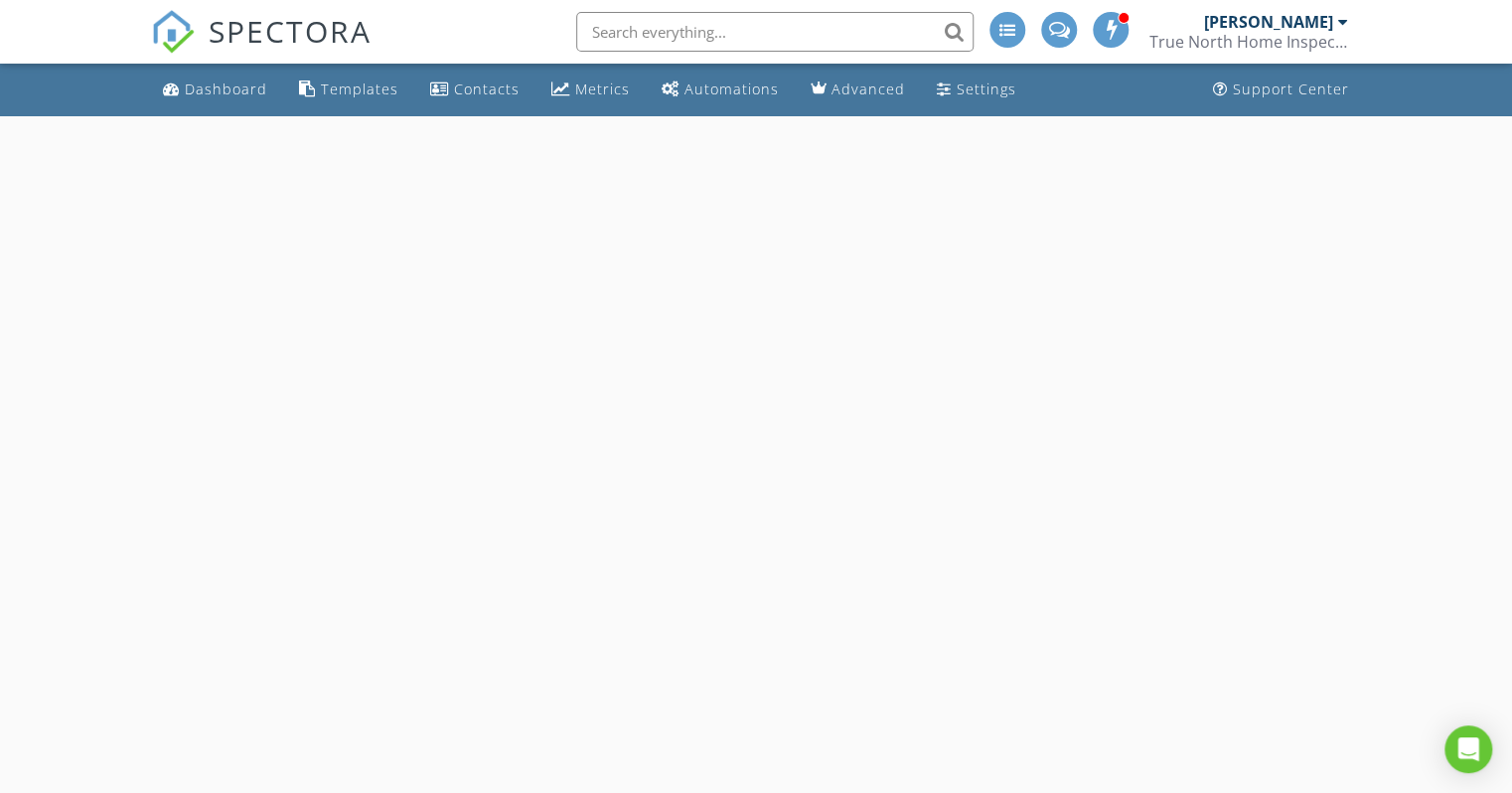 select on "6" 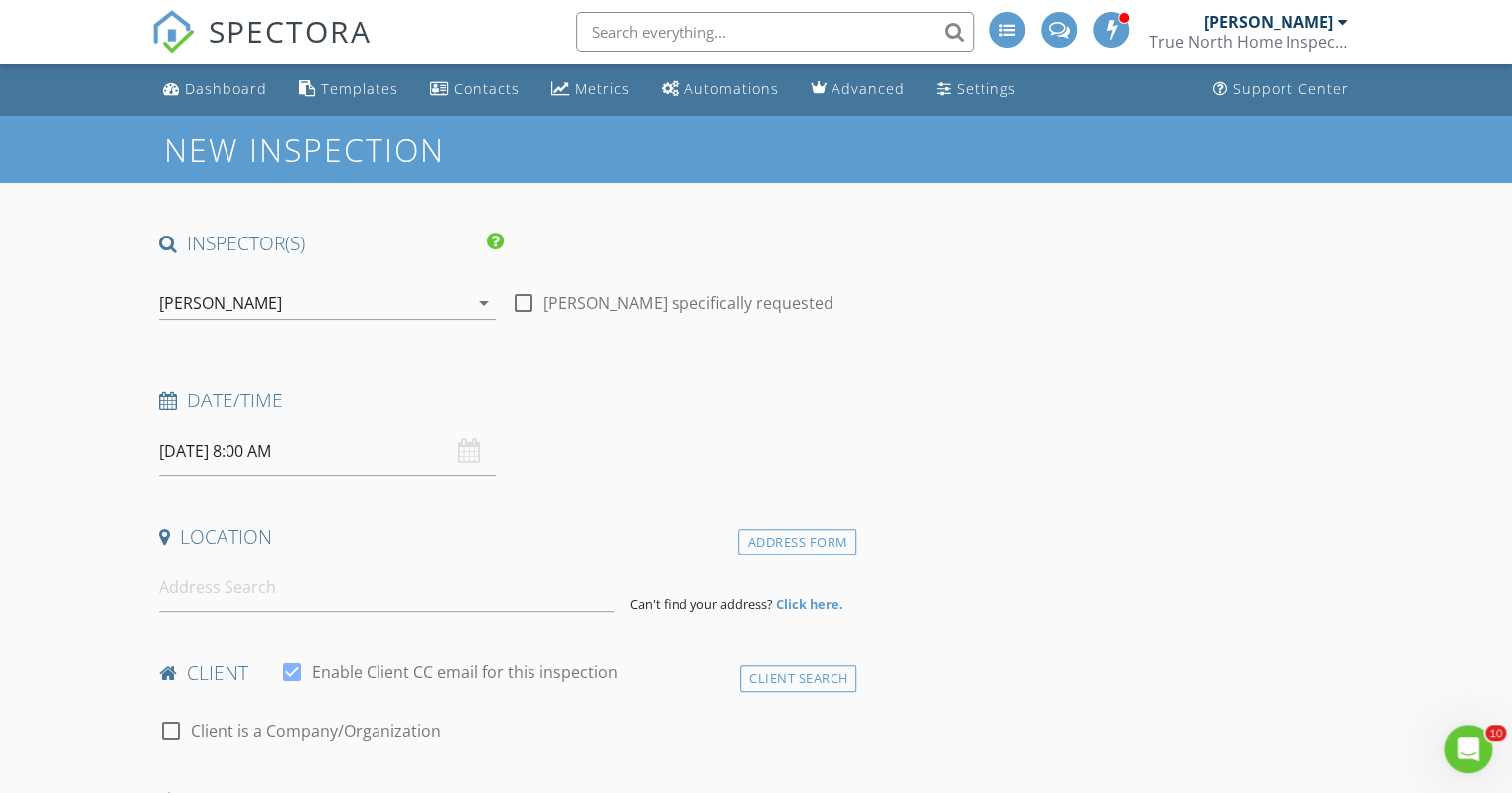 scroll, scrollTop: 0, scrollLeft: 0, axis: both 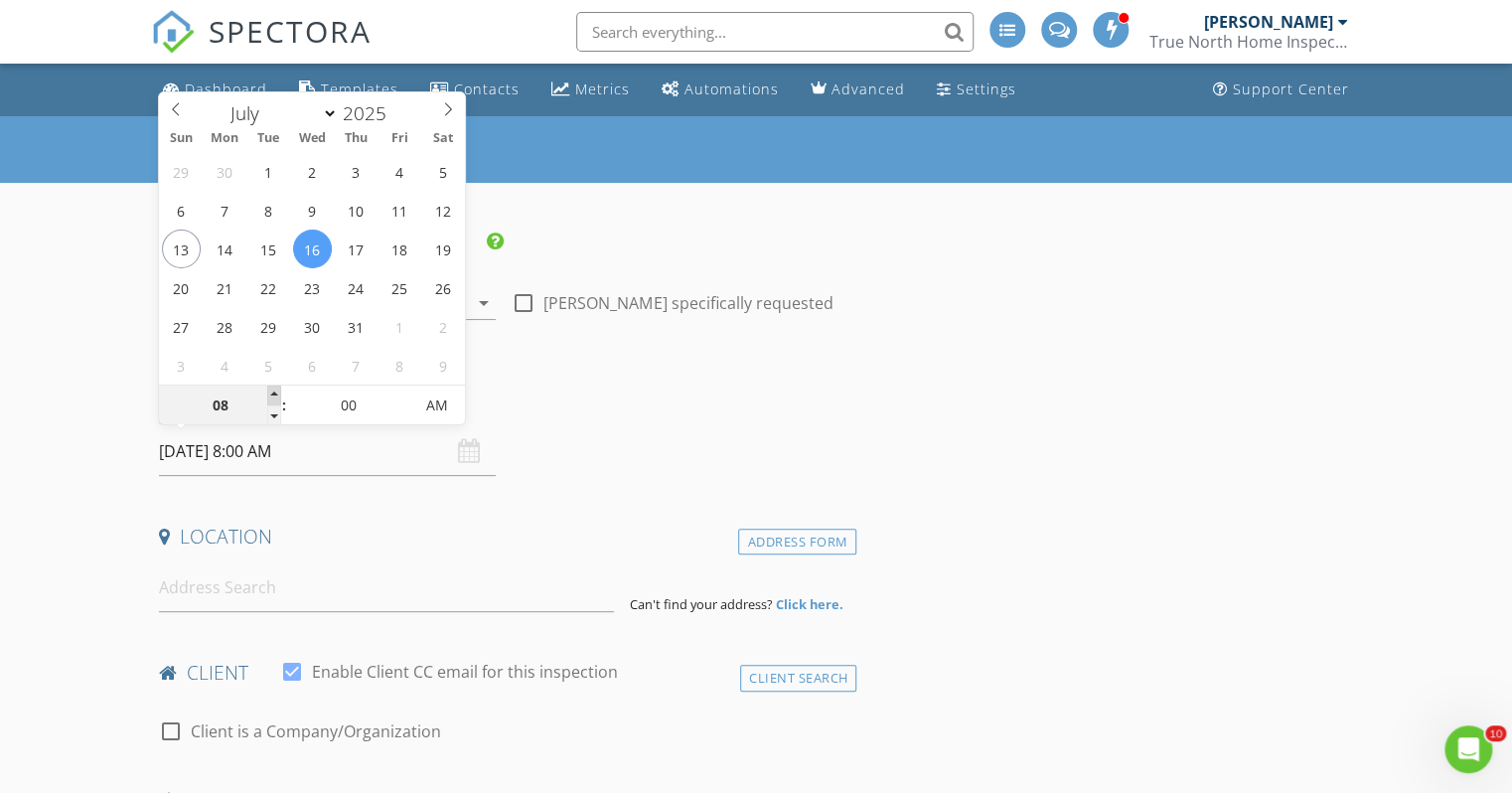 type on "09" 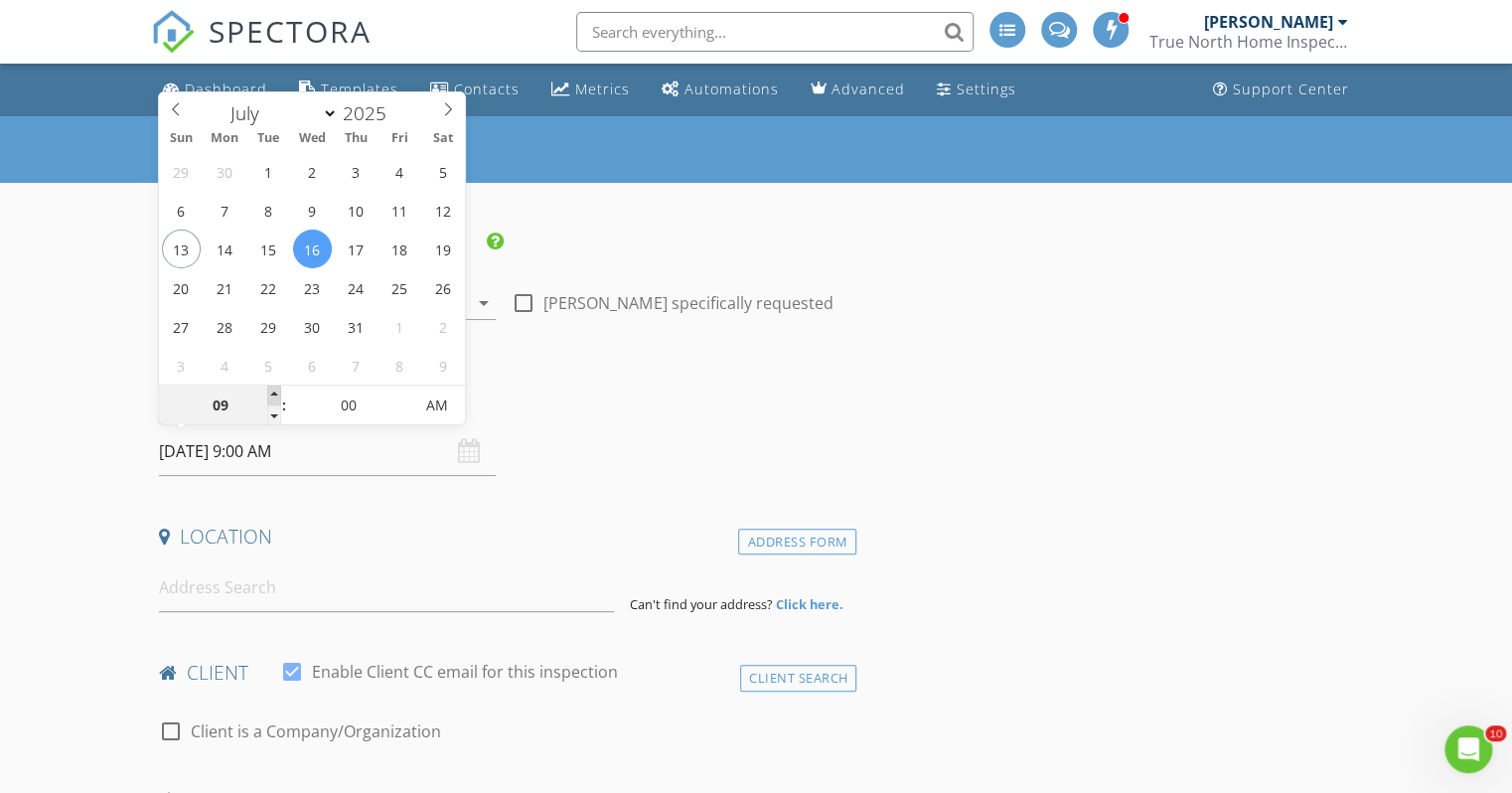 click at bounding box center (274, 396) 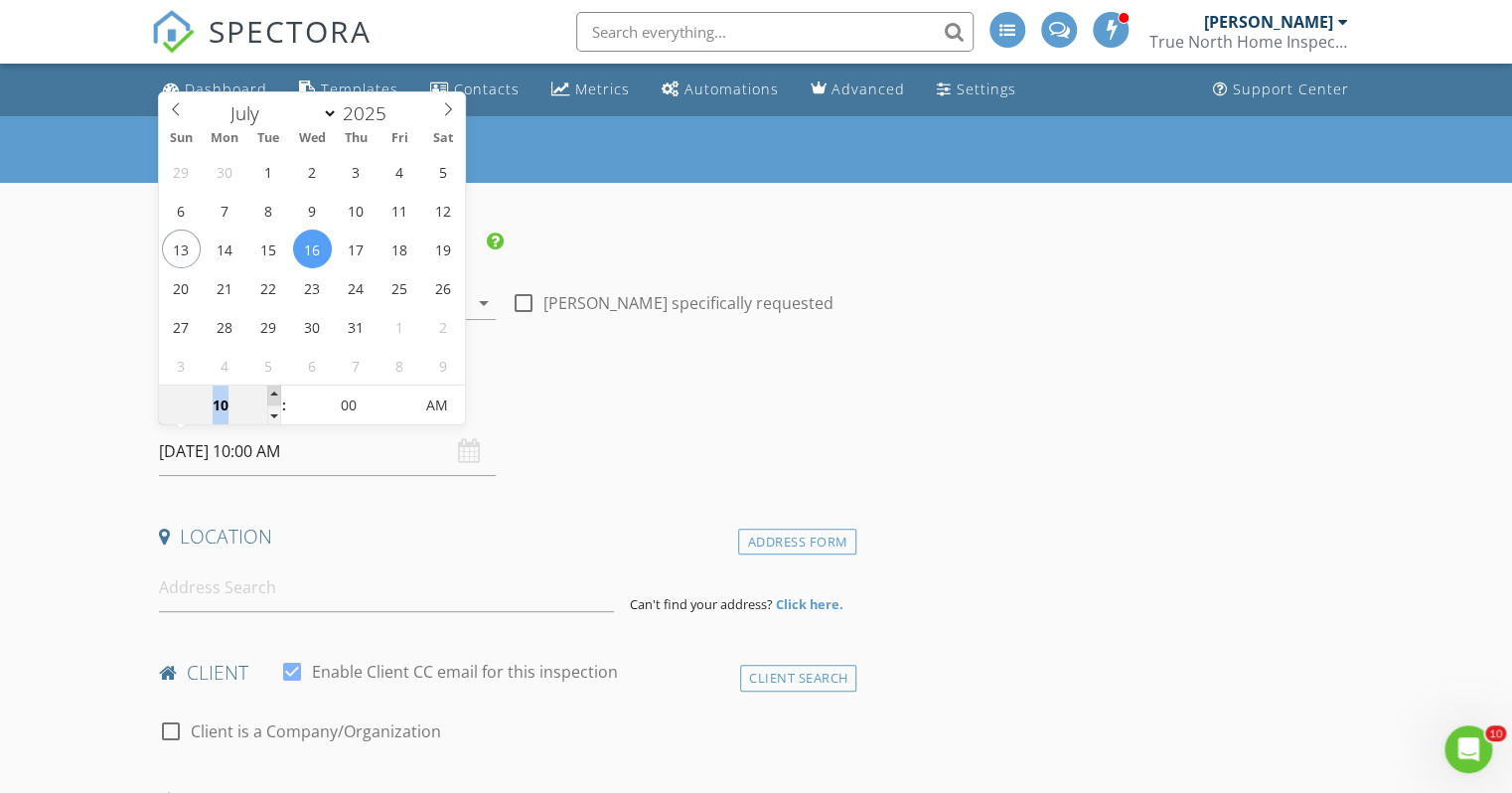 click at bounding box center [274, 396] 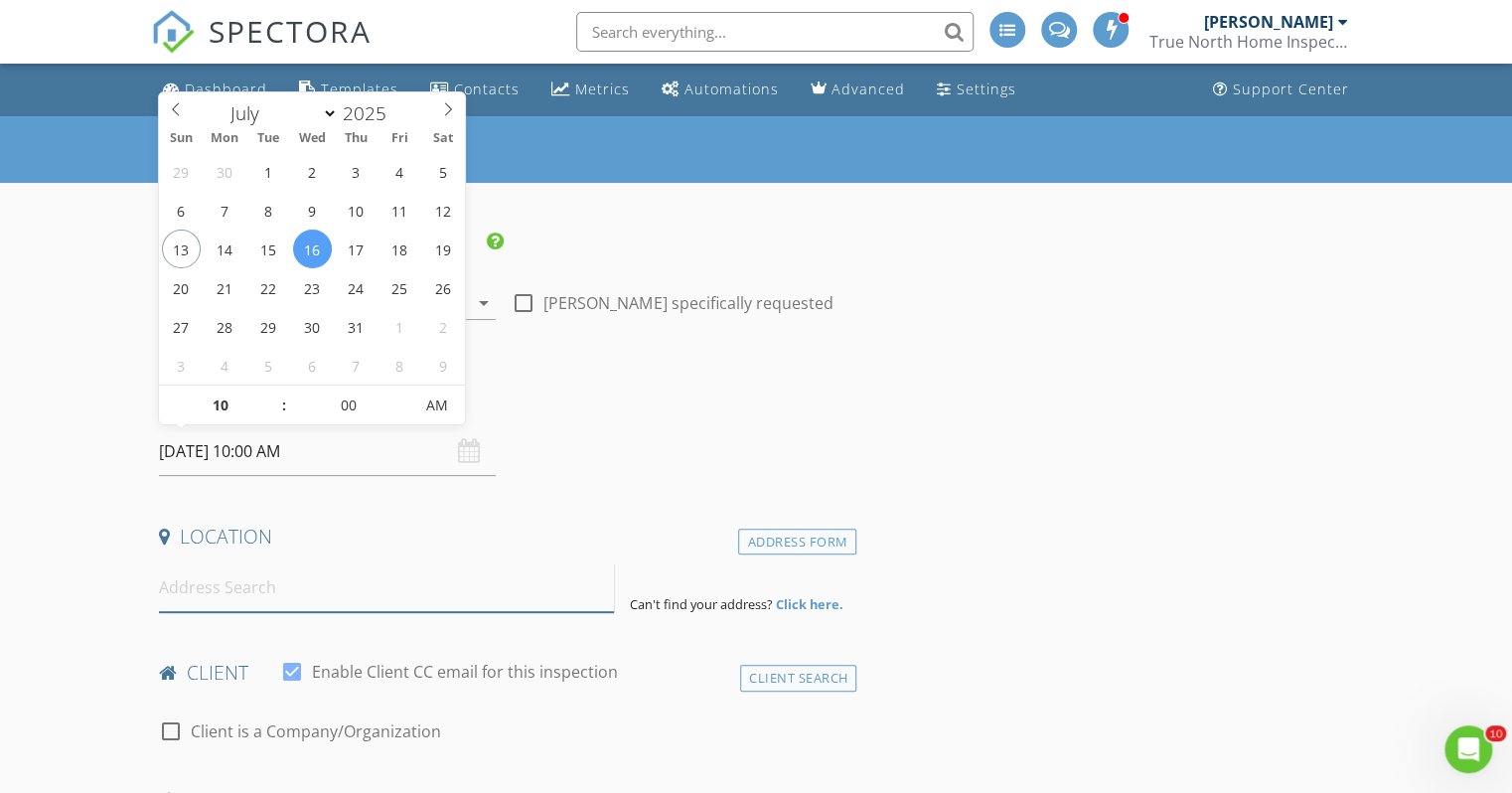 click at bounding box center [386, 587] 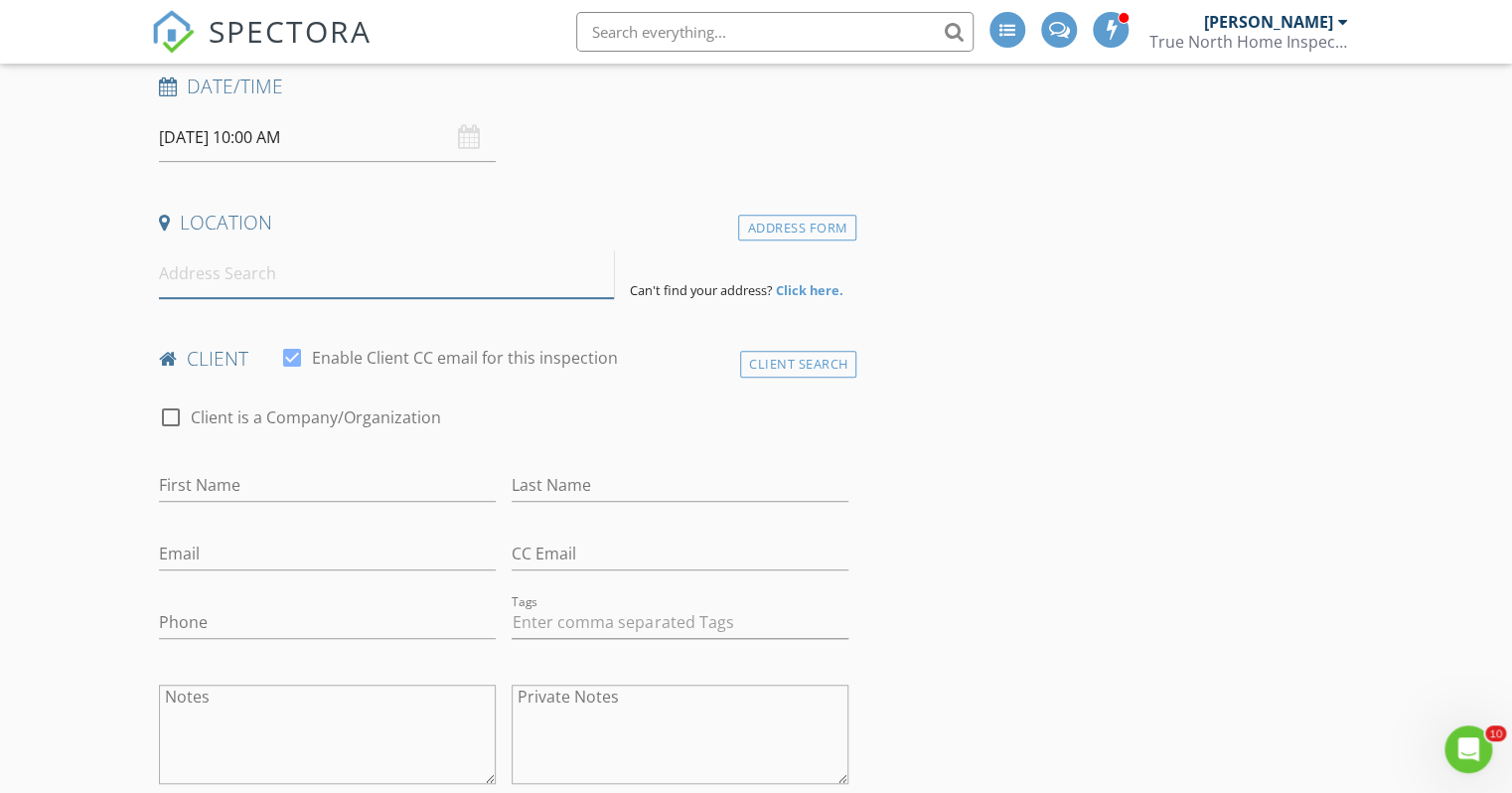 click at bounding box center (386, 273) 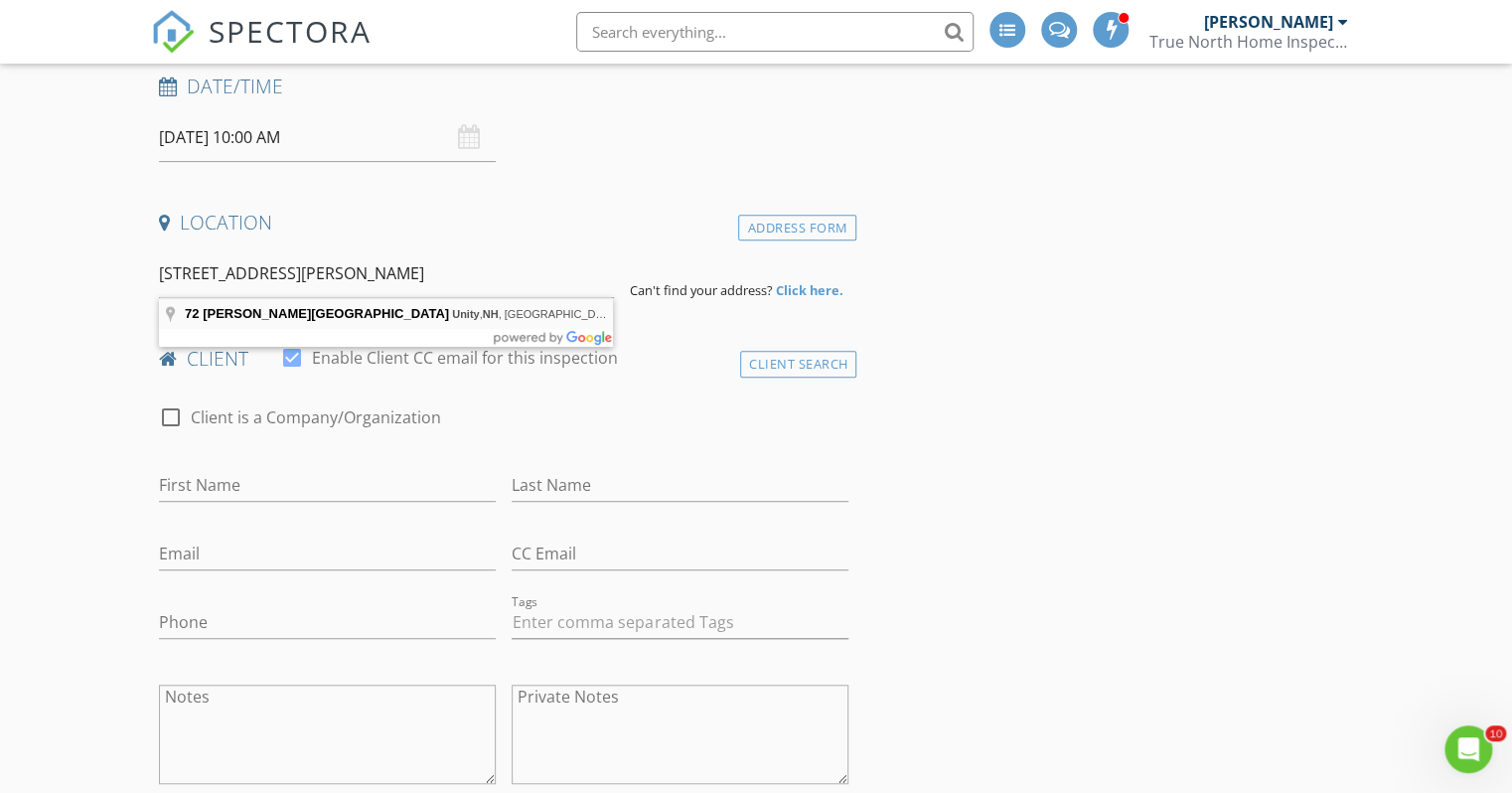 type on "72 Copeland Brook Road, Unity, NH, USA" 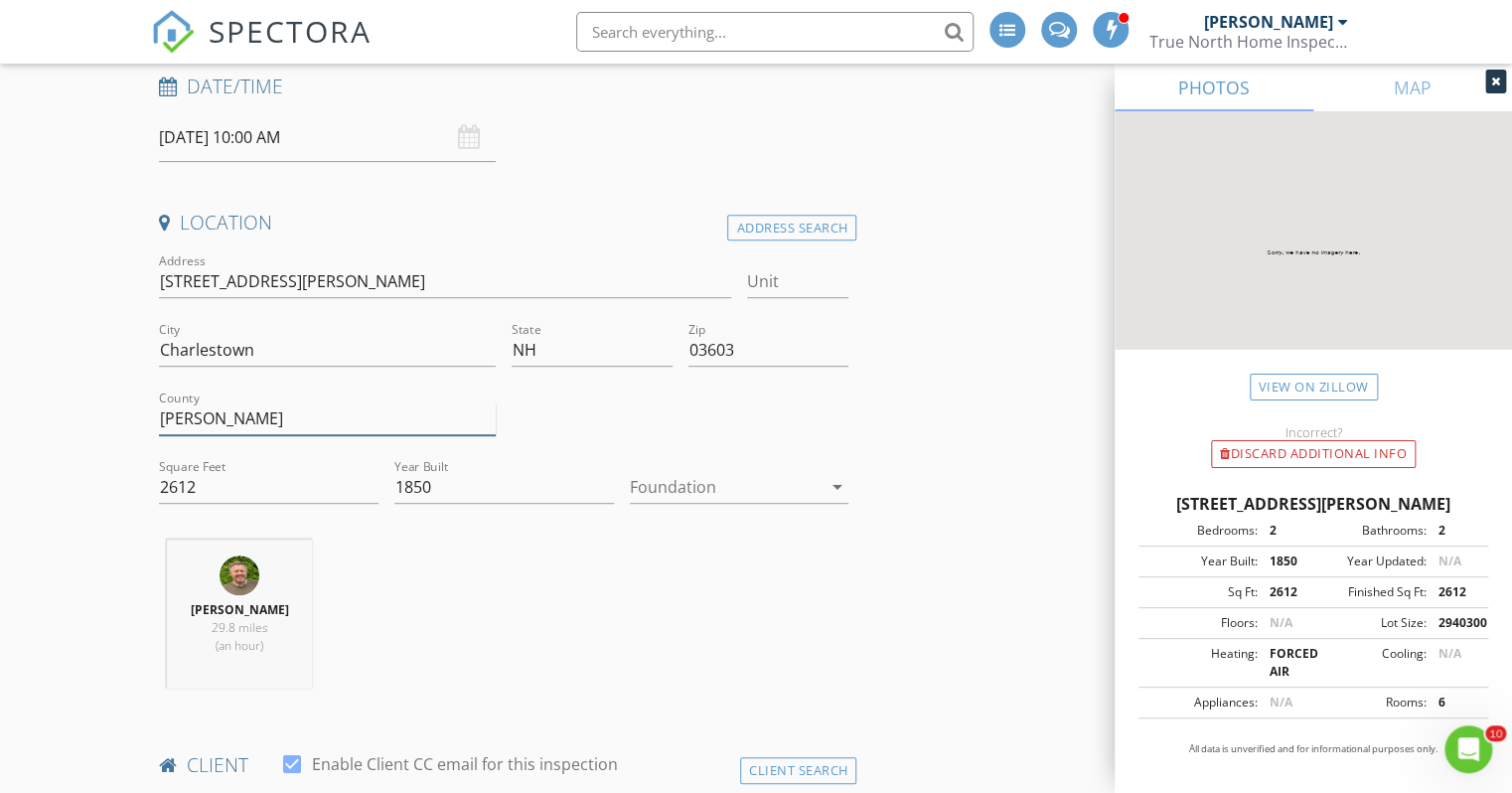 click on "Sullivan" at bounding box center (327, 418) 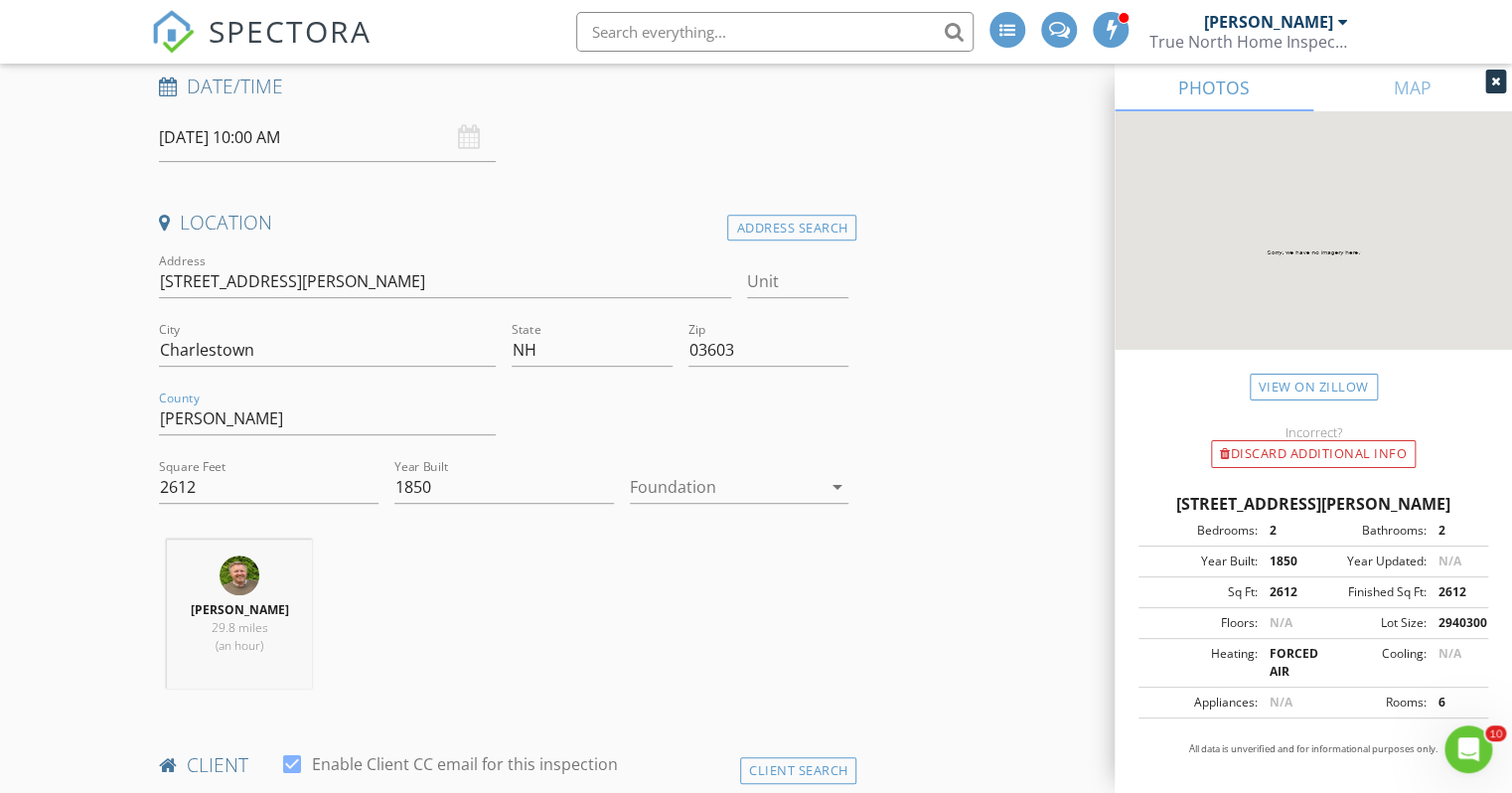 click on "arrow_drop_down" at bounding box center [836, 487] 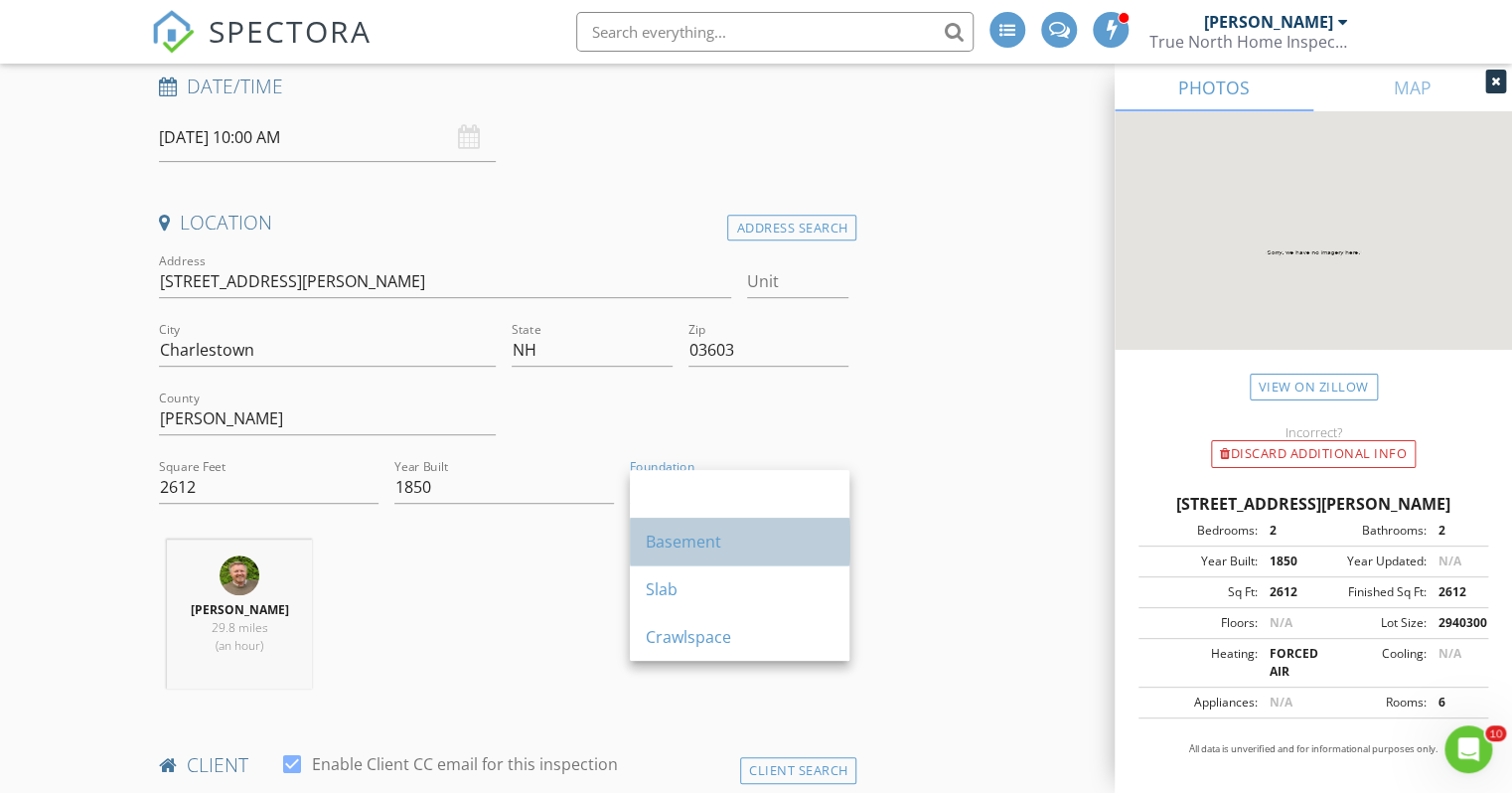 click on "Basement" at bounding box center [739, 542] 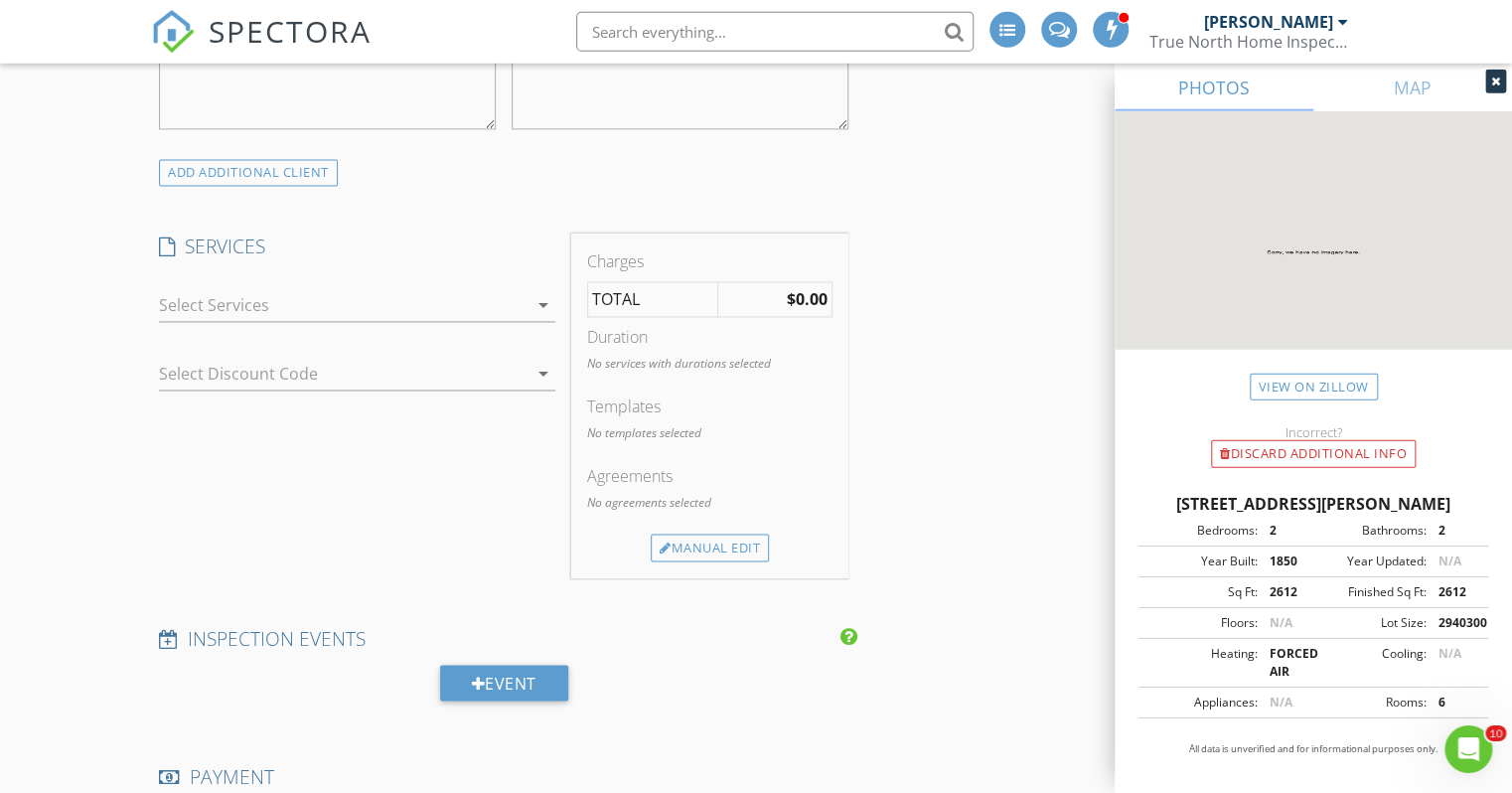 scroll, scrollTop: 1259, scrollLeft: 0, axis: vertical 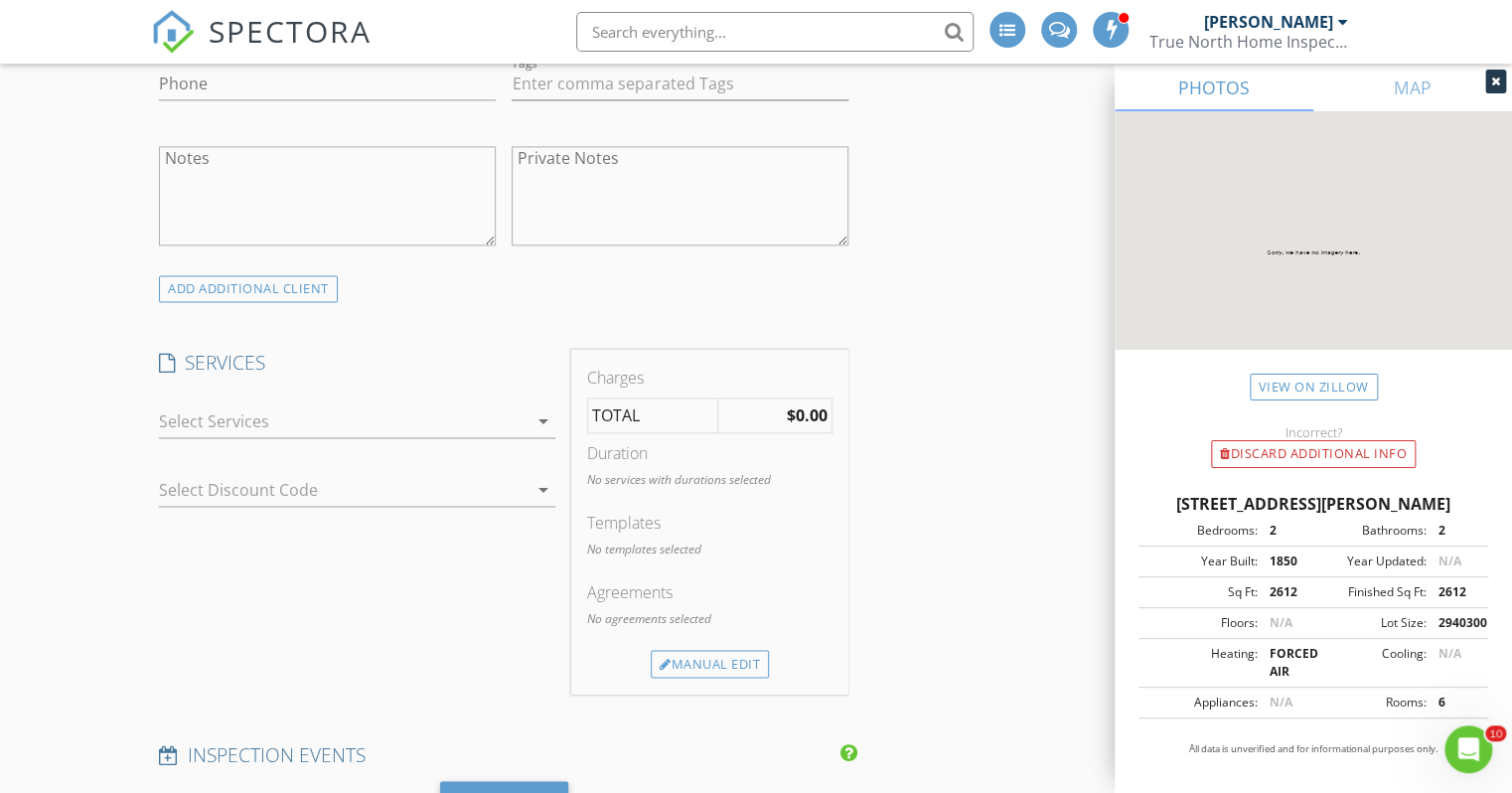 click on "arrow_drop_down" at bounding box center [543, 421] 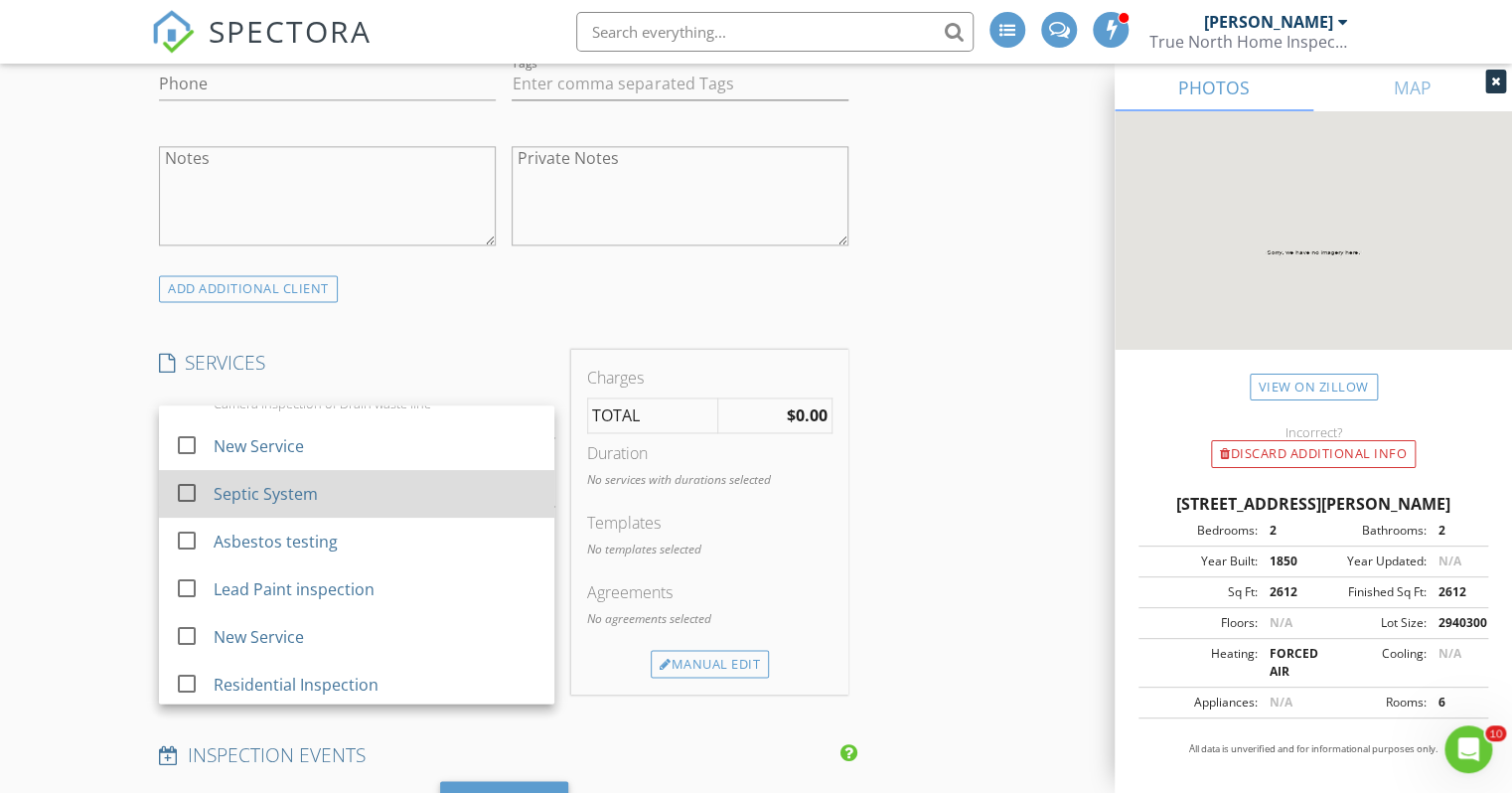 scroll, scrollTop: 290, scrollLeft: 0, axis: vertical 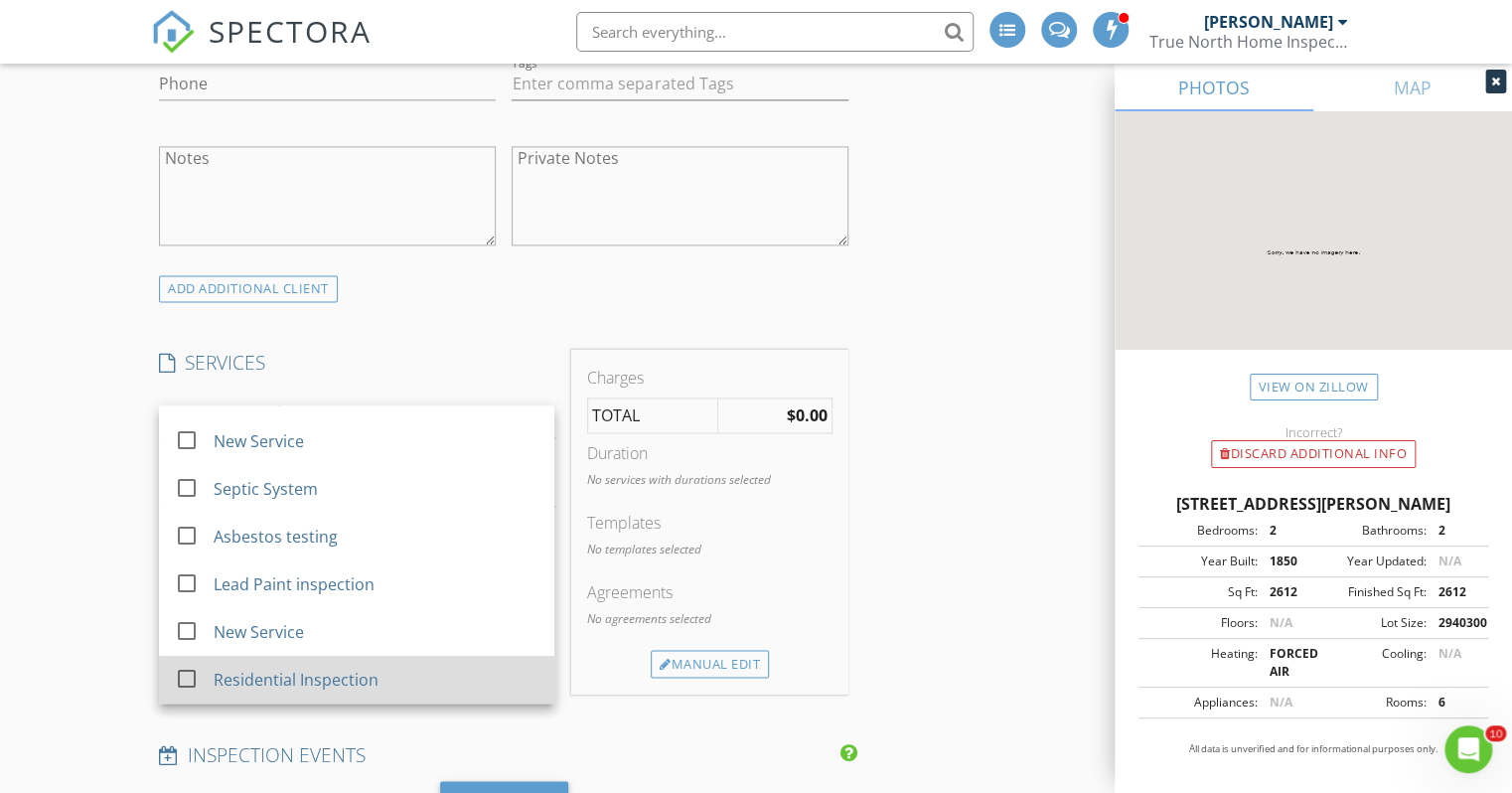 click on "Residential Inspection" at bounding box center [296, 680] 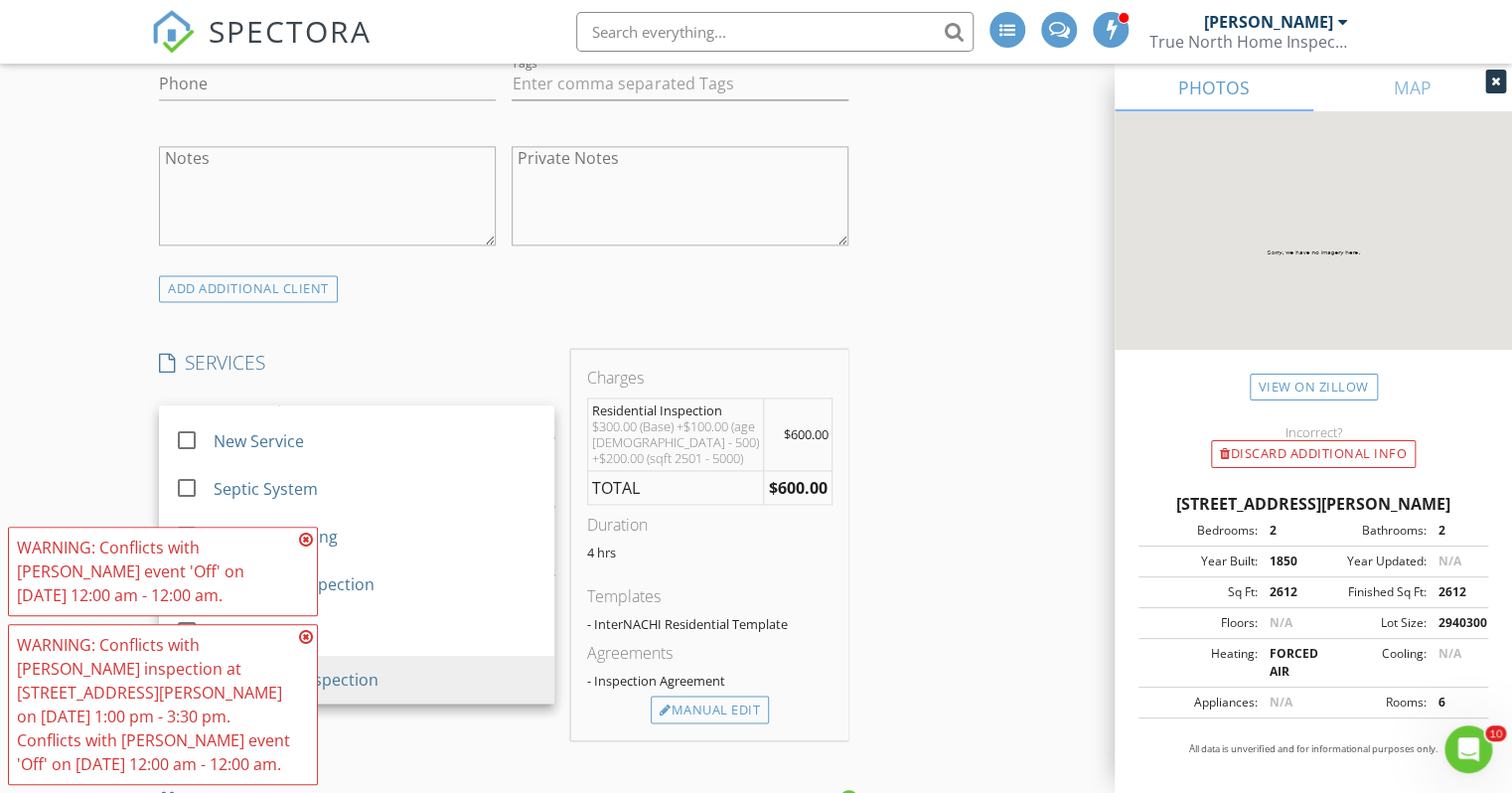 click on "INSPECTOR(S)
check_box   John Brewster   PRIMARY   John Brewster arrow_drop_down   check_box_outline_blank John Brewster specifically requested
Date/Time
07/16/2025 10:00 AM
Location
Address Search       Address 72 Copeland Brook Rd   Unit   City Charlestown   State NH   Zip 03603   County Sullivan     Square Feet 2612   Year Built 1850   Foundation Basement arrow_drop_down     John Brewster     29.8 miles     (an hour)
client
check_box Enable Client CC email for this inspection   Client Search     check_box_outline_blank Client is a Company/Organization     First Name   Last Name   Email   CC Email   Phone         Tags         Notes   Private Notes
ADD ADDITIONAL client
SERVICES
check_box_outline_blank   Mobil Home   check_box_outline_blank   Commercial Building Inspection" at bounding box center [756, 804] 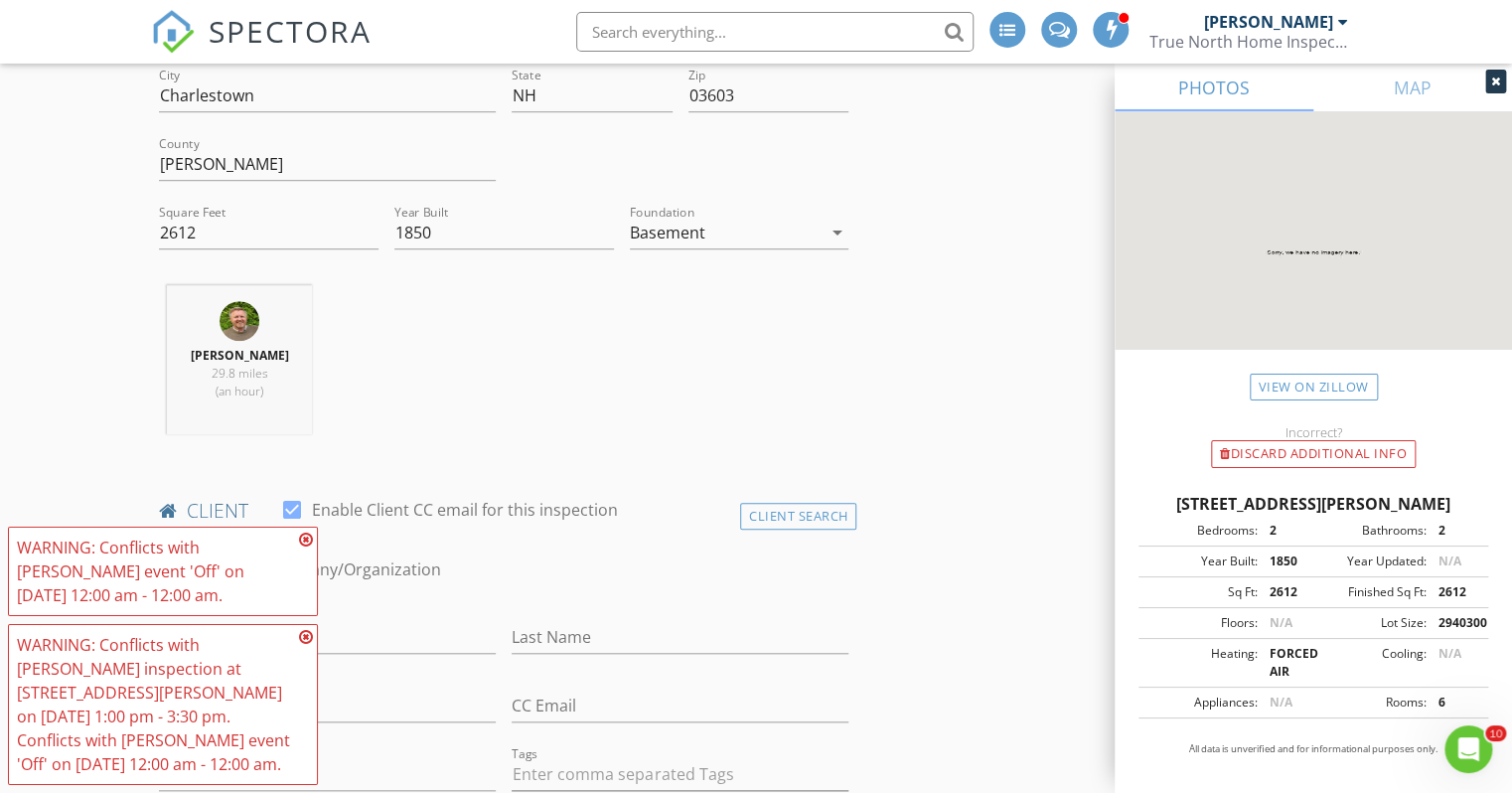 scroll, scrollTop: 525, scrollLeft: 0, axis: vertical 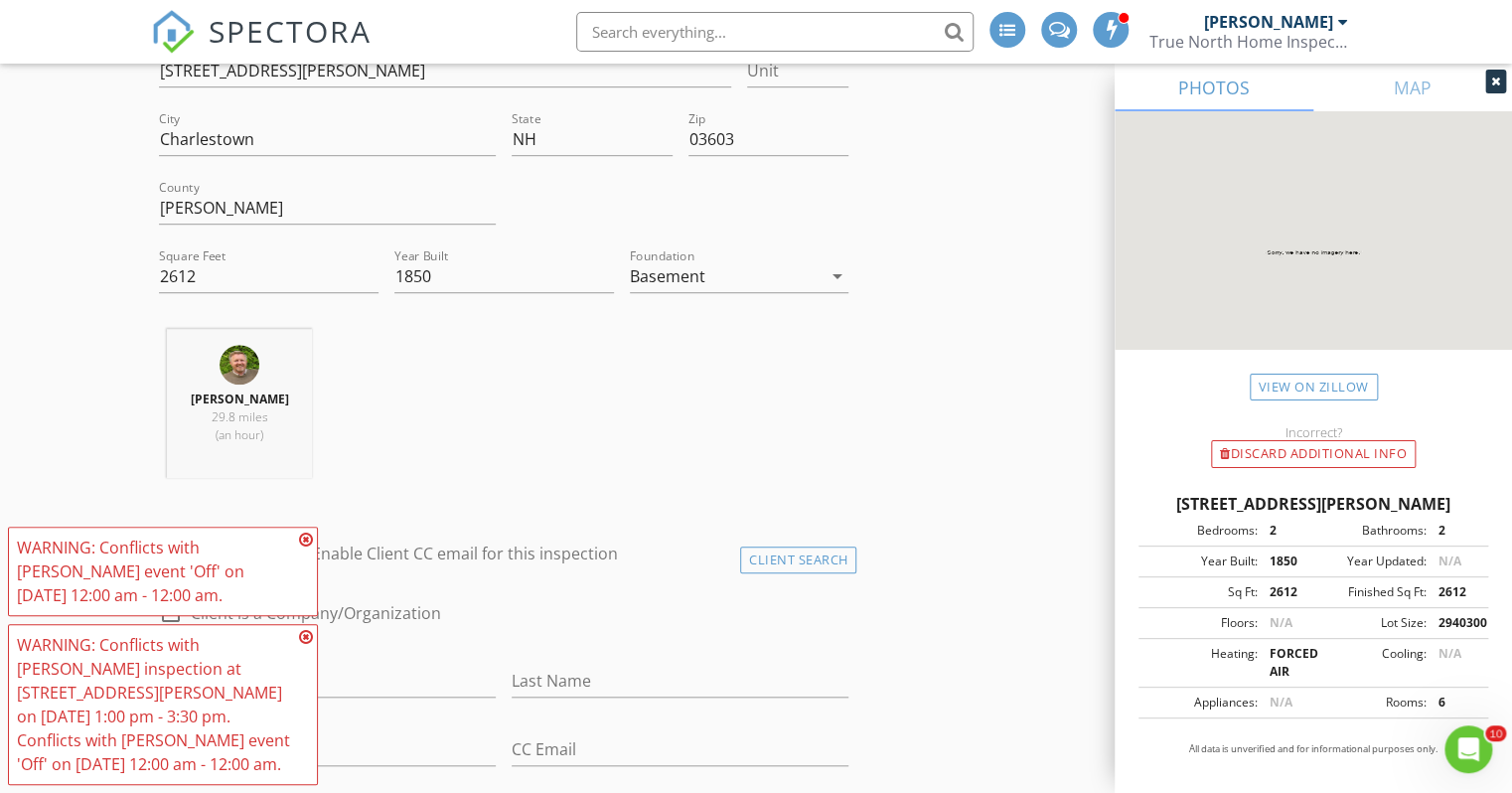 drag, startPoint x: 302, startPoint y: 539, endPoint x: 304, endPoint y: 571, distance: 32.06244 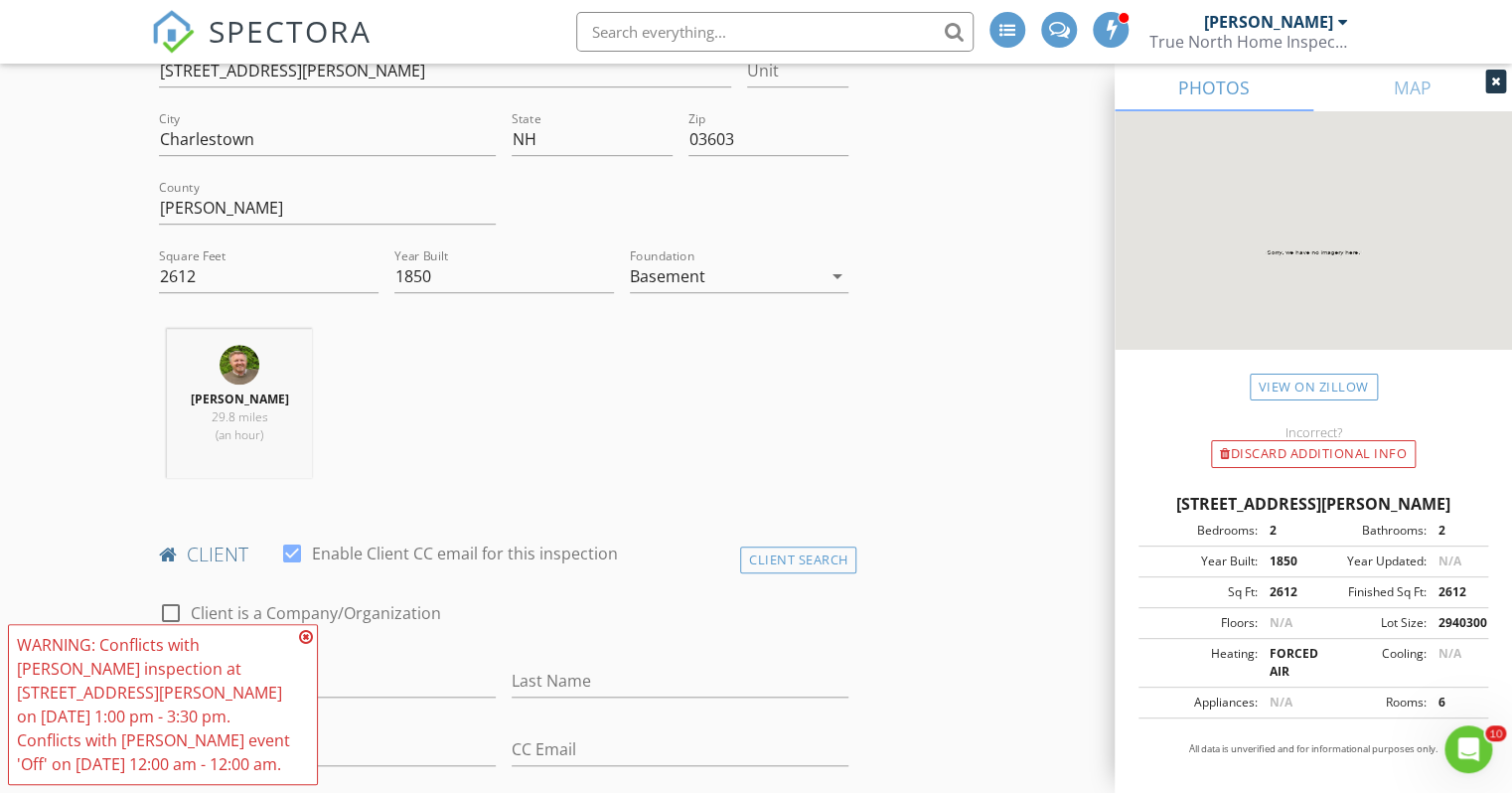 click at bounding box center [306, 637] 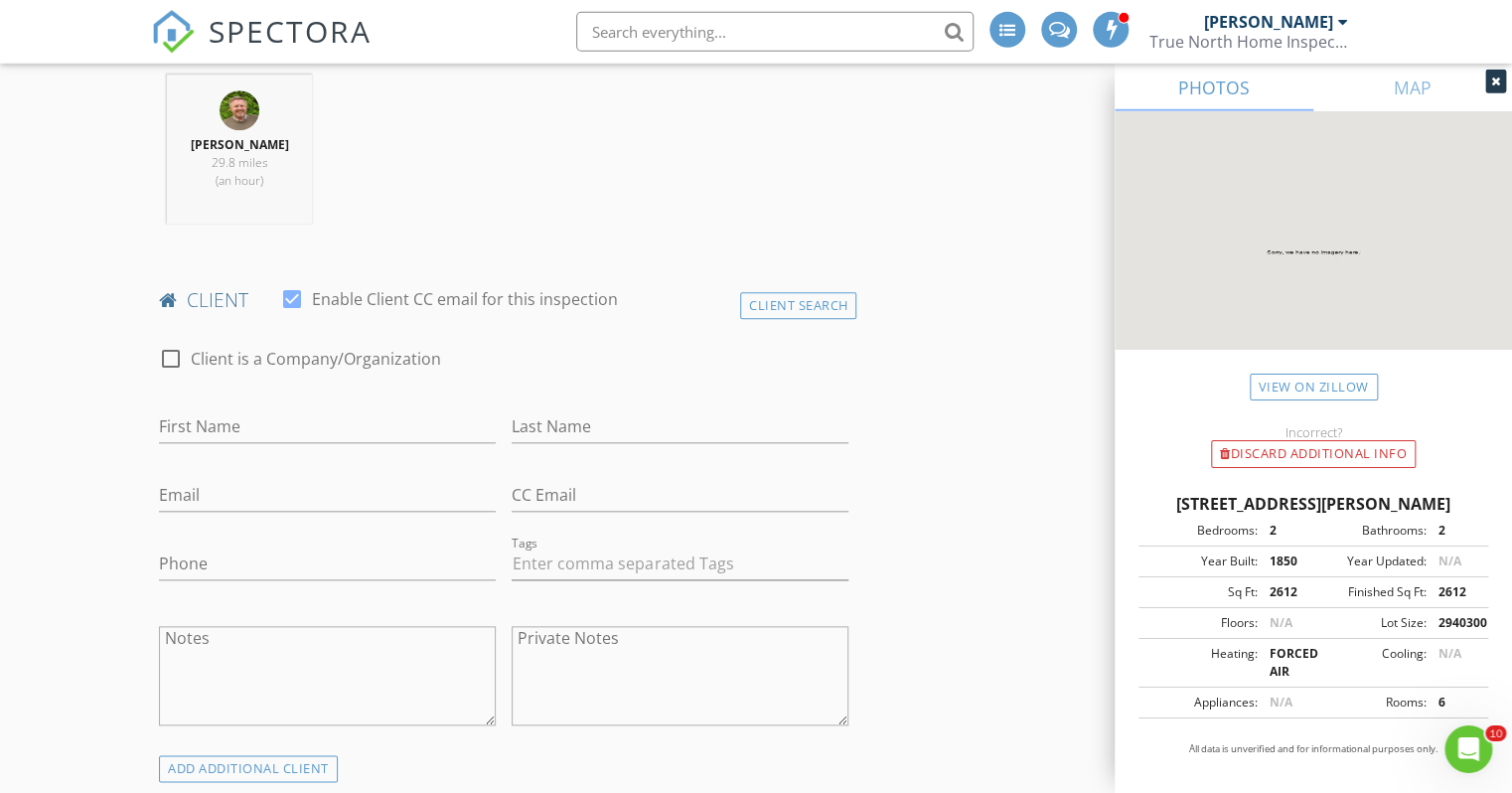 scroll, scrollTop: 839, scrollLeft: 0, axis: vertical 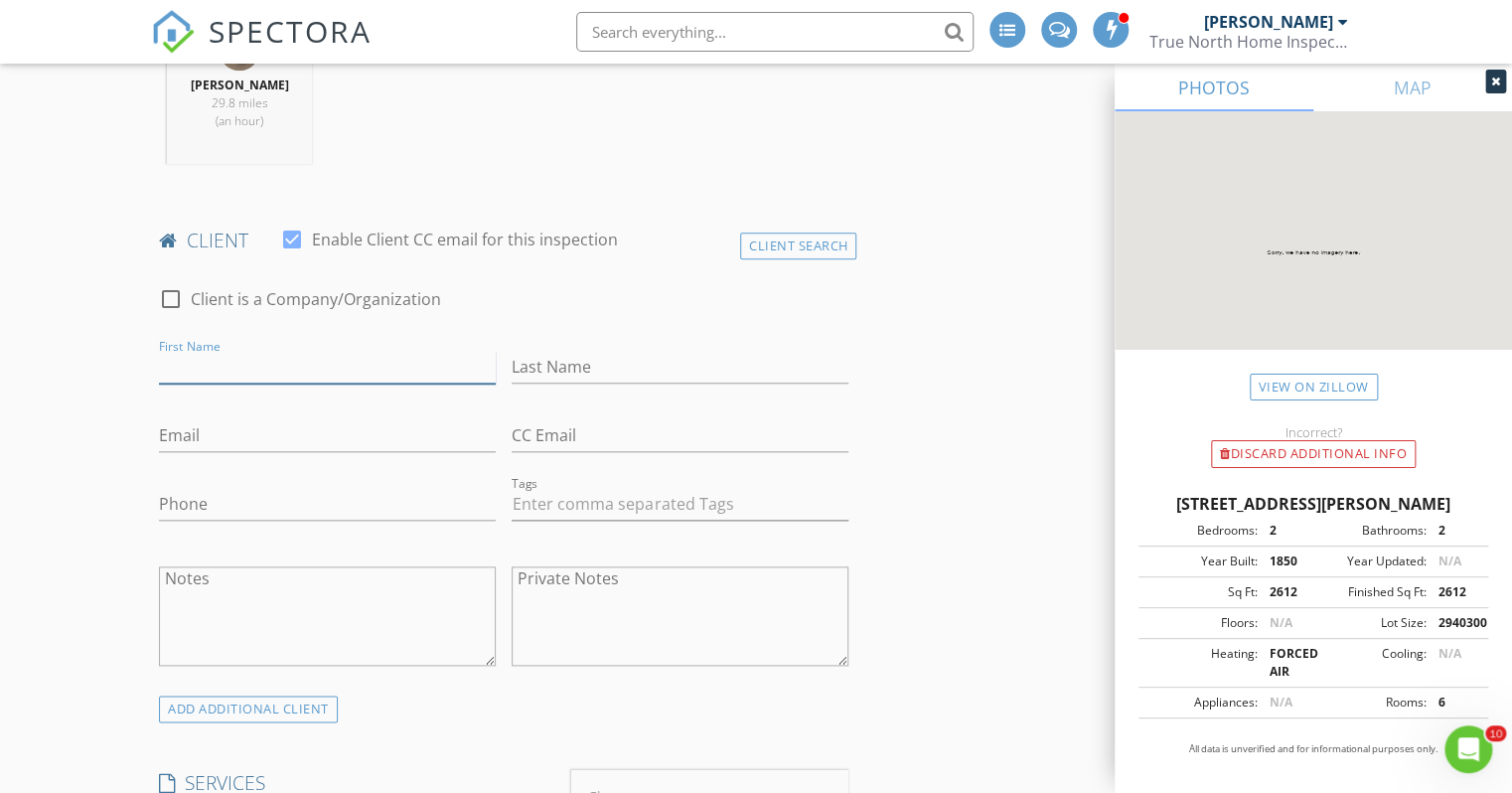 click on "First Name" at bounding box center [327, 367] 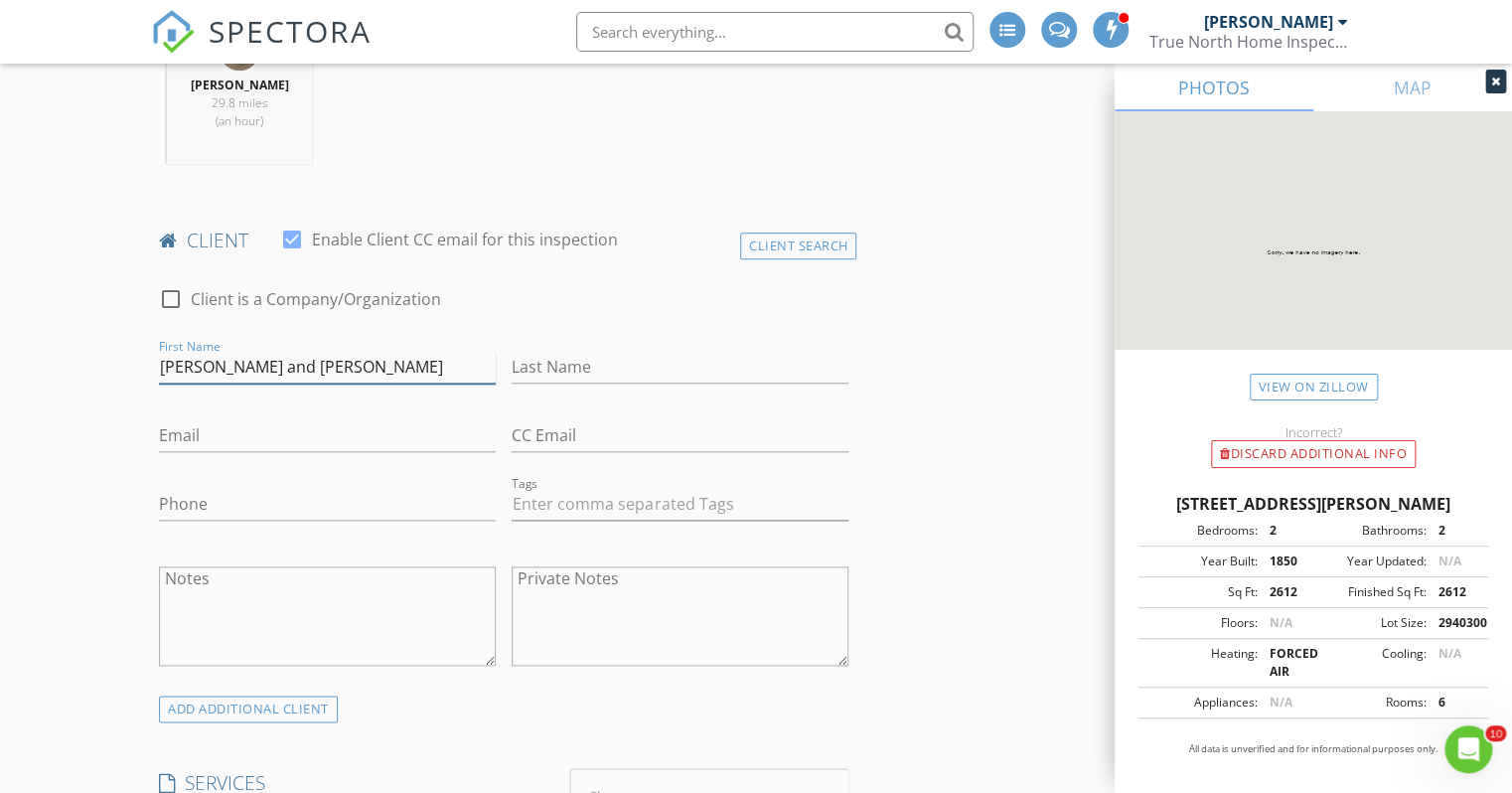 type on "Teresa and Kurt" 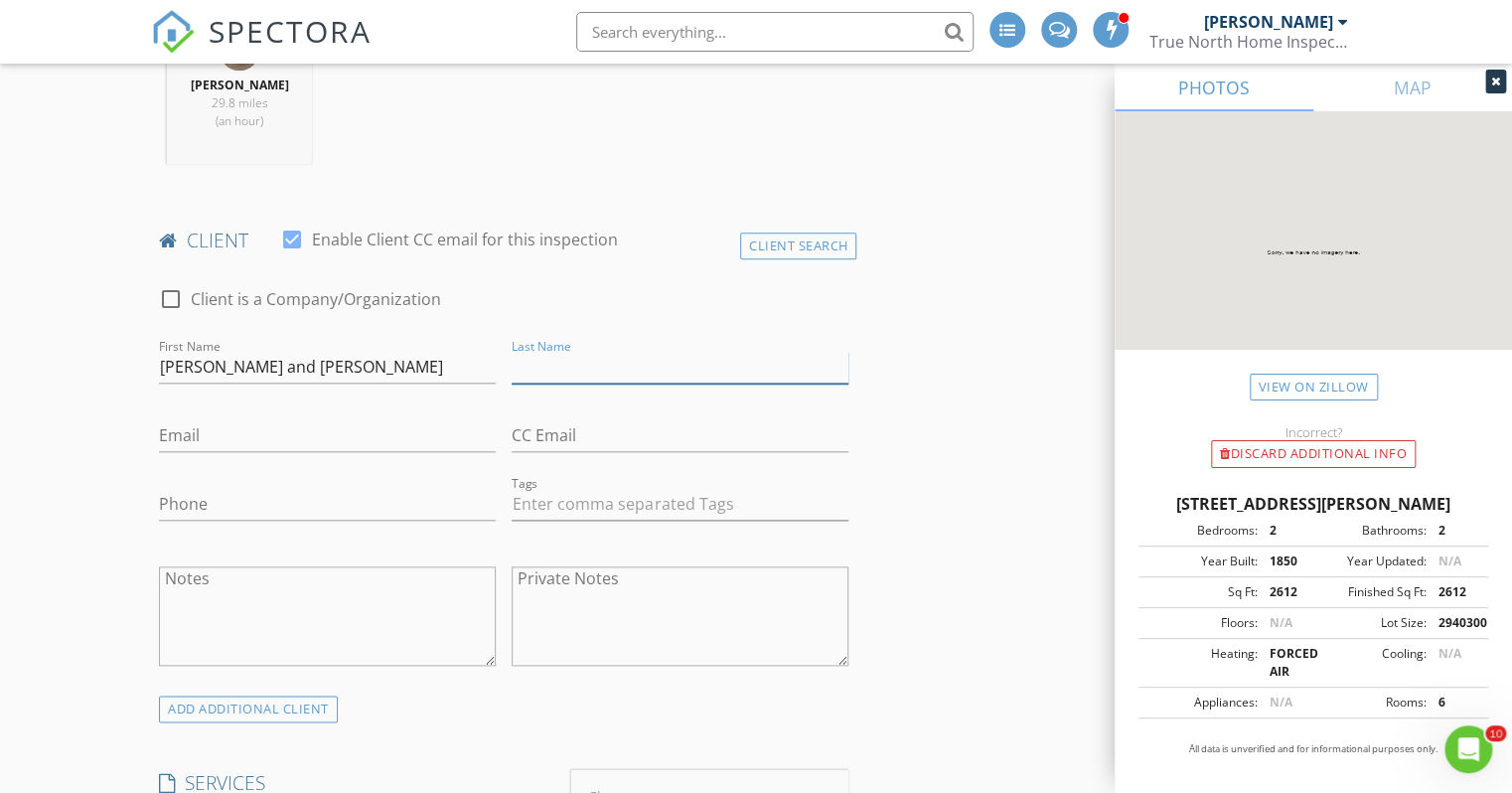 click on "Last Name" at bounding box center [680, 367] 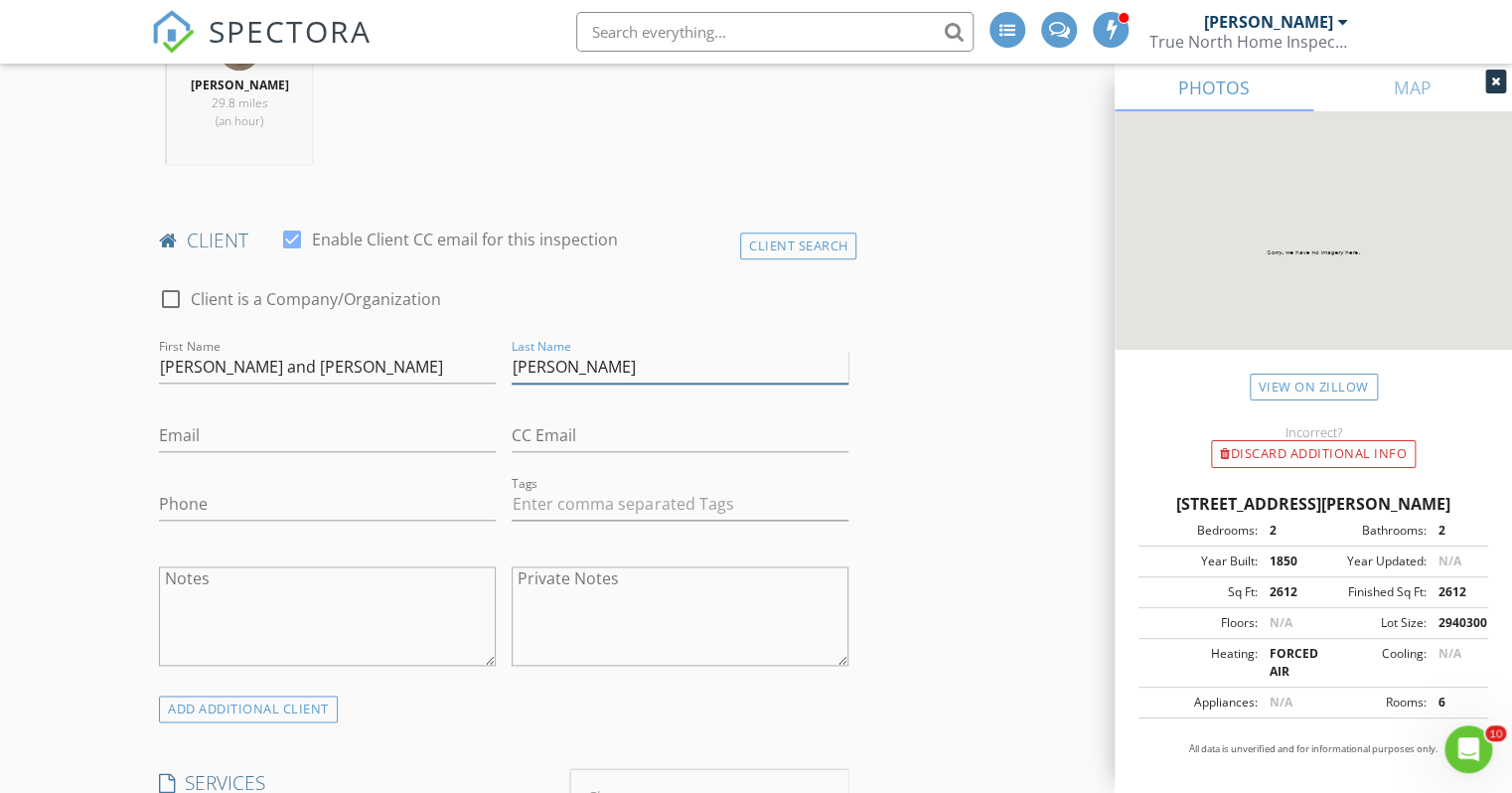 type on "Kroencke" 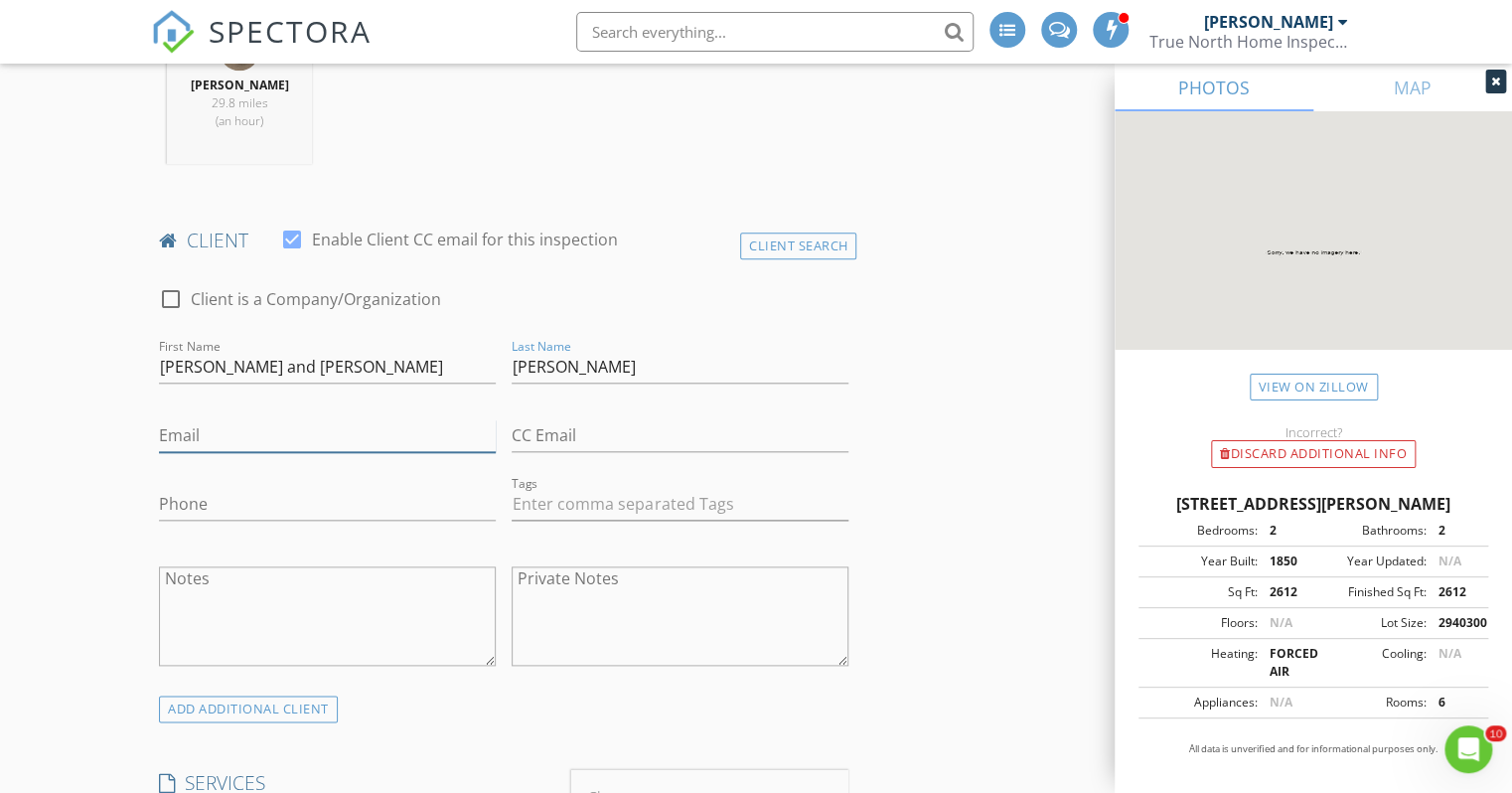 click on "Email" at bounding box center [327, 435] 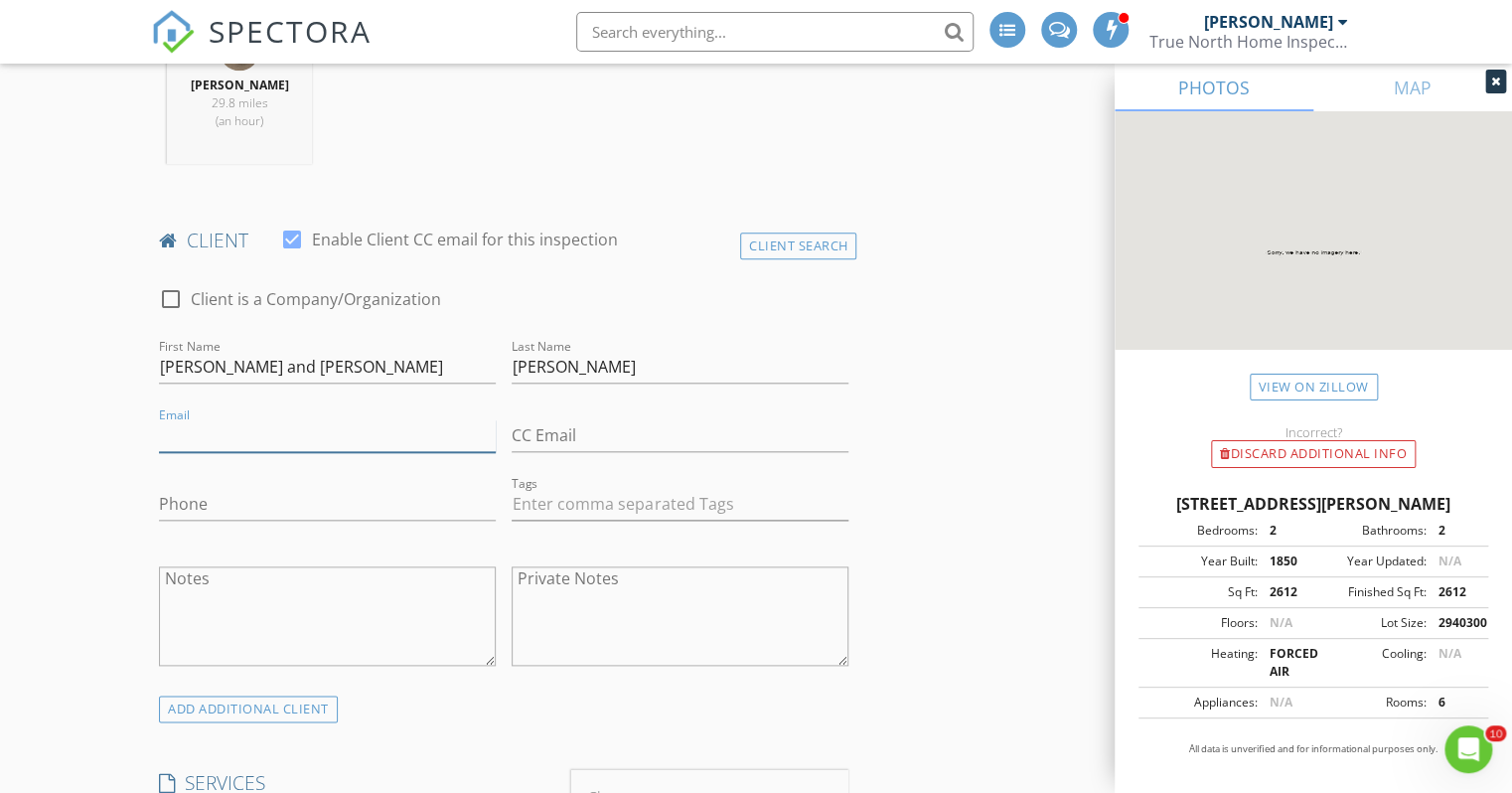 paste on "ghj86@comcast.net" 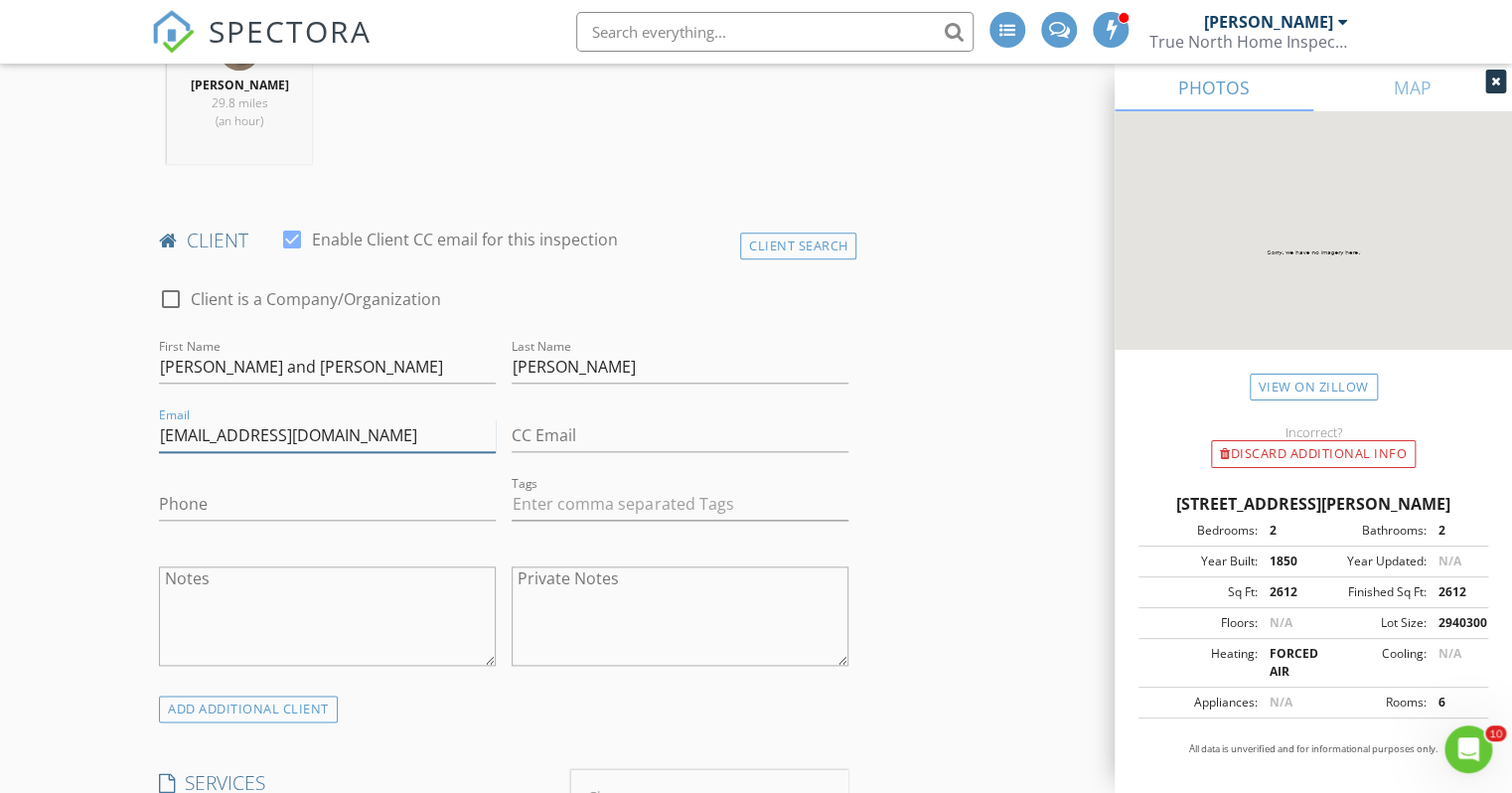 type on "ghj86@comcast.net" 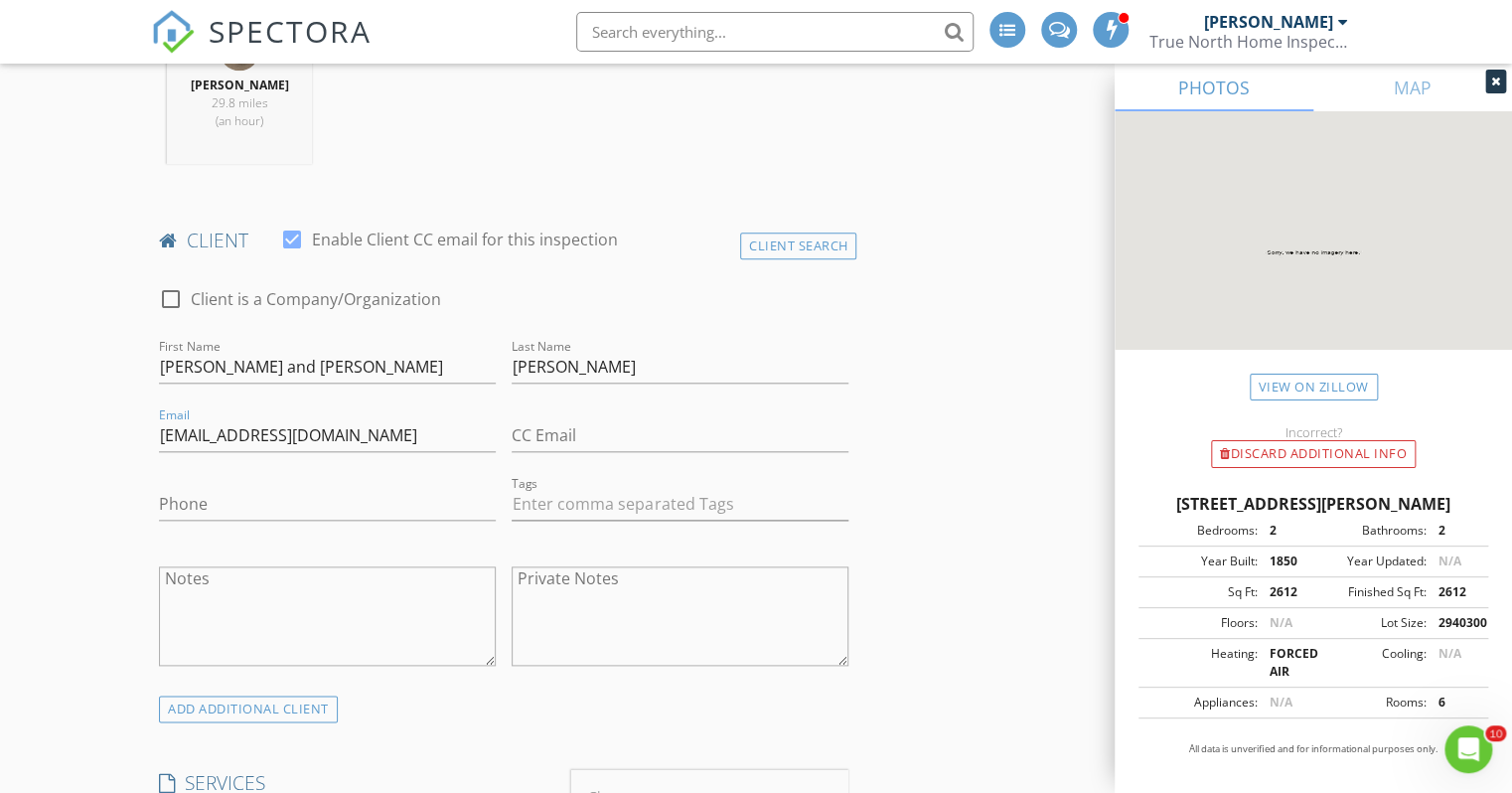 click on "INSPECTOR(S)
check_box   John Brewster   PRIMARY   John Brewster arrow_drop_down   check_box_outline_blank John Brewster specifically requested
Date/Time
07/16/2025 10:00 AM
Location
Address Search       Address 72 Copeland Brook Rd   Unit   City Charlestown   State NH   Zip 03603   County Sullivan     Square Feet 2612   Year Built 1850   Foundation Basement arrow_drop_down     John Brewster     29.8 miles     (an hour)
client
check_box Enable Client CC email for this inspection   Client Search     check_box_outline_blank Client is a Company/Organization     First Name Teresa and Kurt   Last Name Kroencke   Email ghj86@comcast.net   CC Email   Phone         Tags         Notes   Private Notes
ADD ADDITIONAL client
SERVICES
check_box_outline_blank   Mobil Home" at bounding box center [504, 1166] 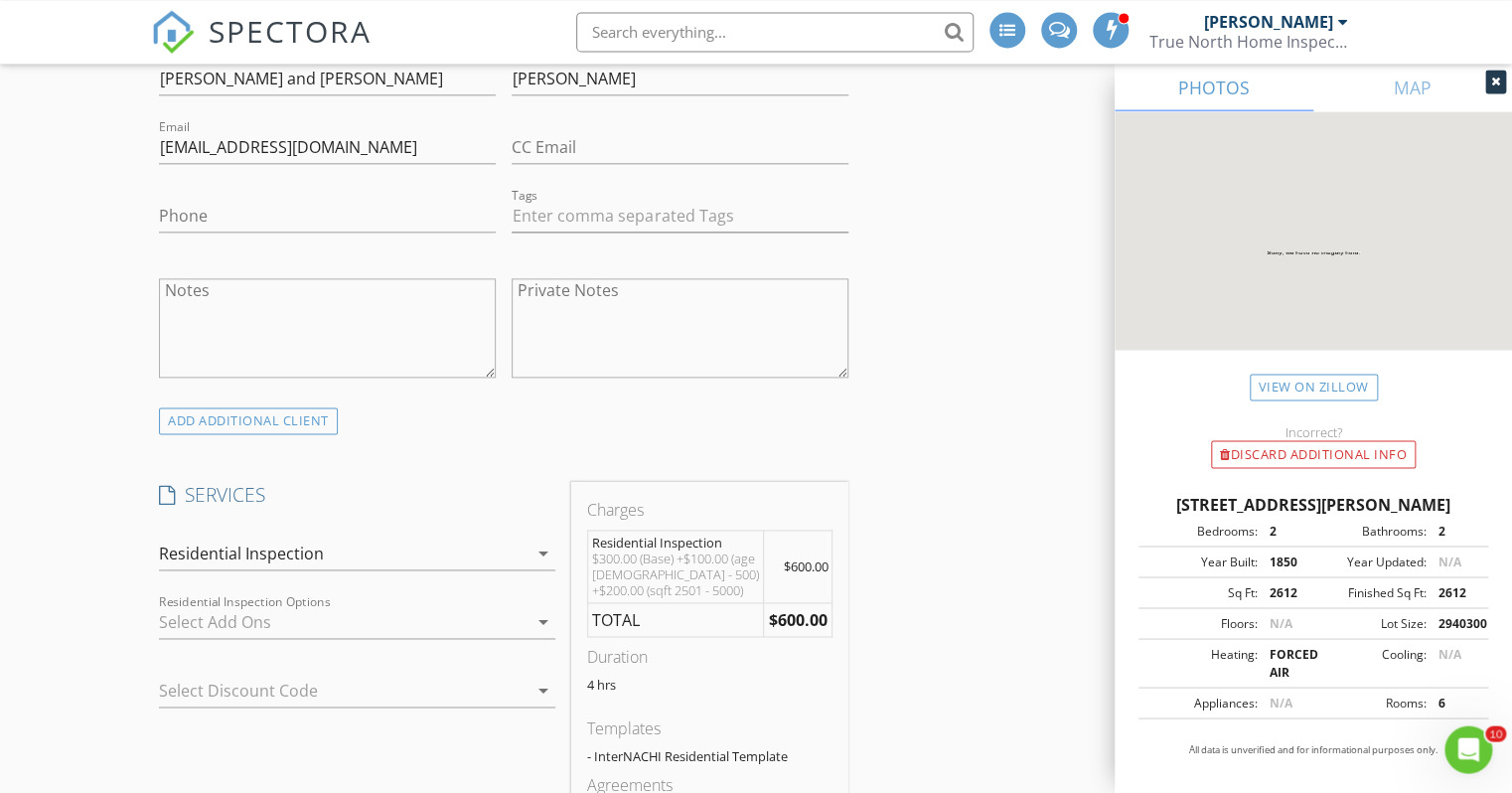 scroll, scrollTop: 1259, scrollLeft: 0, axis: vertical 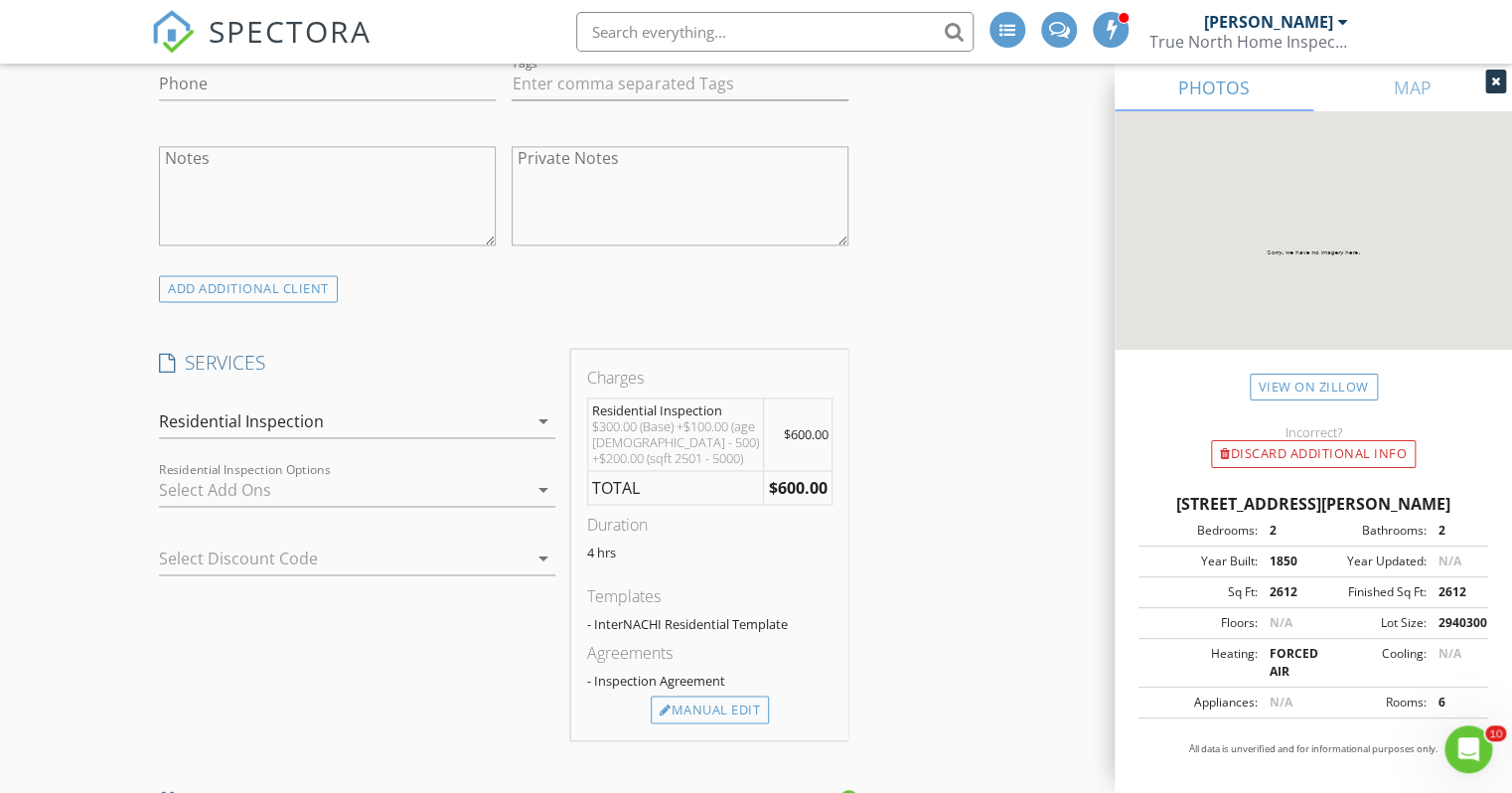 click on "arrow_drop_down" at bounding box center [543, 490] 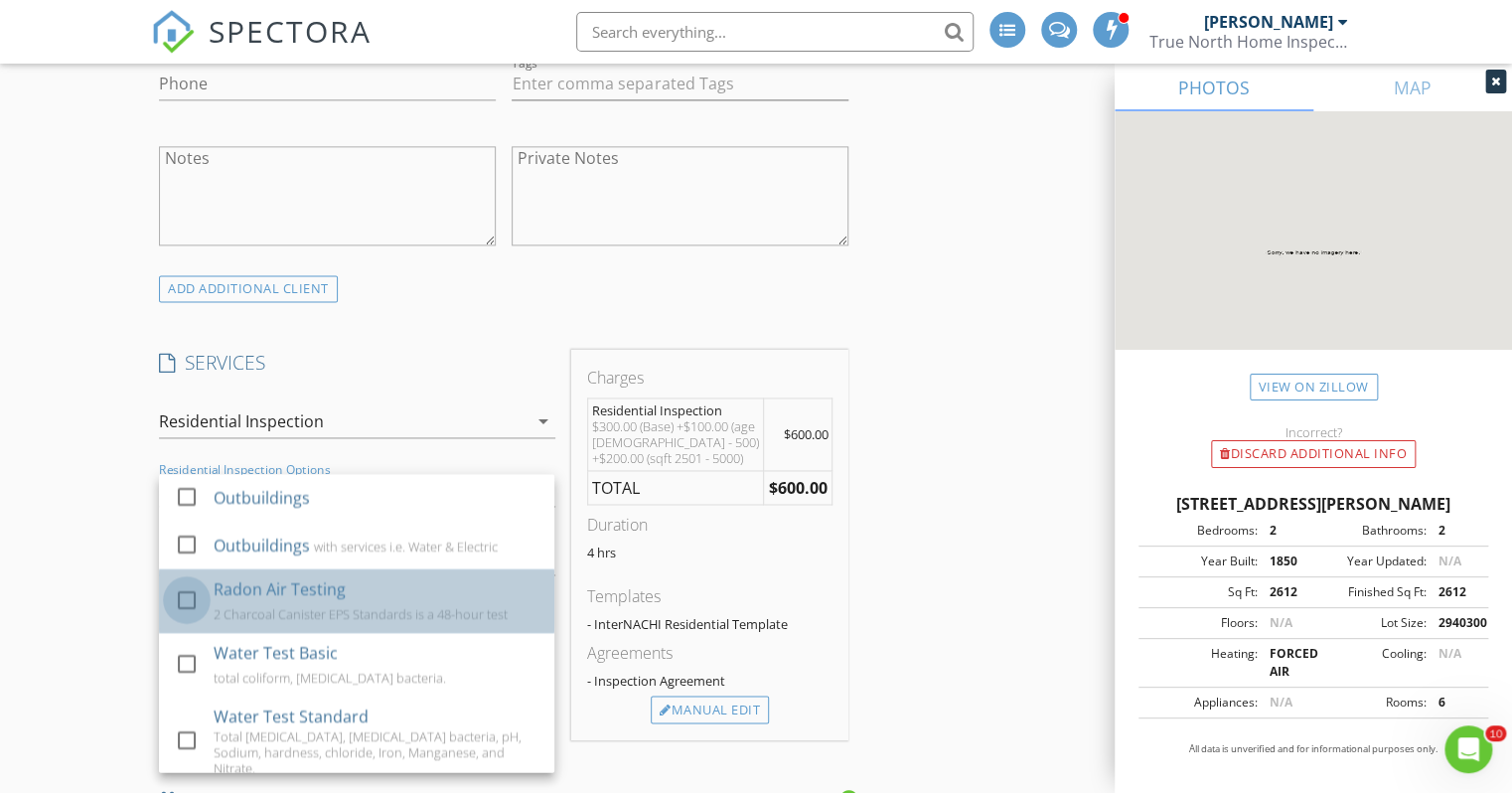 click at bounding box center (187, 600) 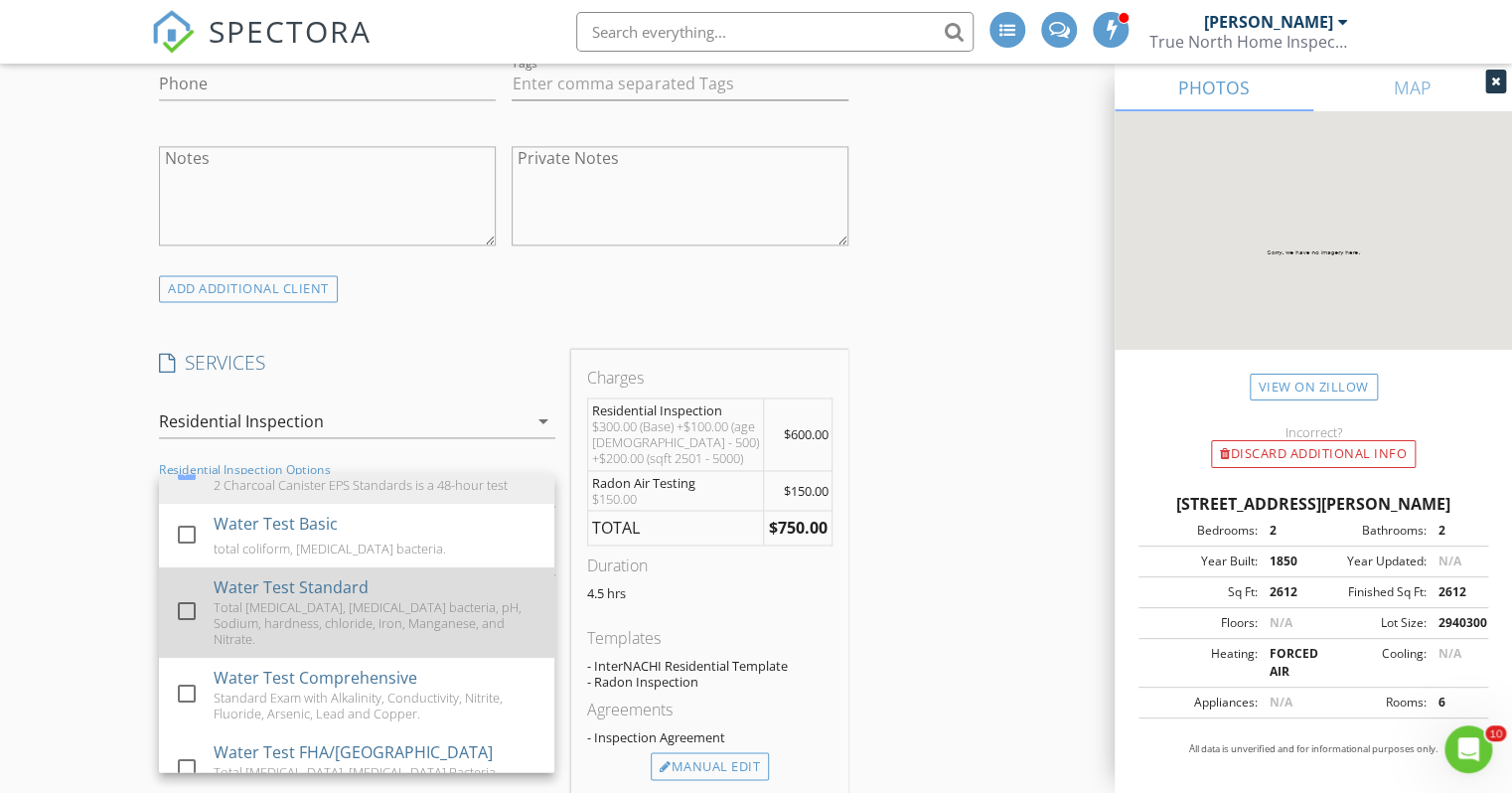 scroll, scrollTop: 233, scrollLeft: 0, axis: vertical 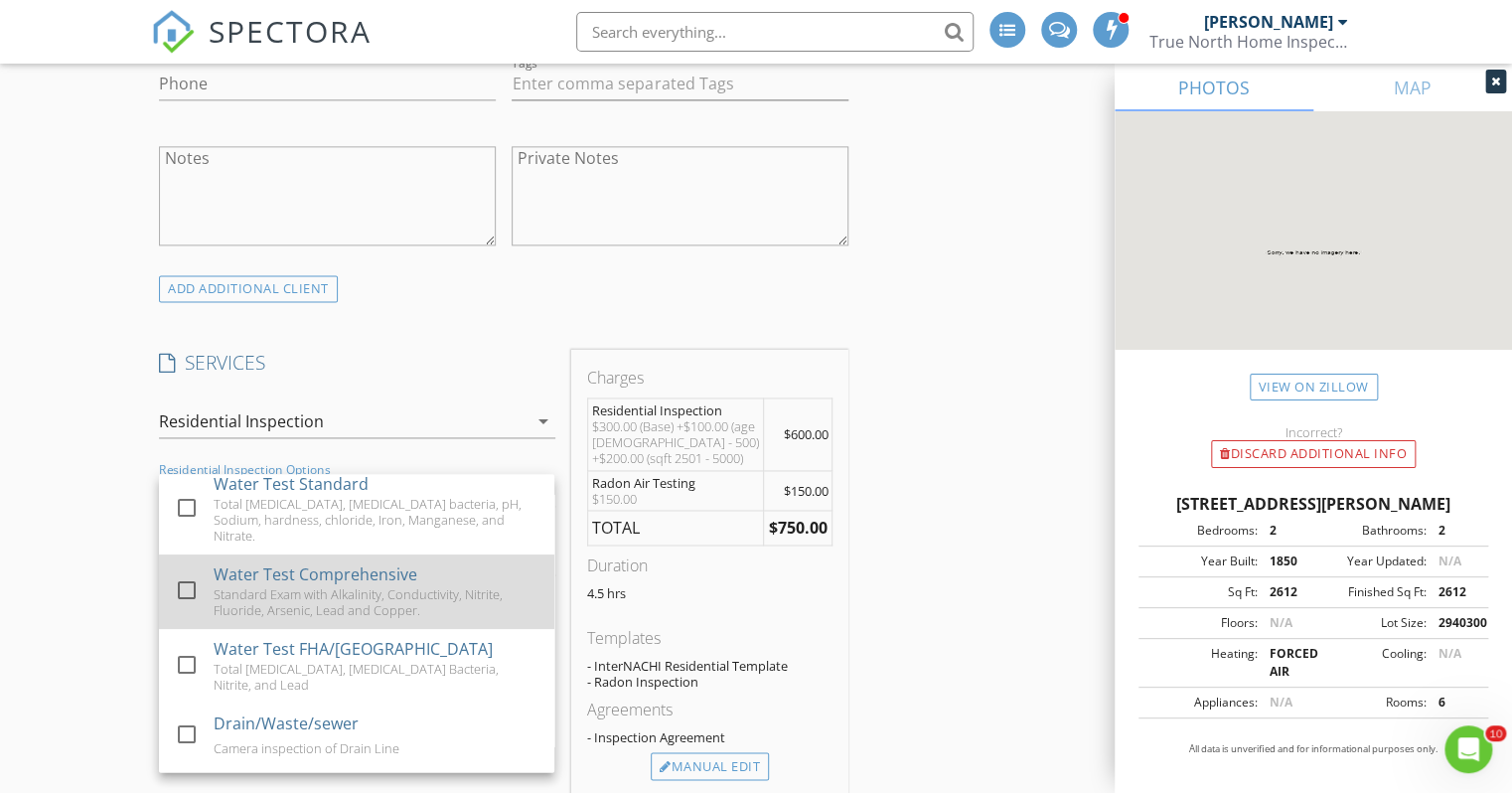 click at bounding box center (187, 590) 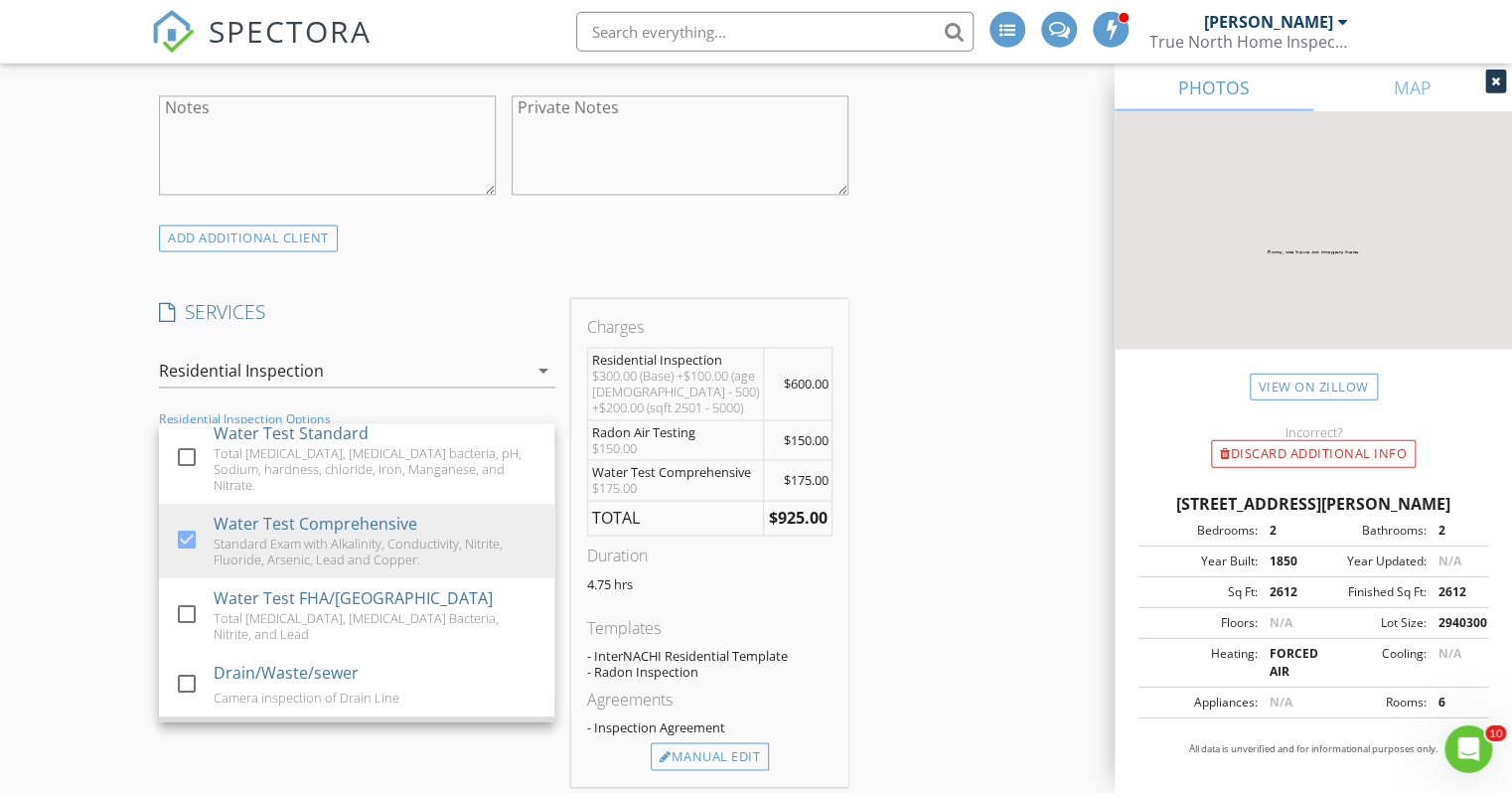 scroll, scrollTop: 1363, scrollLeft: 0, axis: vertical 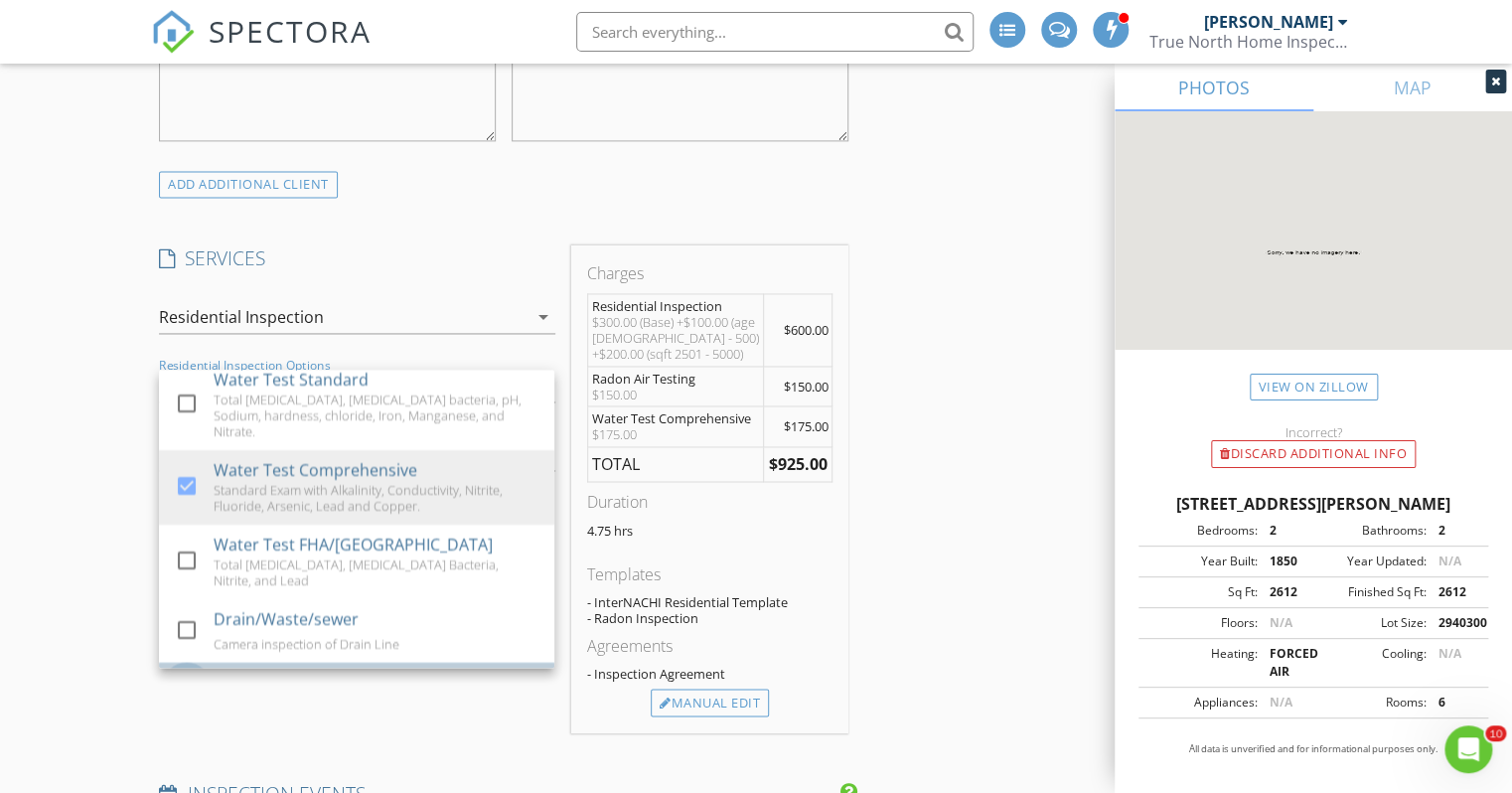 click at bounding box center (187, 686) 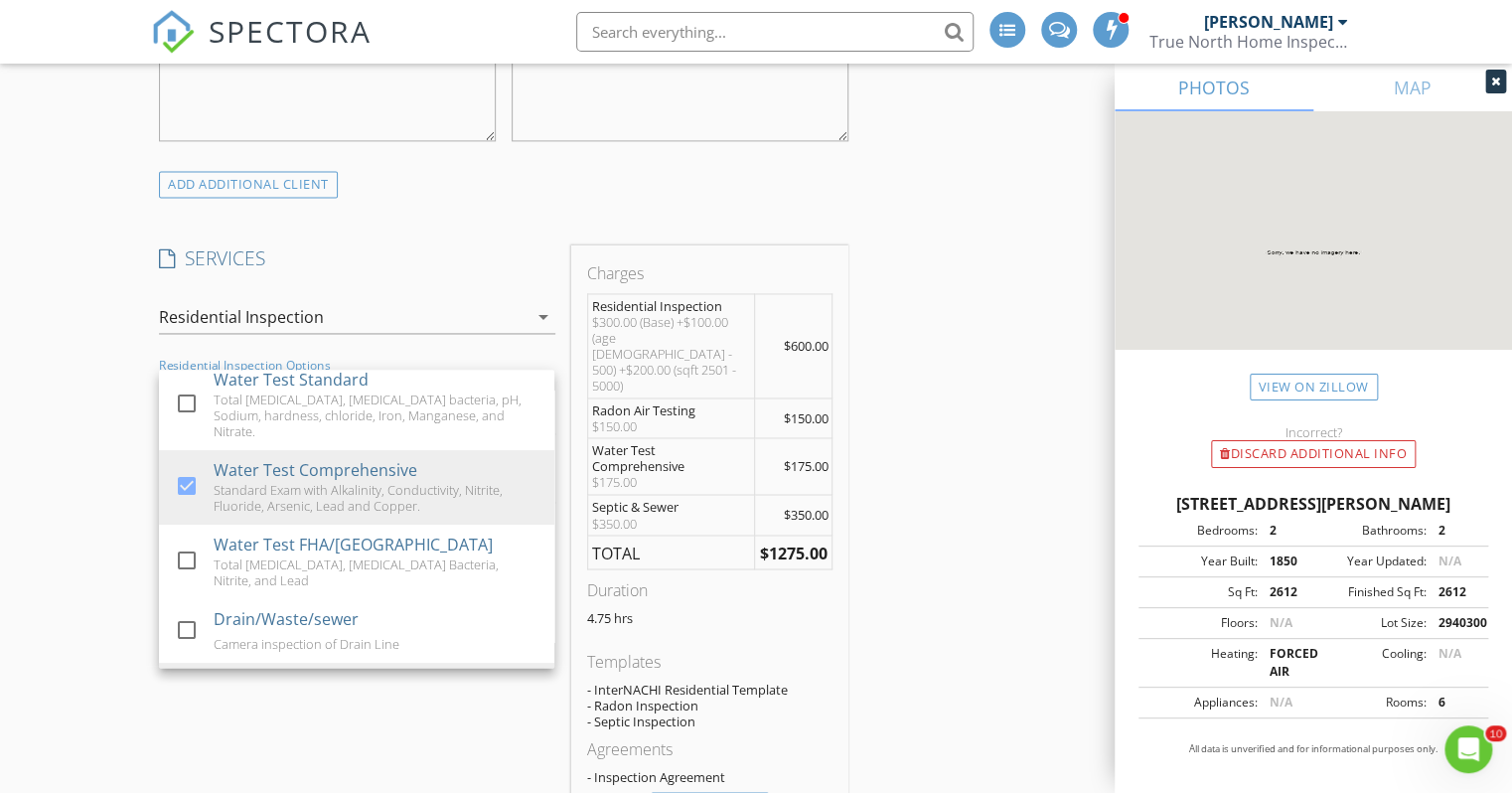 click on "Manual Edit" at bounding box center (709, 806) 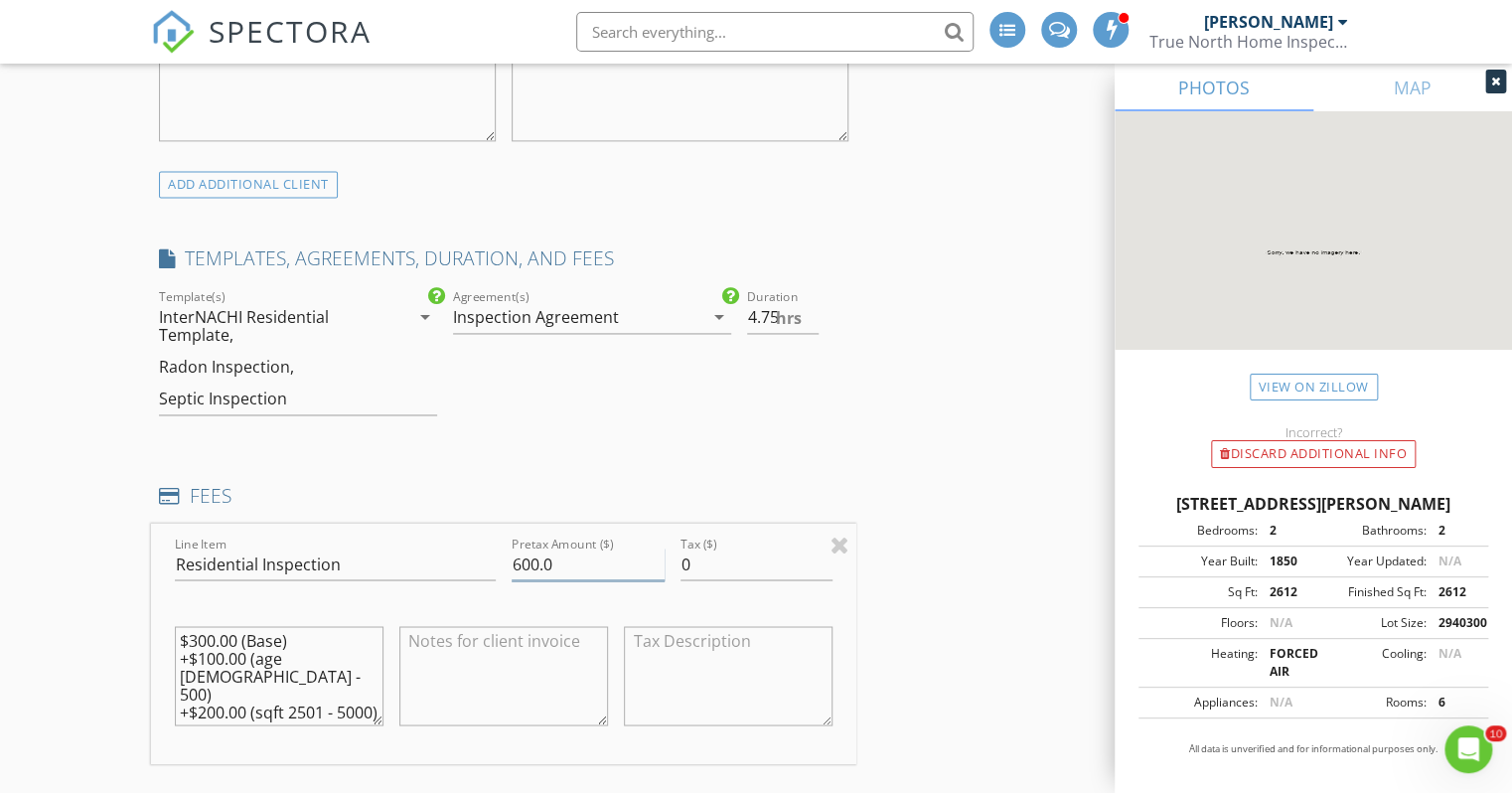 click on "600.0" at bounding box center (588, 563) 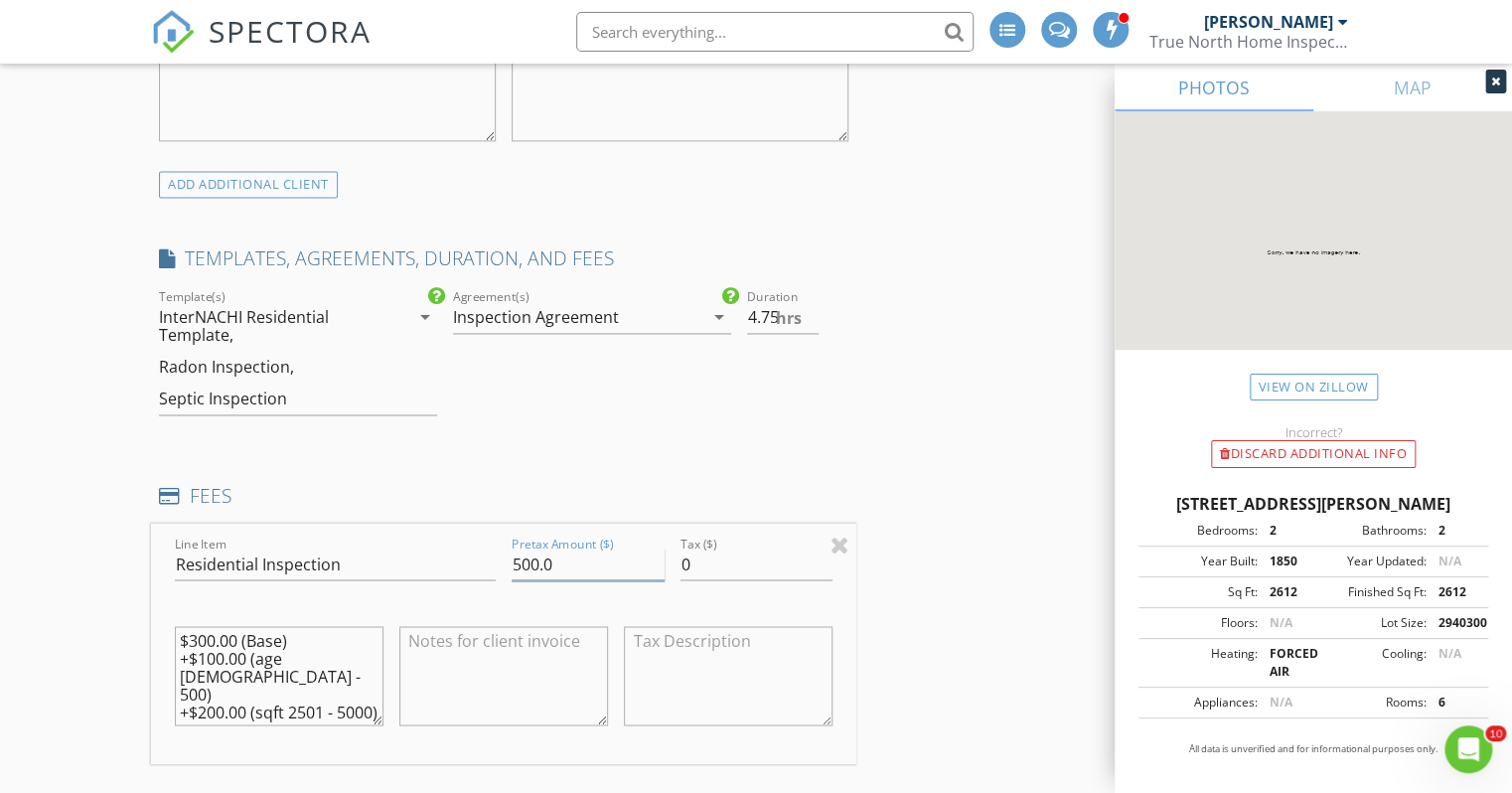 type on "500.0" 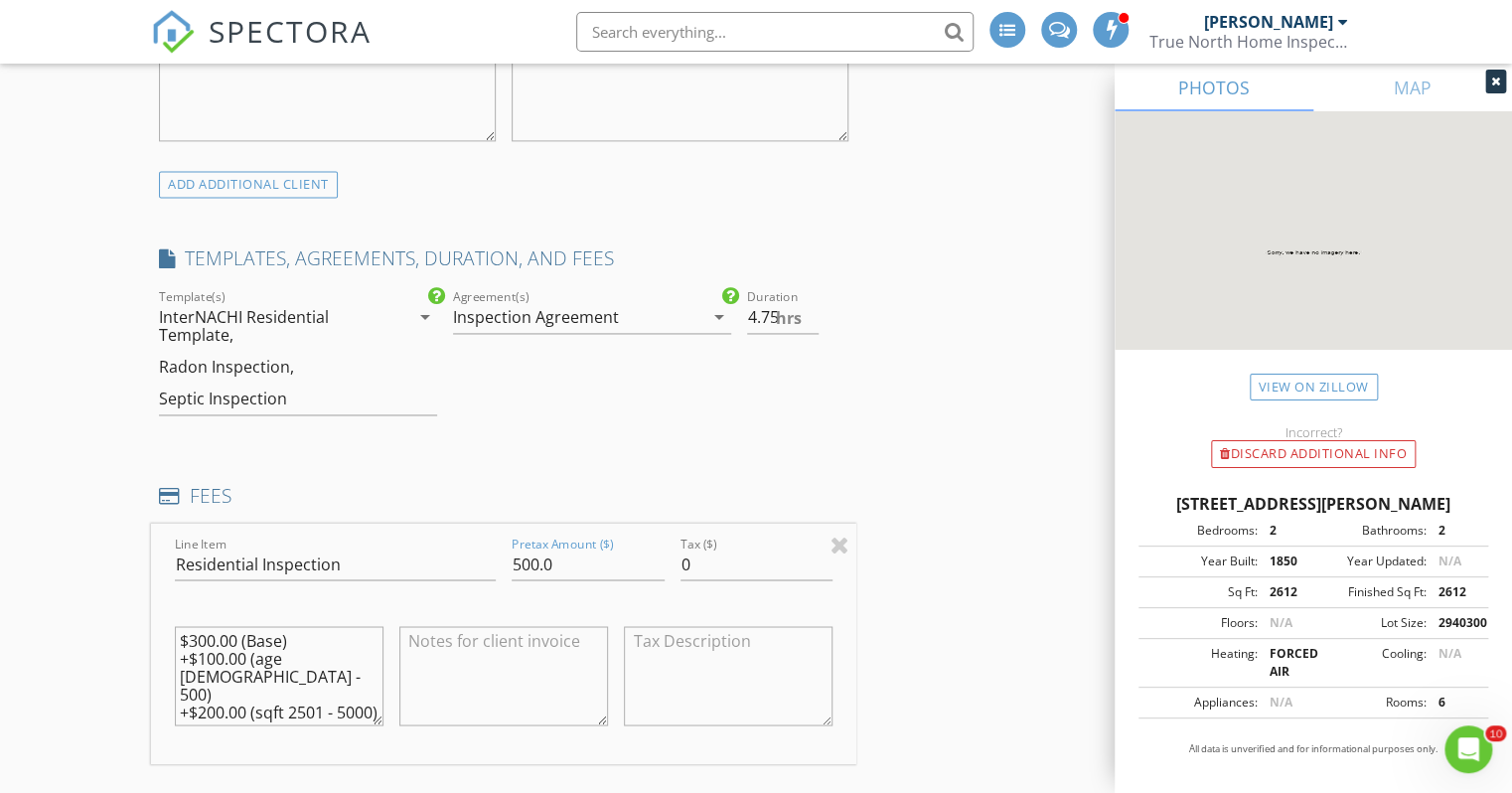 click on "INSPECTOR(S)
check_box   John Brewster   PRIMARY   John Brewster arrow_drop_down   check_box_outline_blank John Brewster specifically requested
Date/Time
07/16/2025 10:00 AM
Location
Address Search       Address 72 Copeland Brook Rd   Unit   City Charlestown   State NH   Zip 03603   County Sullivan     Square Feet 2612   Year Built 1850   Foundation Basement arrow_drop_down     John Brewster     29.8 miles     (an hour)
client
check_box Enable Client CC email for this inspection   Client Search     check_box_outline_blank Client is a Company/Organization     First Name Teresa and Kurt   Last Name Kroencke   Email ghj86@comcast.net   CC Email   Phone         Tags         Notes   Private Notes
ADD ADDITIONAL client
SERVICES
check_box_outline_blank   Mobil Home" at bounding box center [756, 1232] 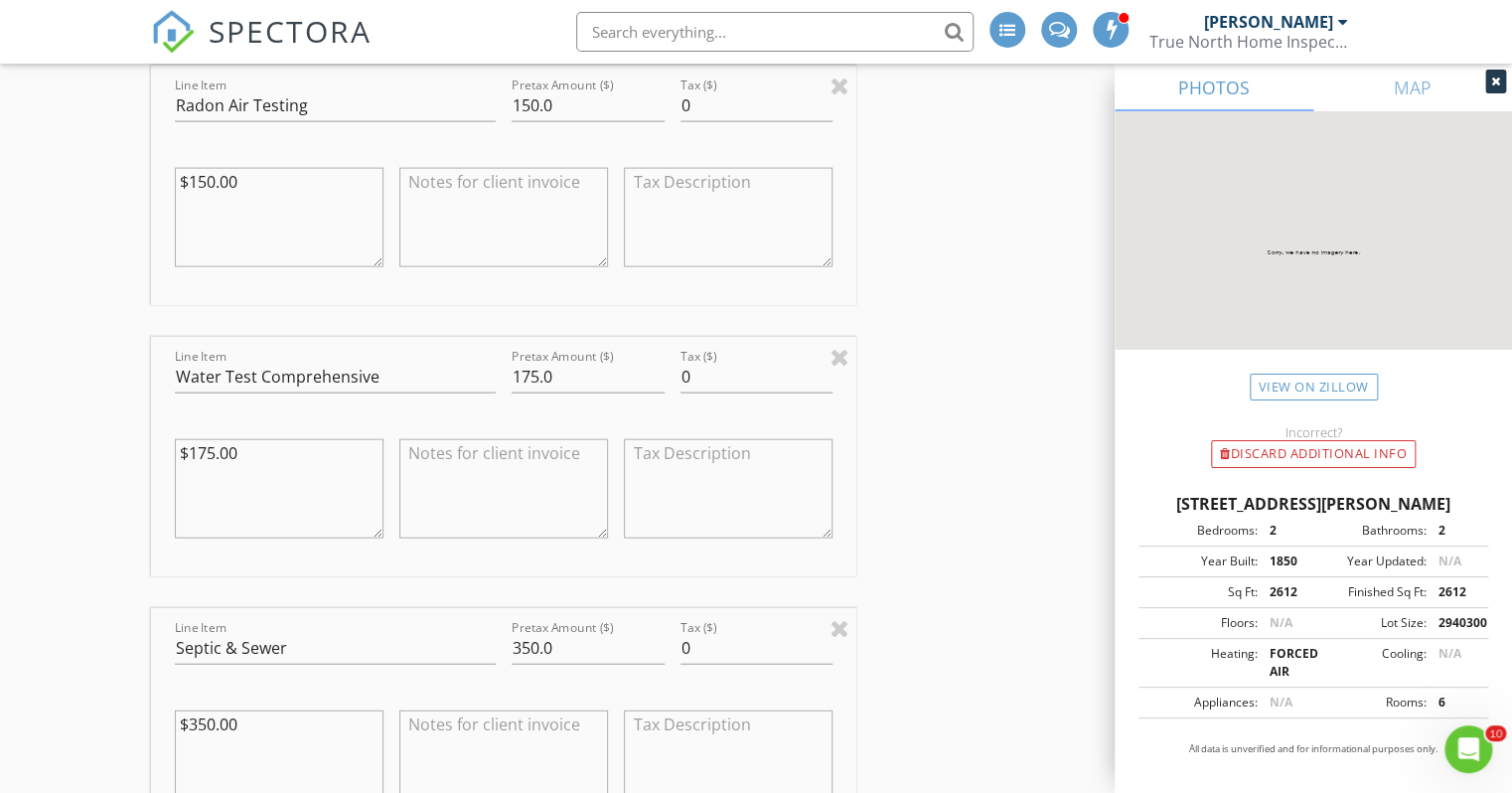 scroll, scrollTop: 2099, scrollLeft: 0, axis: vertical 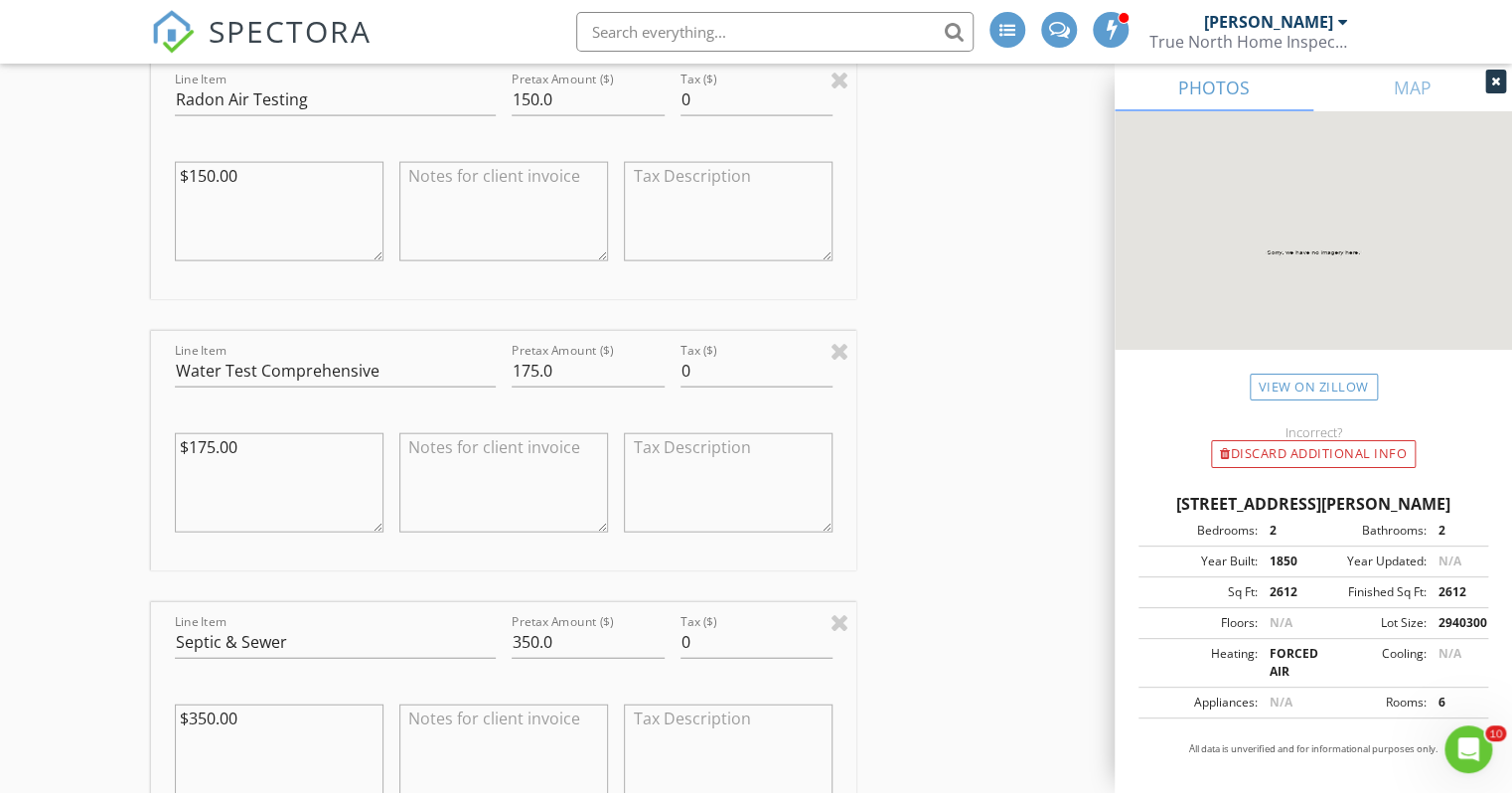 click at bounding box center (504, 483) 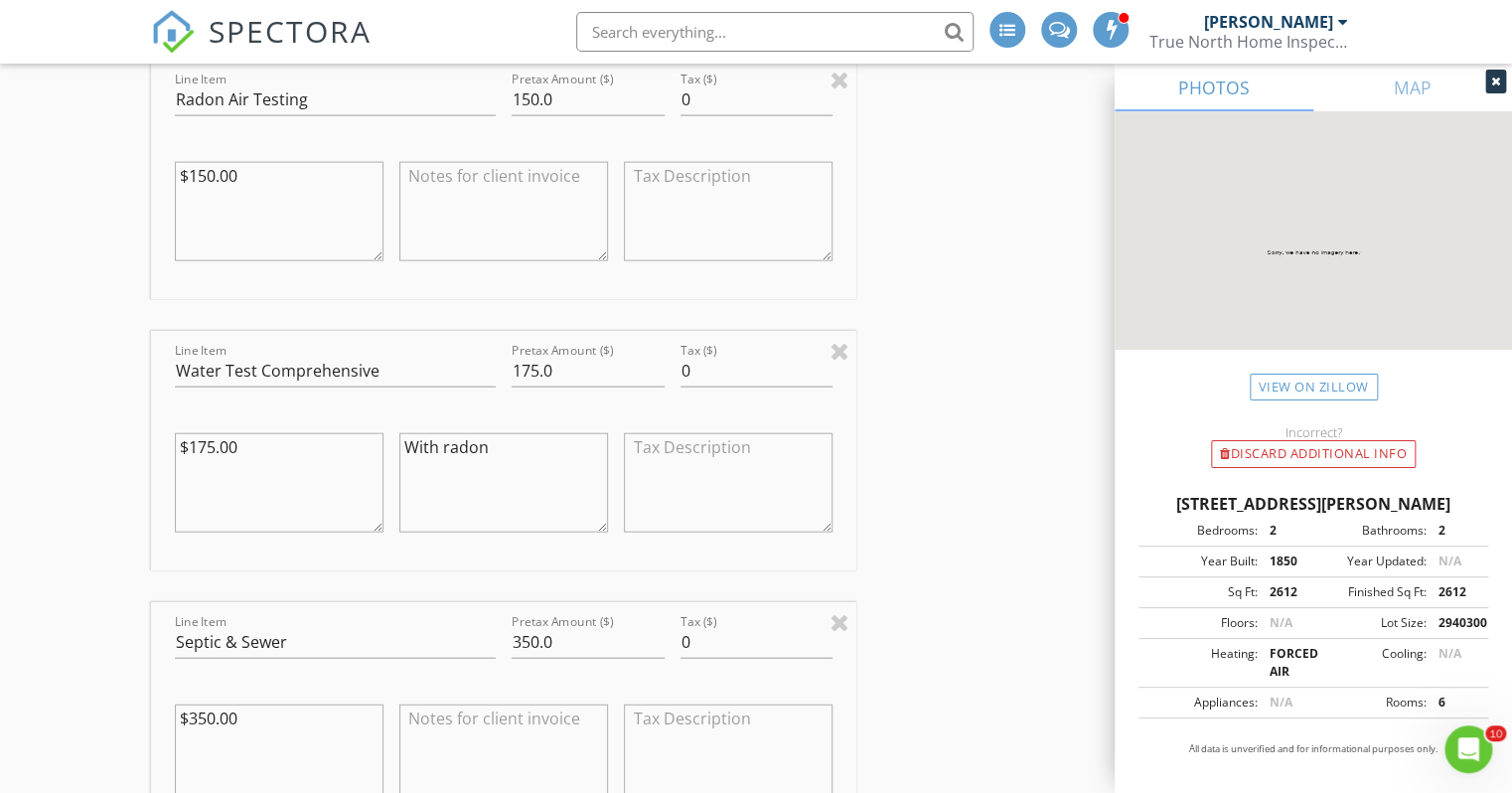 type on "With radon" 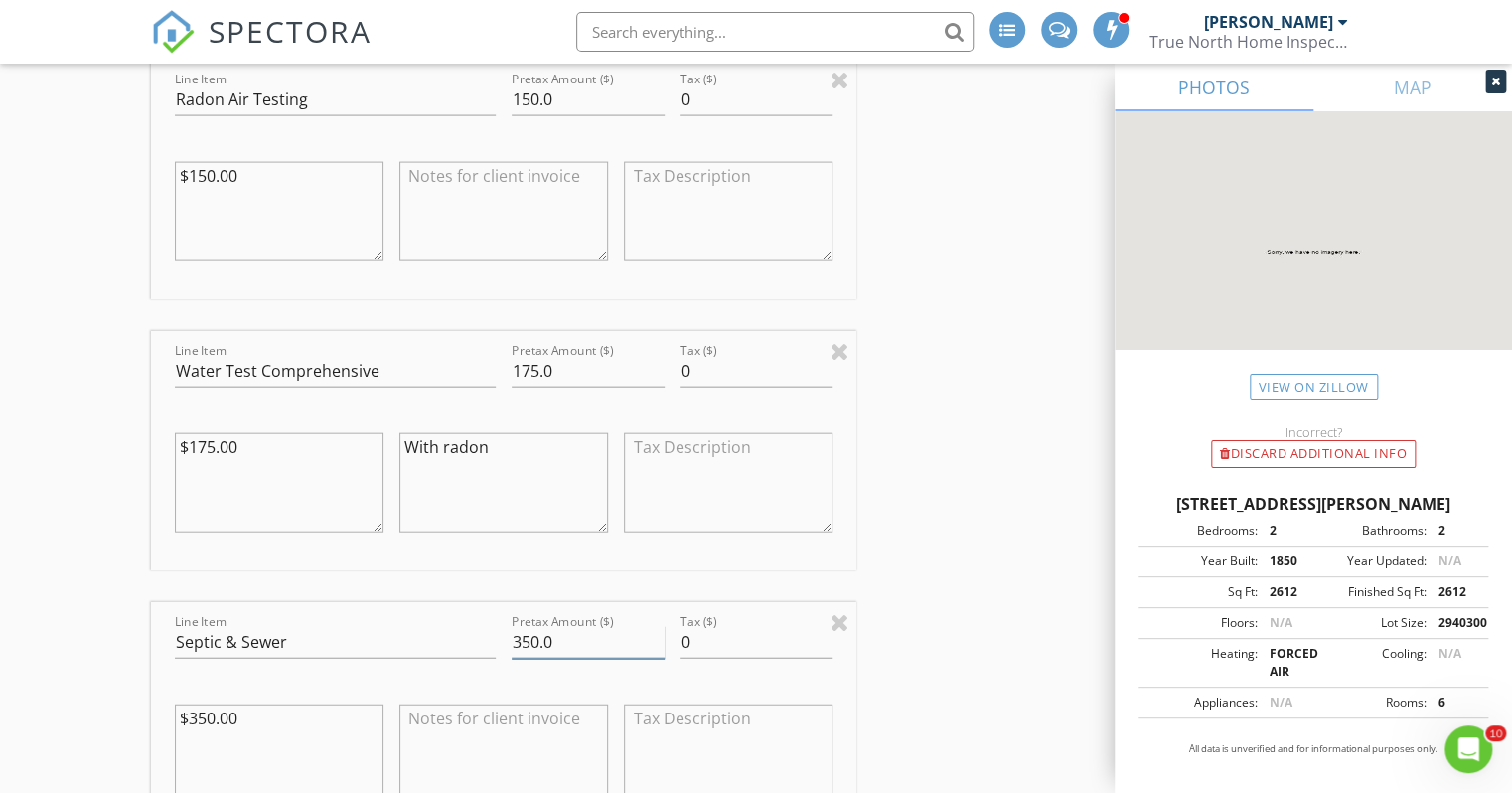 click on "350.0" at bounding box center [588, 642] 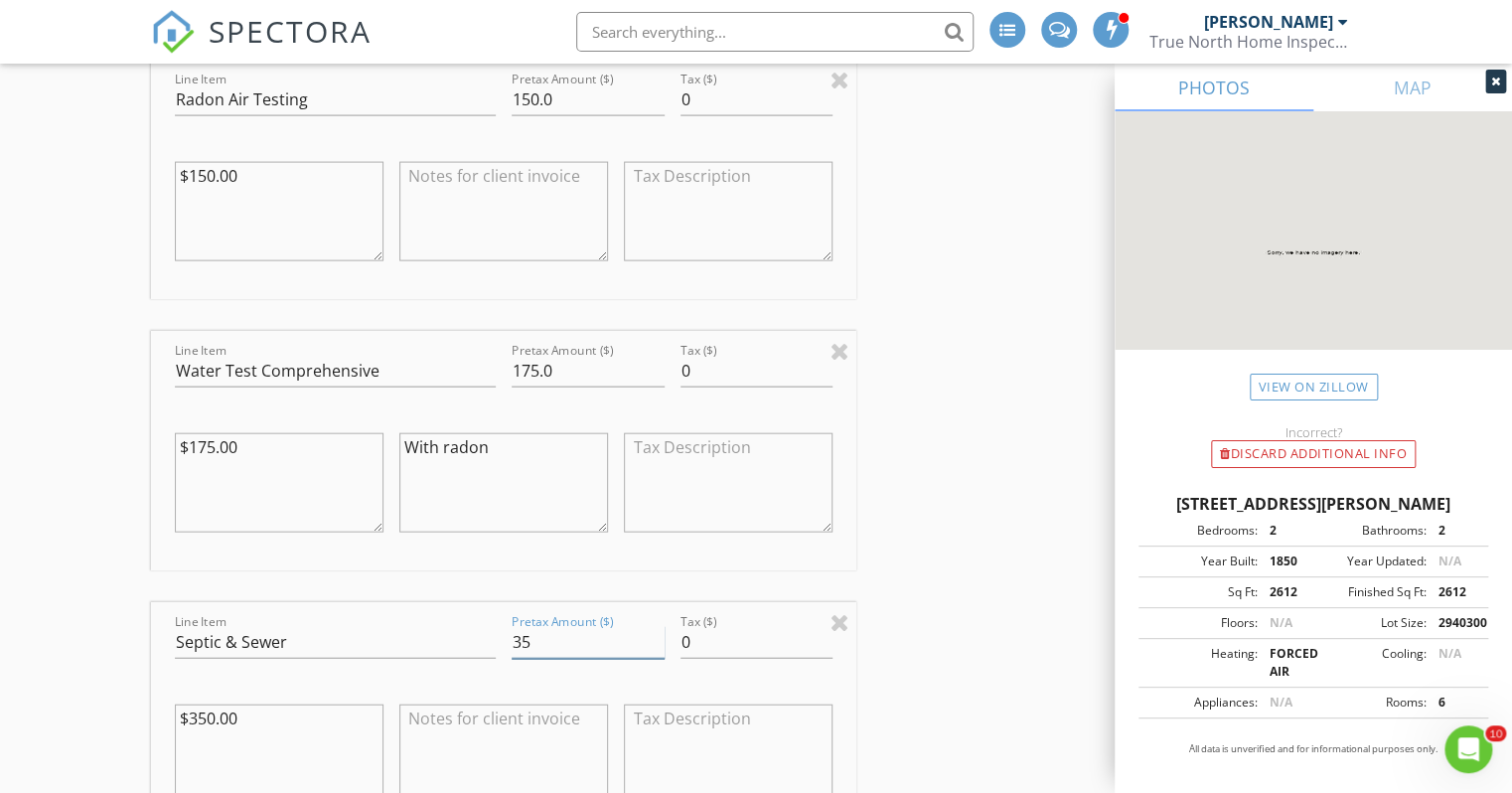 type on "3" 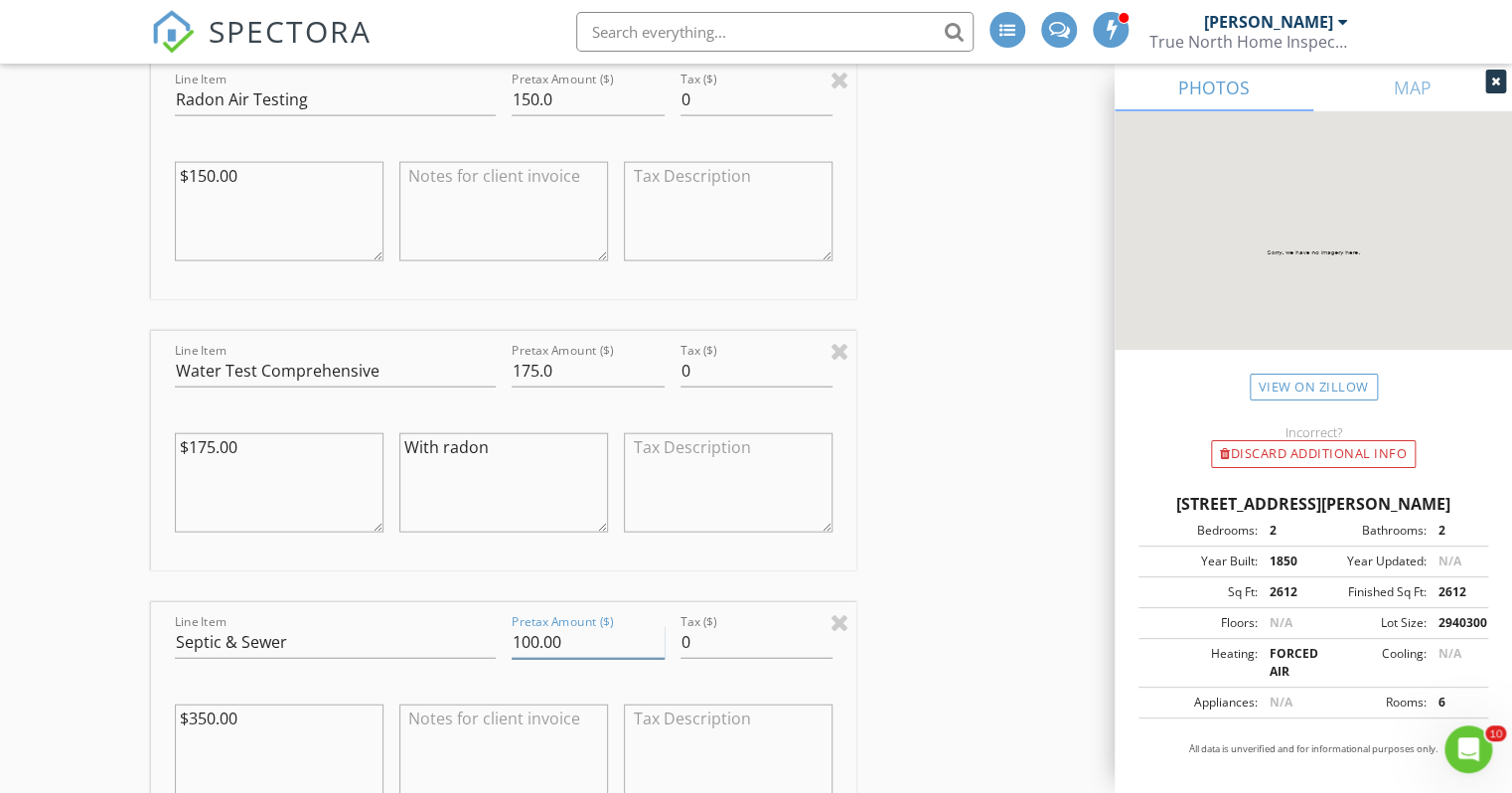 type on "100.00" 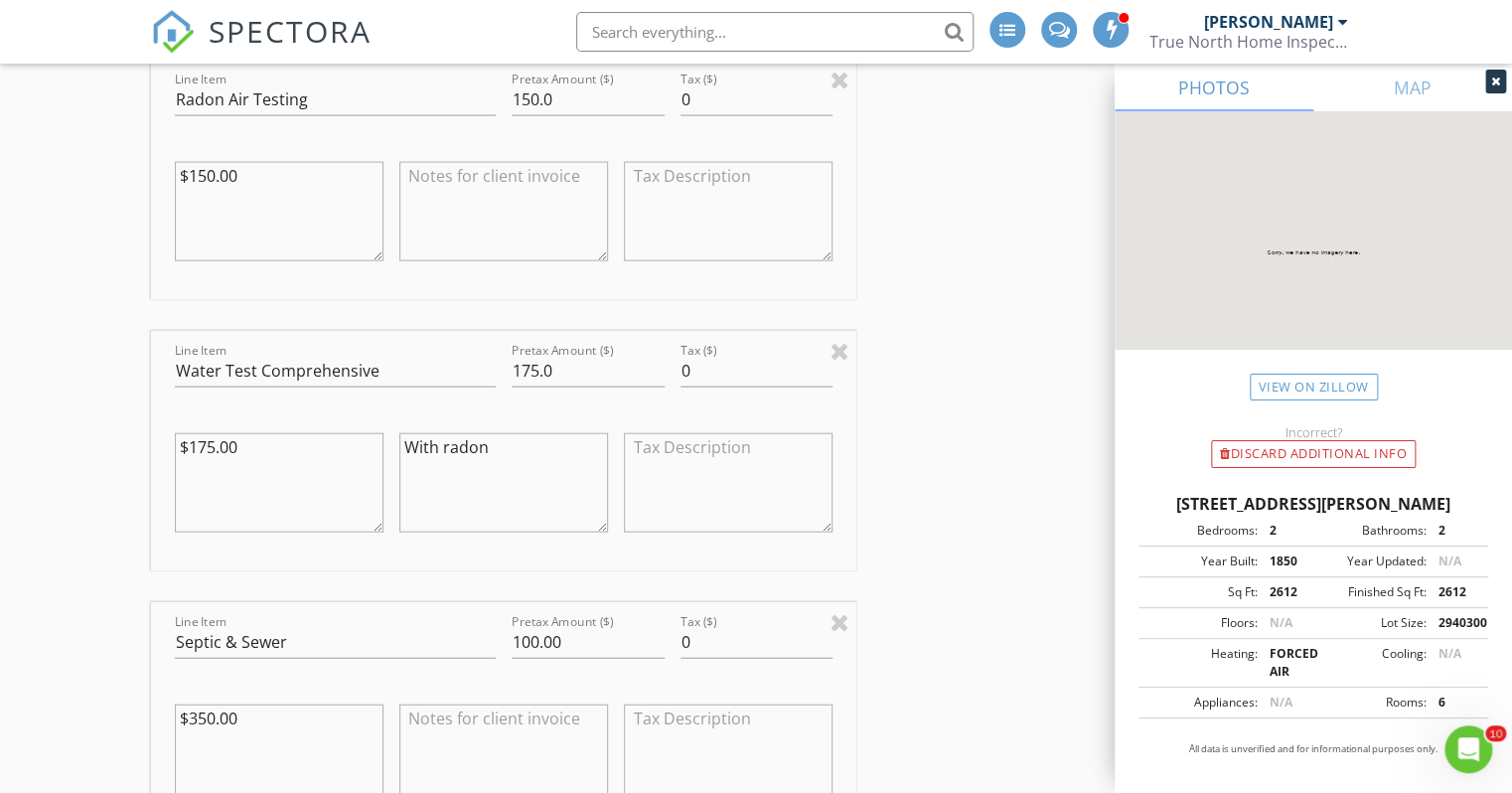 click at bounding box center [504, 754] 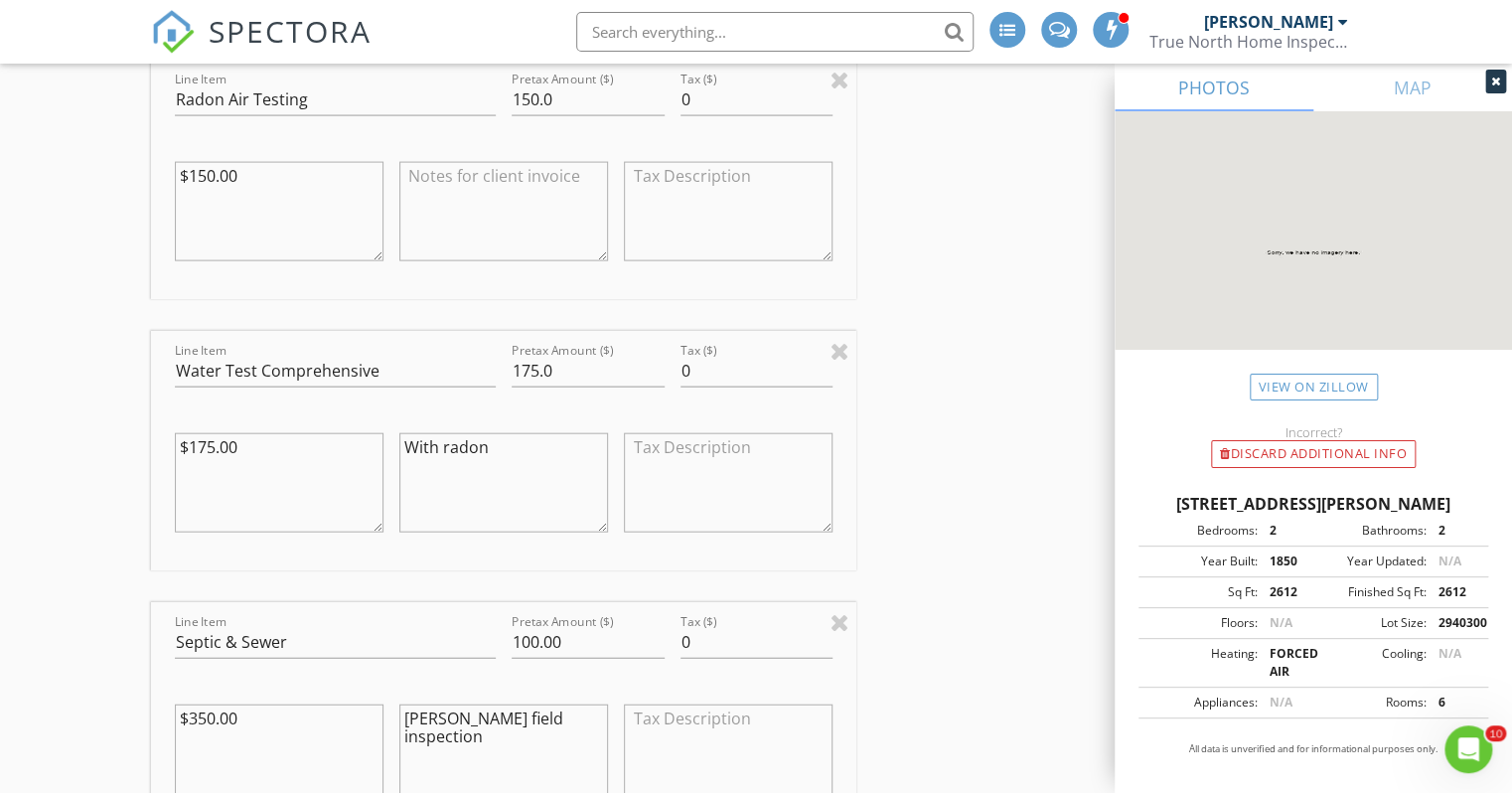 type on "Leach field inspection" 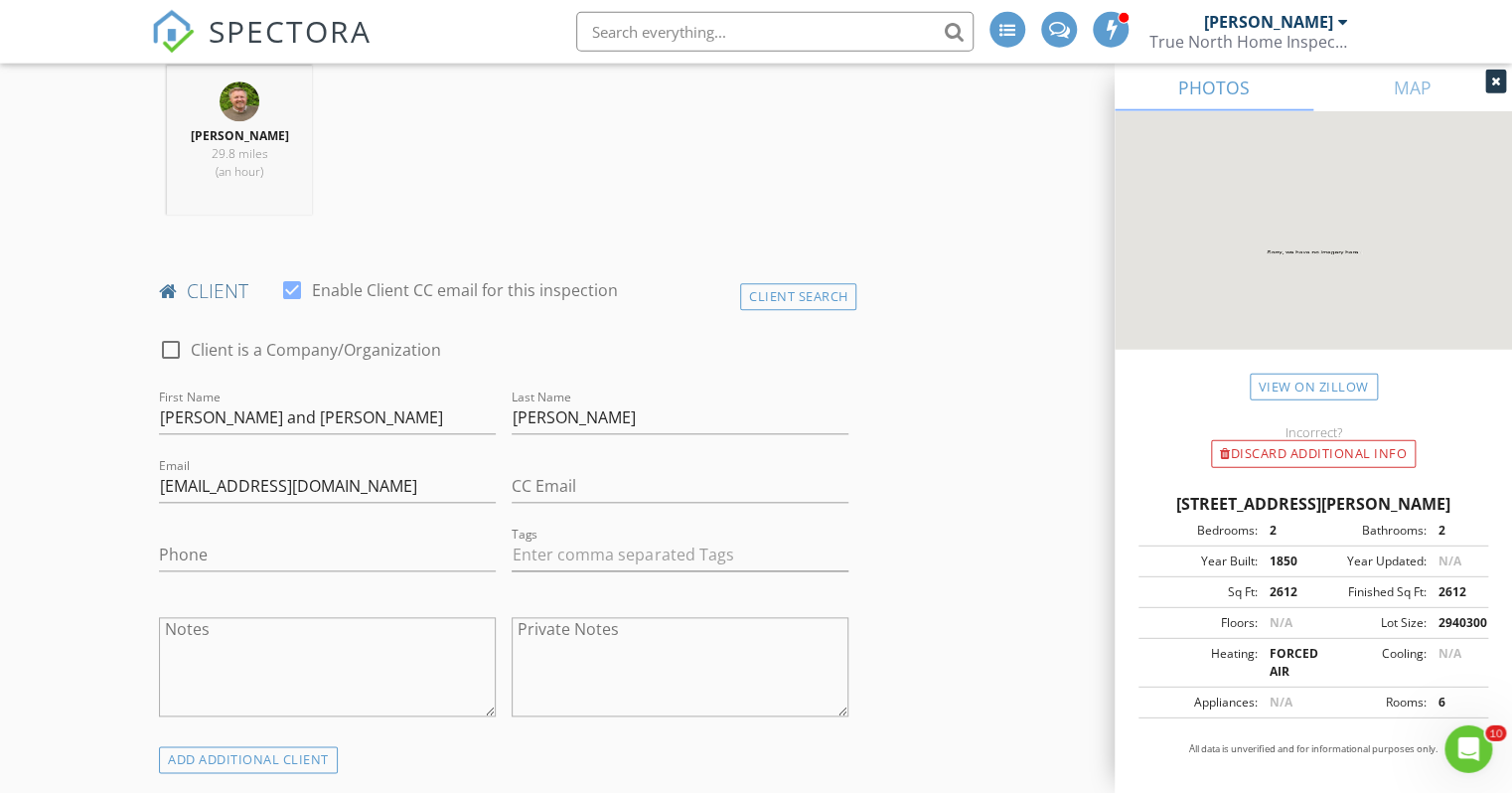 scroll, scrollTop: 839, scrollLeft: 0, axis: vertical 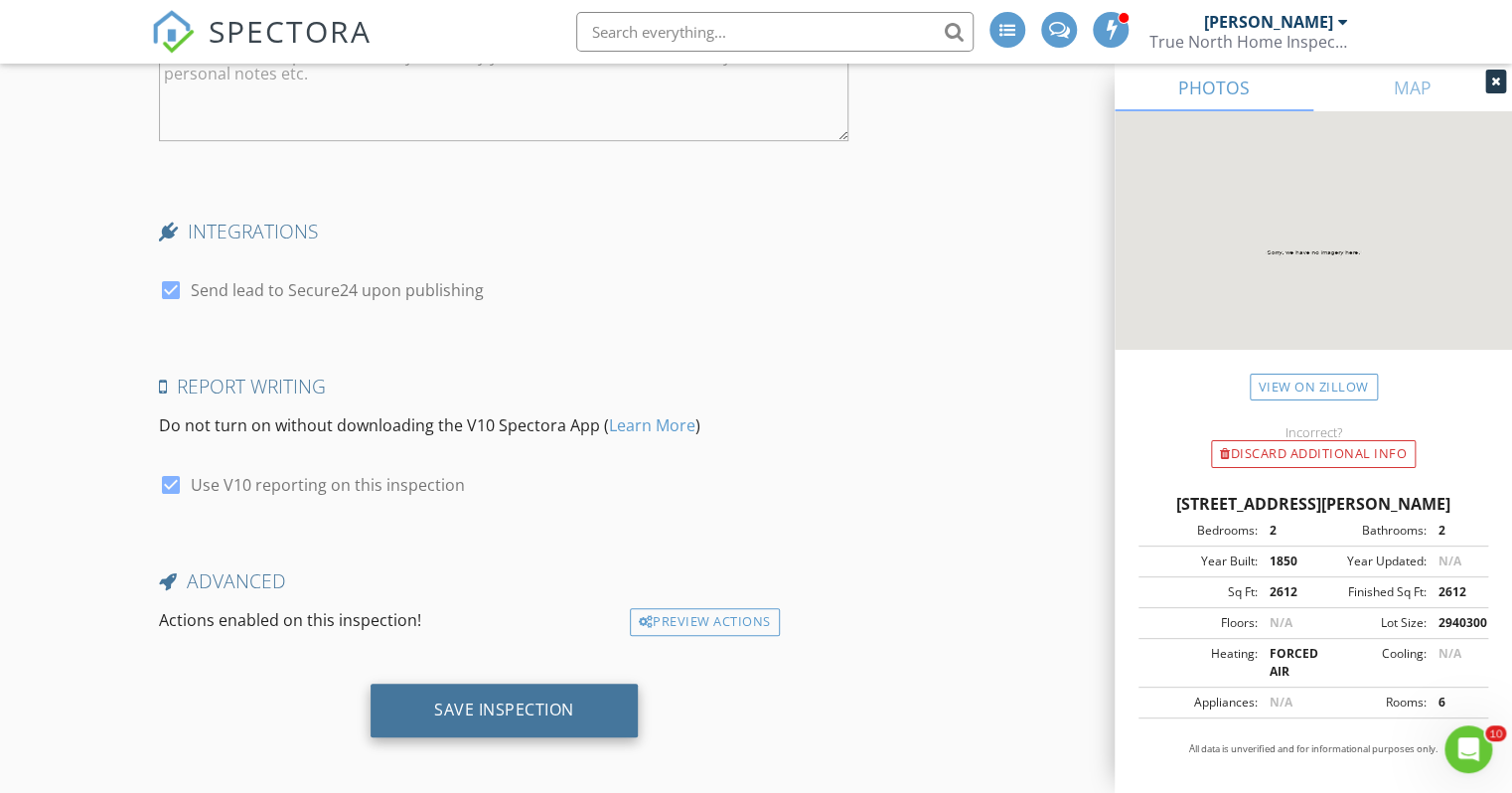 click on "Save Inspection" at bounding box center (504, 710) 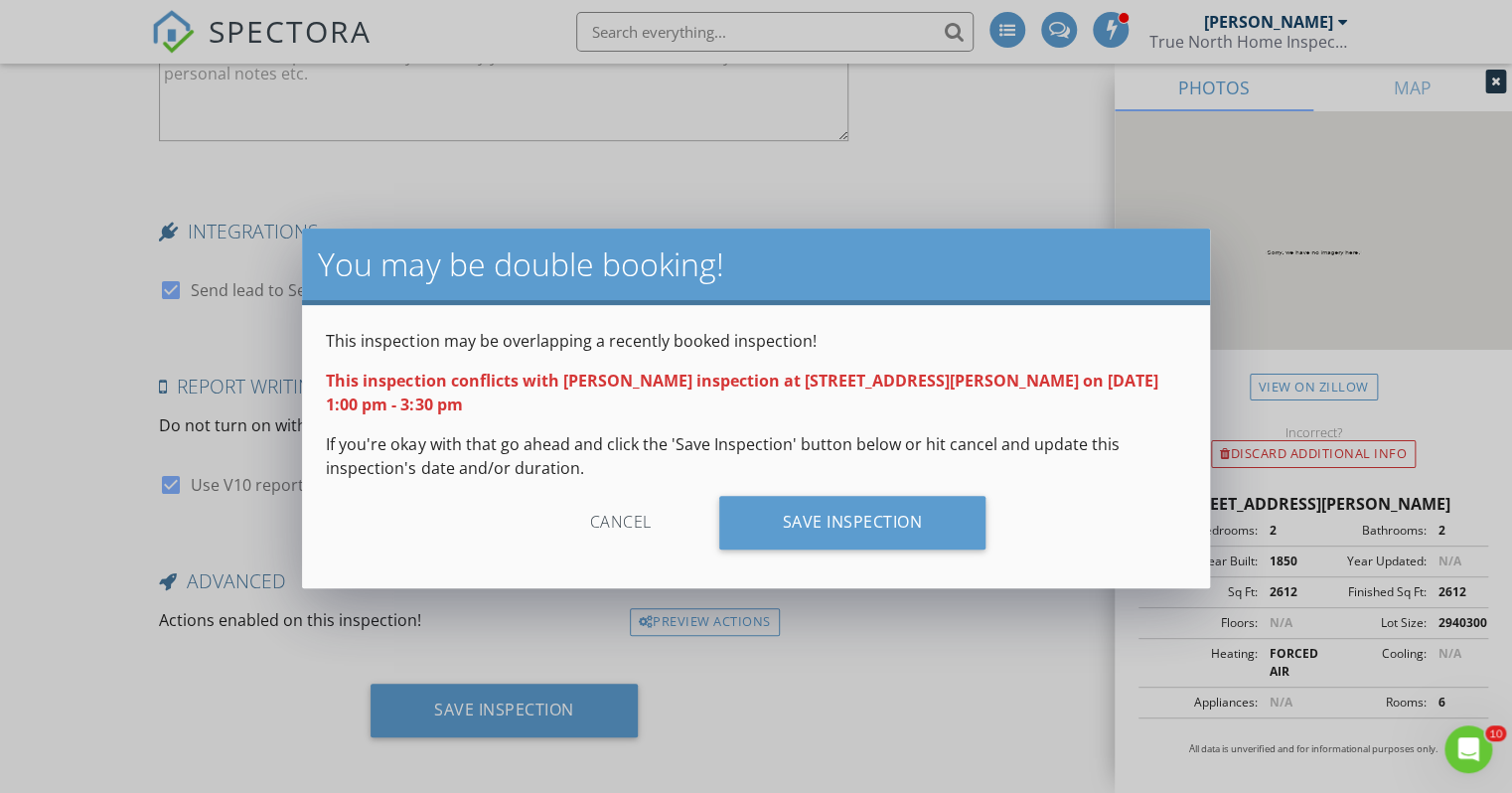 click on "Cancel" at bounding box center [621, 523] 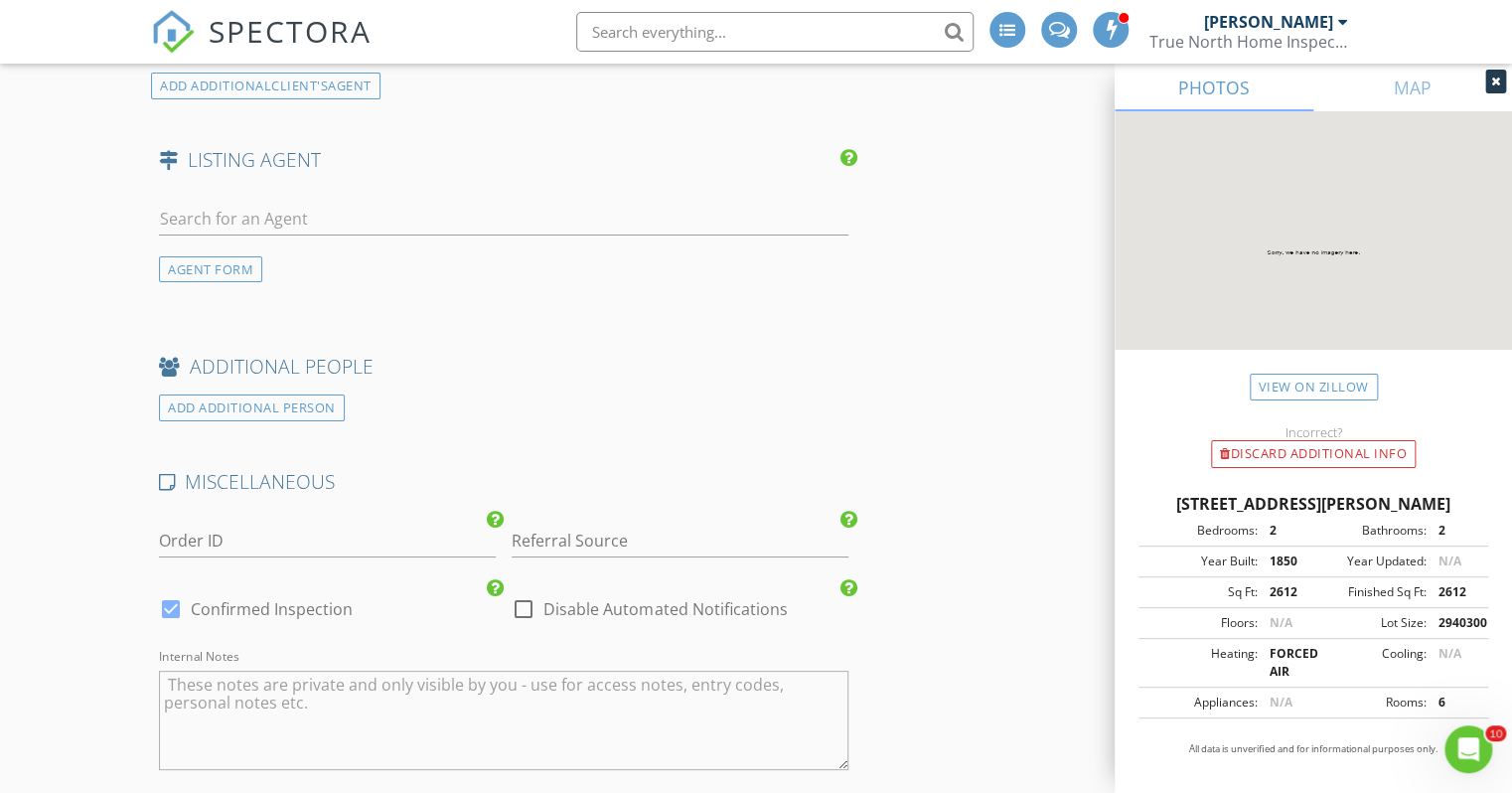 scroll, scrollTop: 3371, scrollLeft: 0, axis: vertical 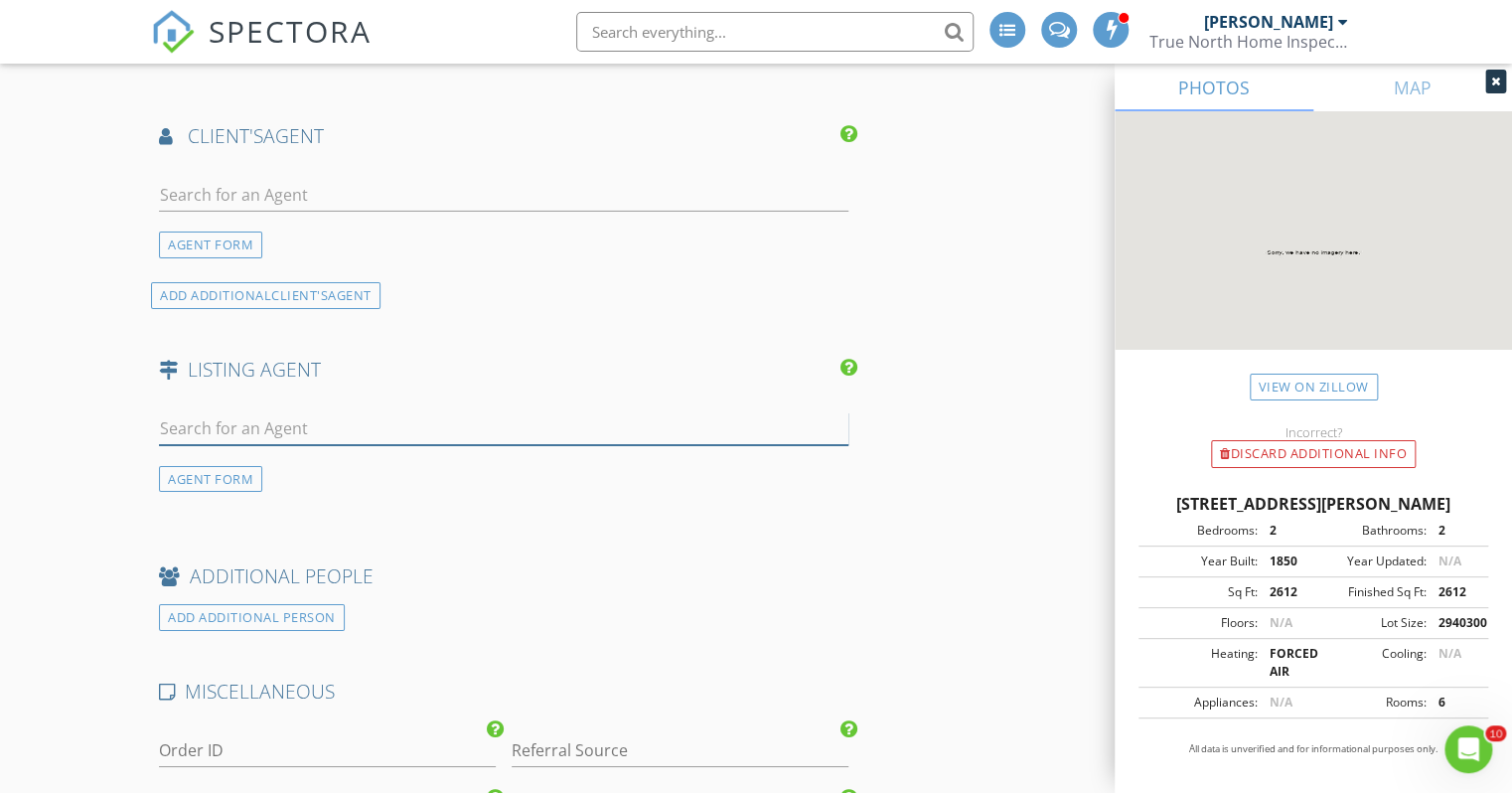 click at bounding box center (504, 428) 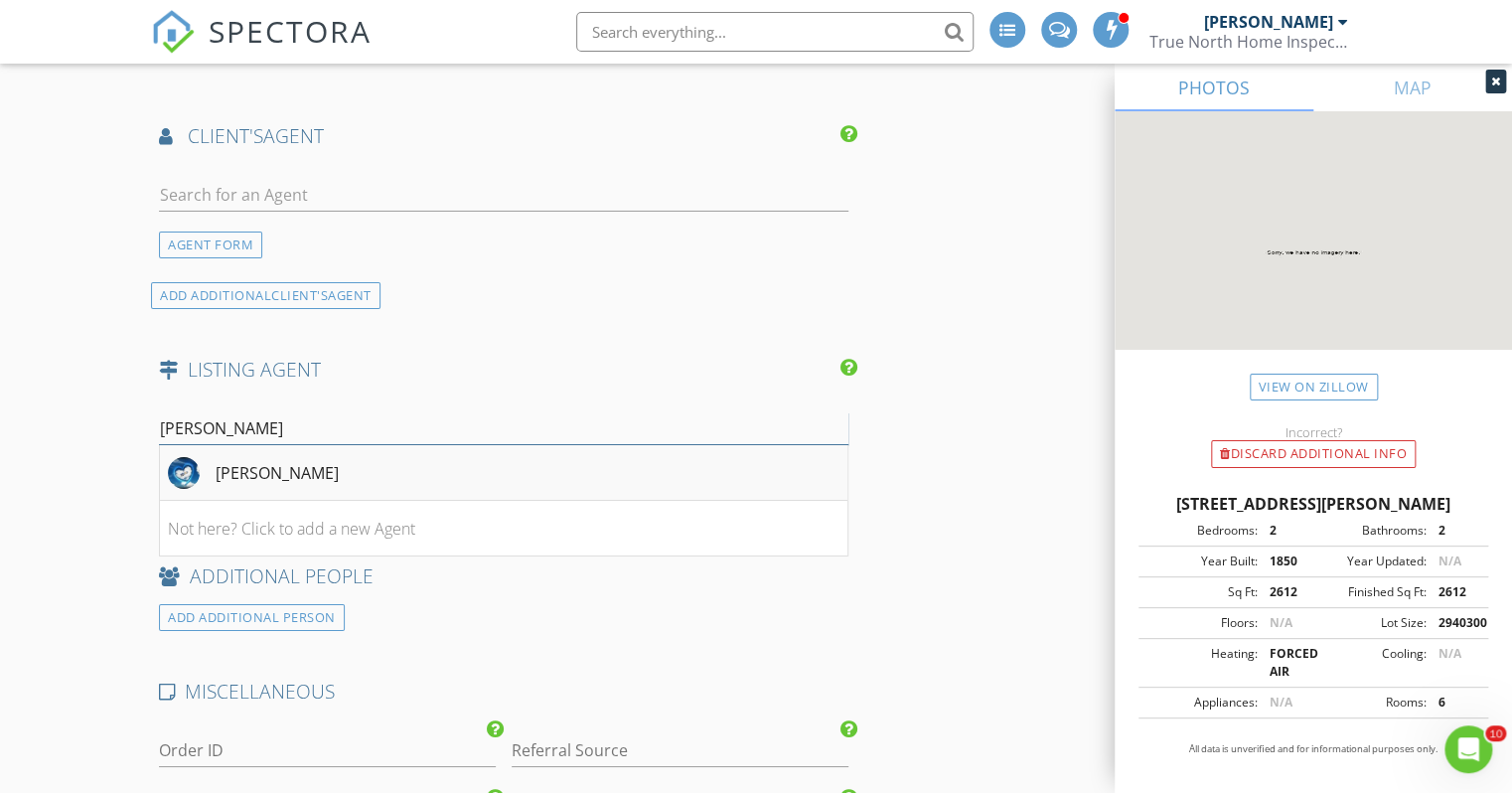 type on "Julie" 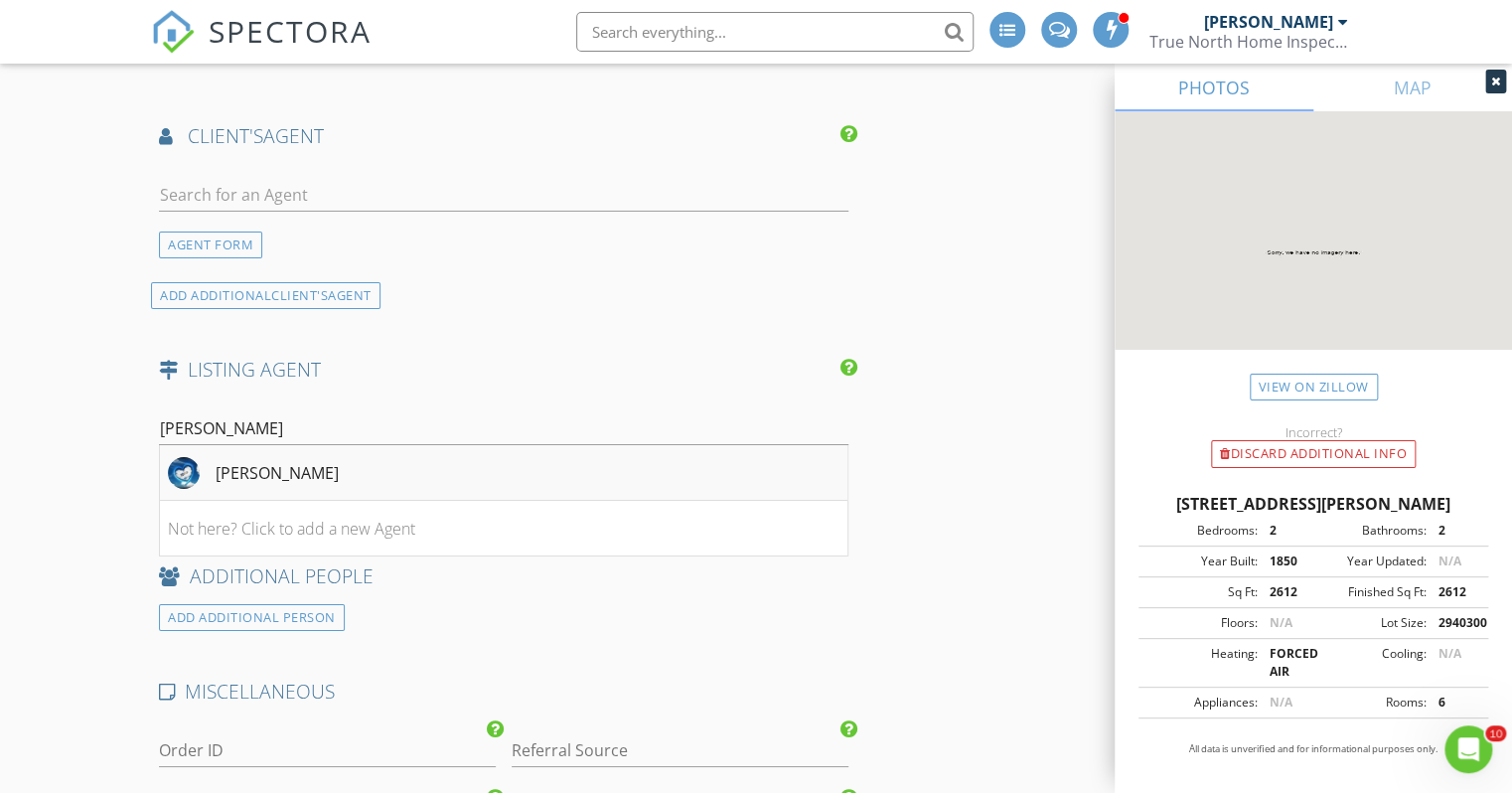 click on "Julie Emerson" at bounding box center [277, 473] 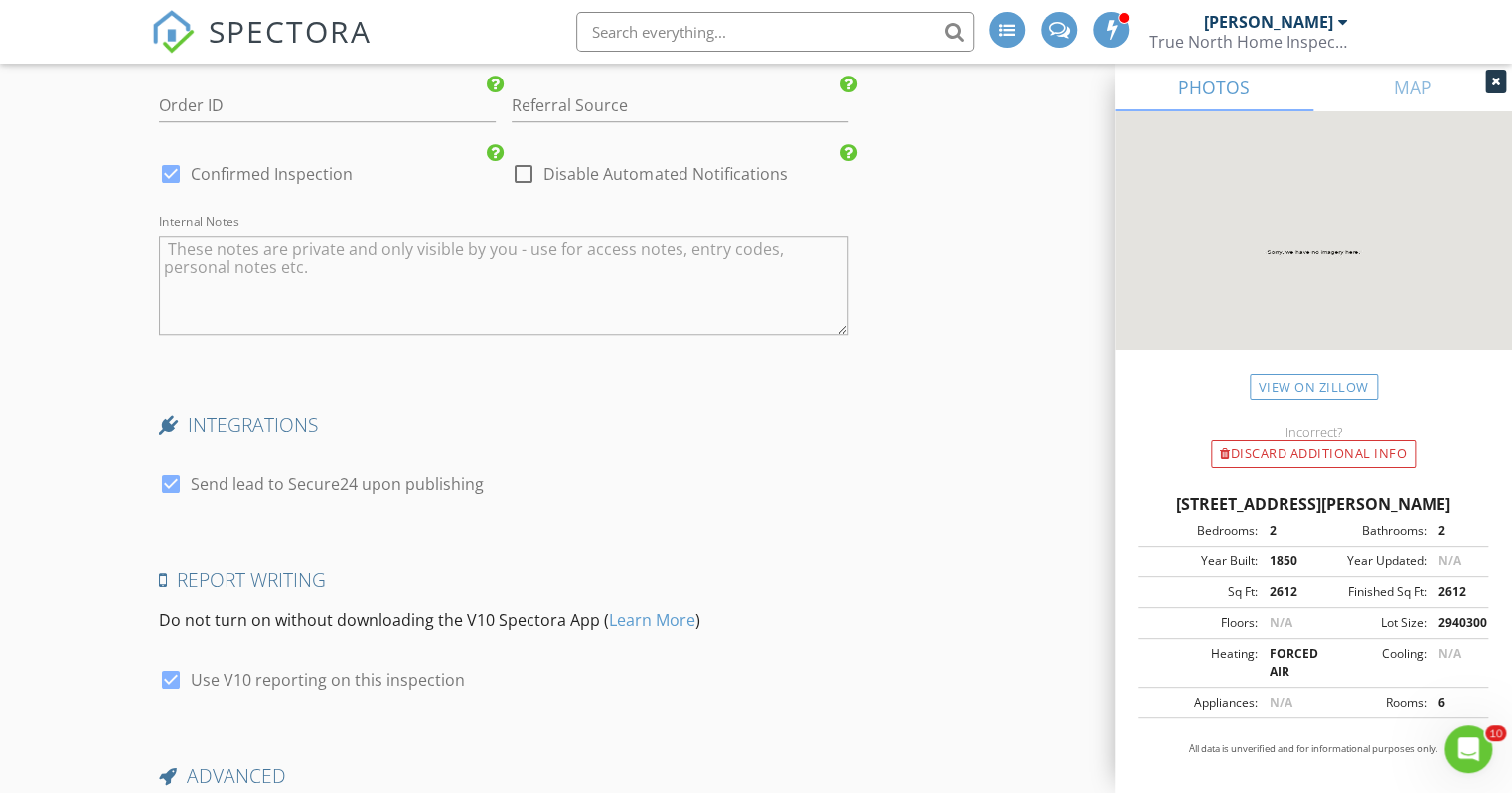 scroll, scrollTop: 4613, scrollLeft: 0, axis: vertical 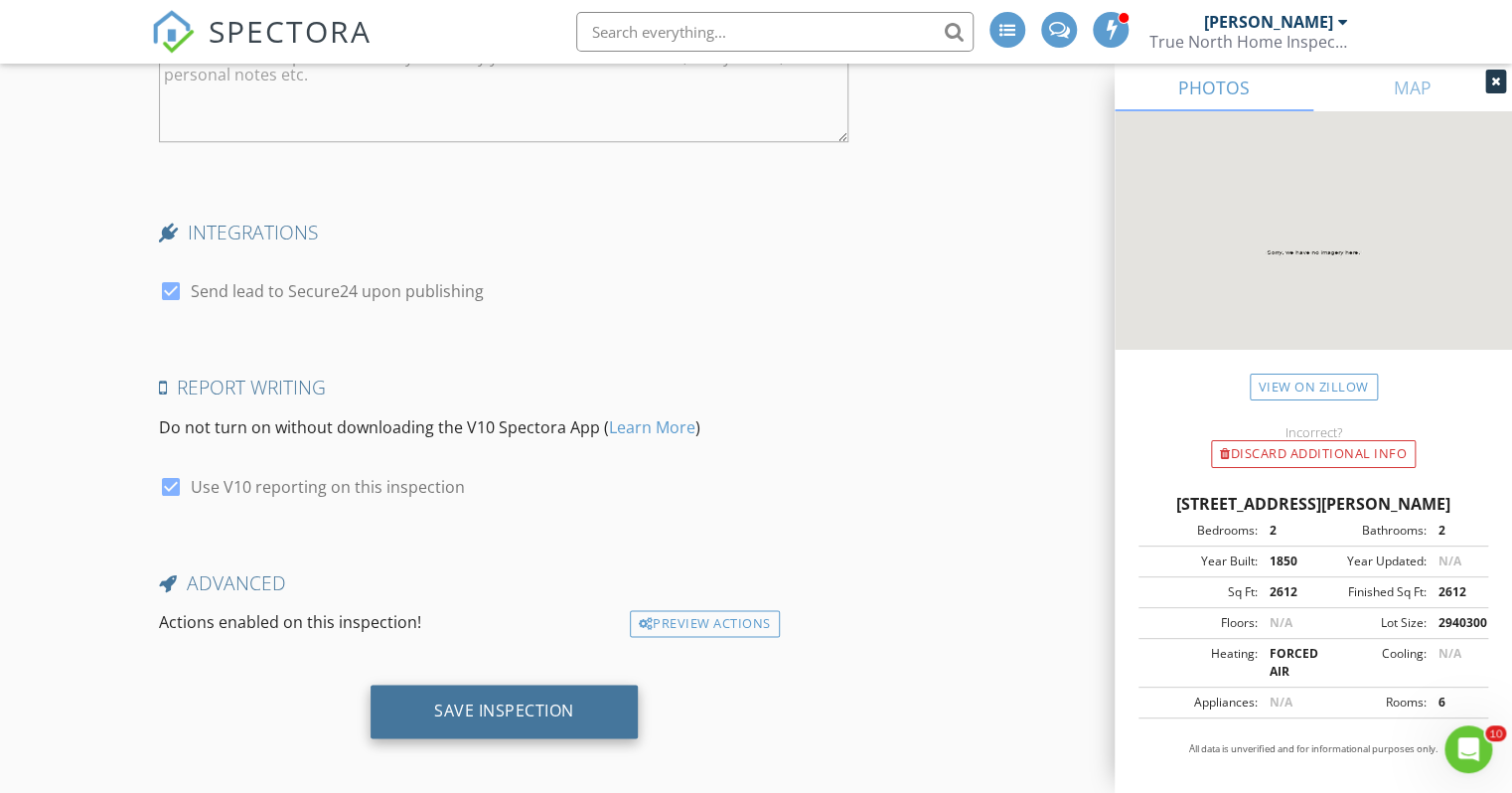 click on "Save Inspection" at bounding box center (504, 712) 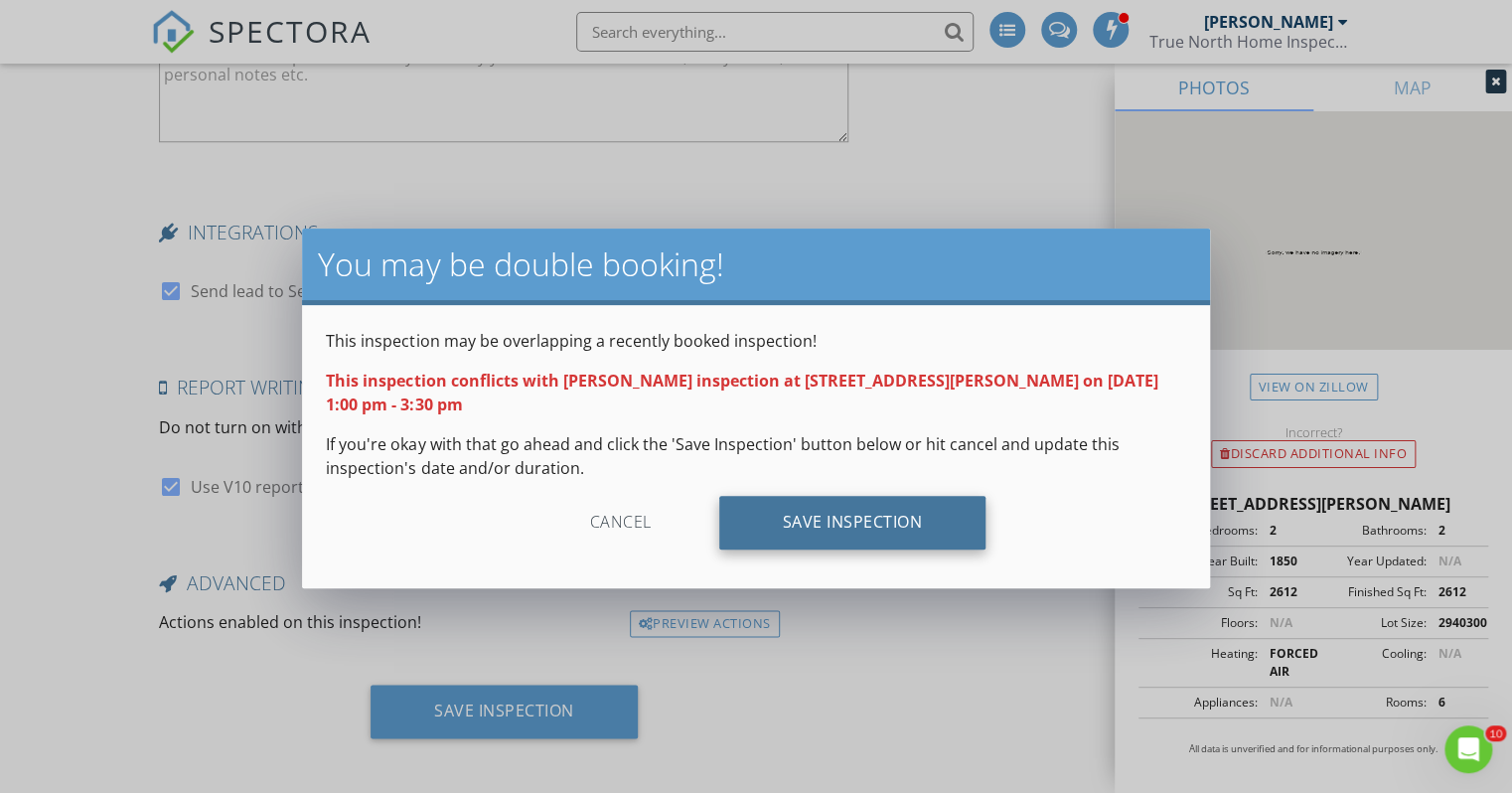click on "Save Inspection" at bounding box center (852, 523) 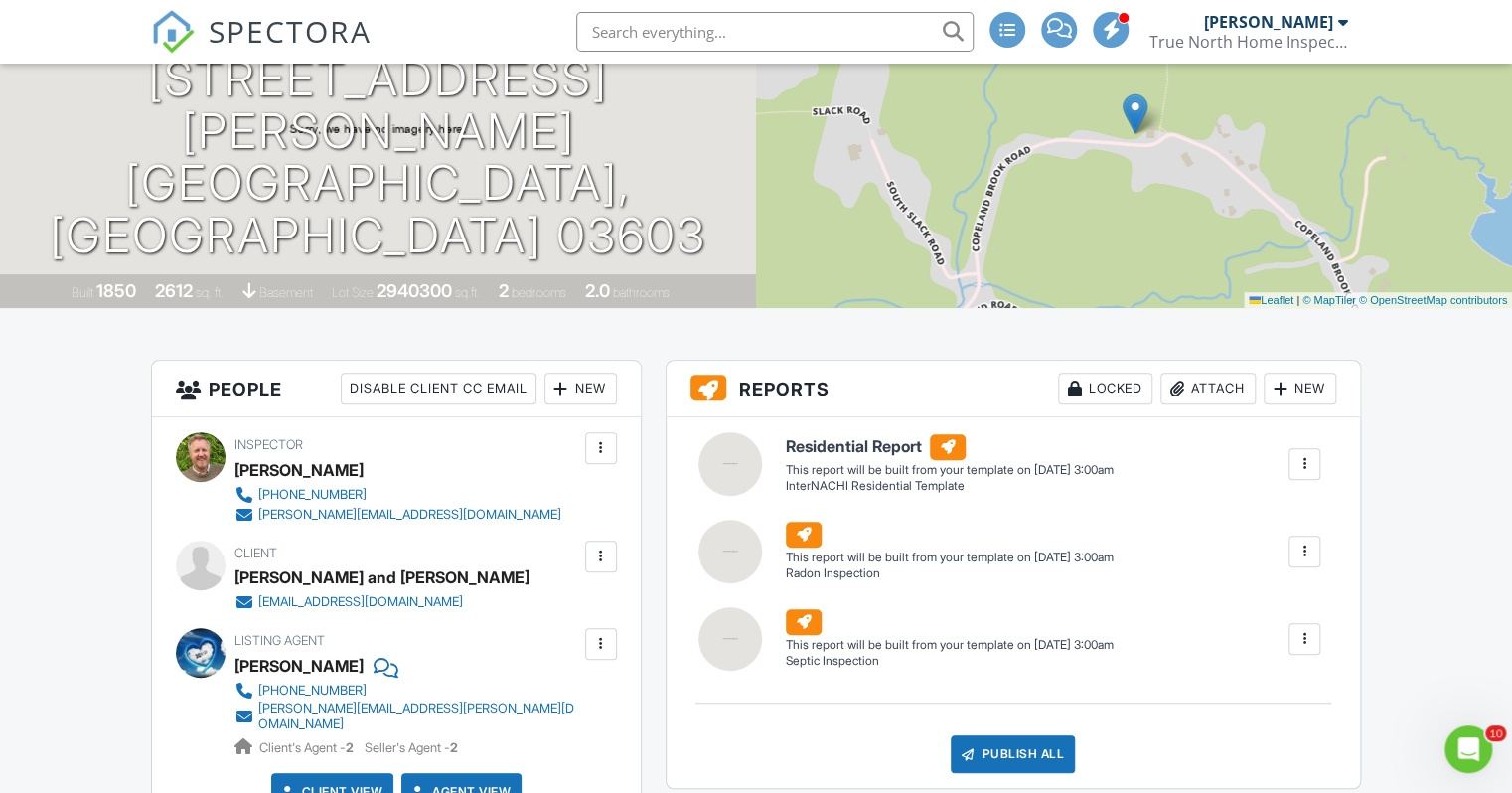 scroll, scrollTop: 0, scrollLeft: 0, axis: both 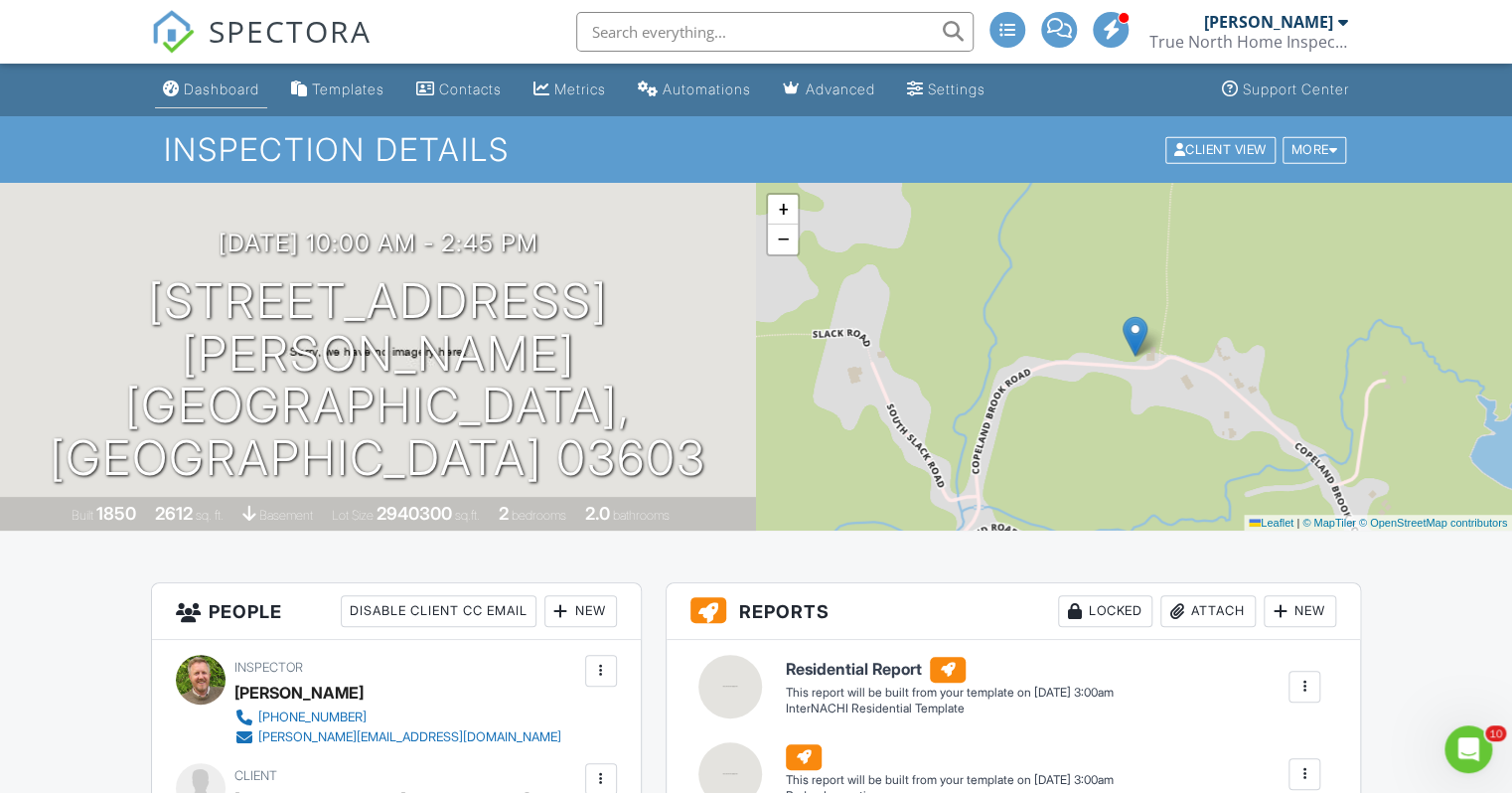 click on "Dashboard" at bounding box center (222, 88) 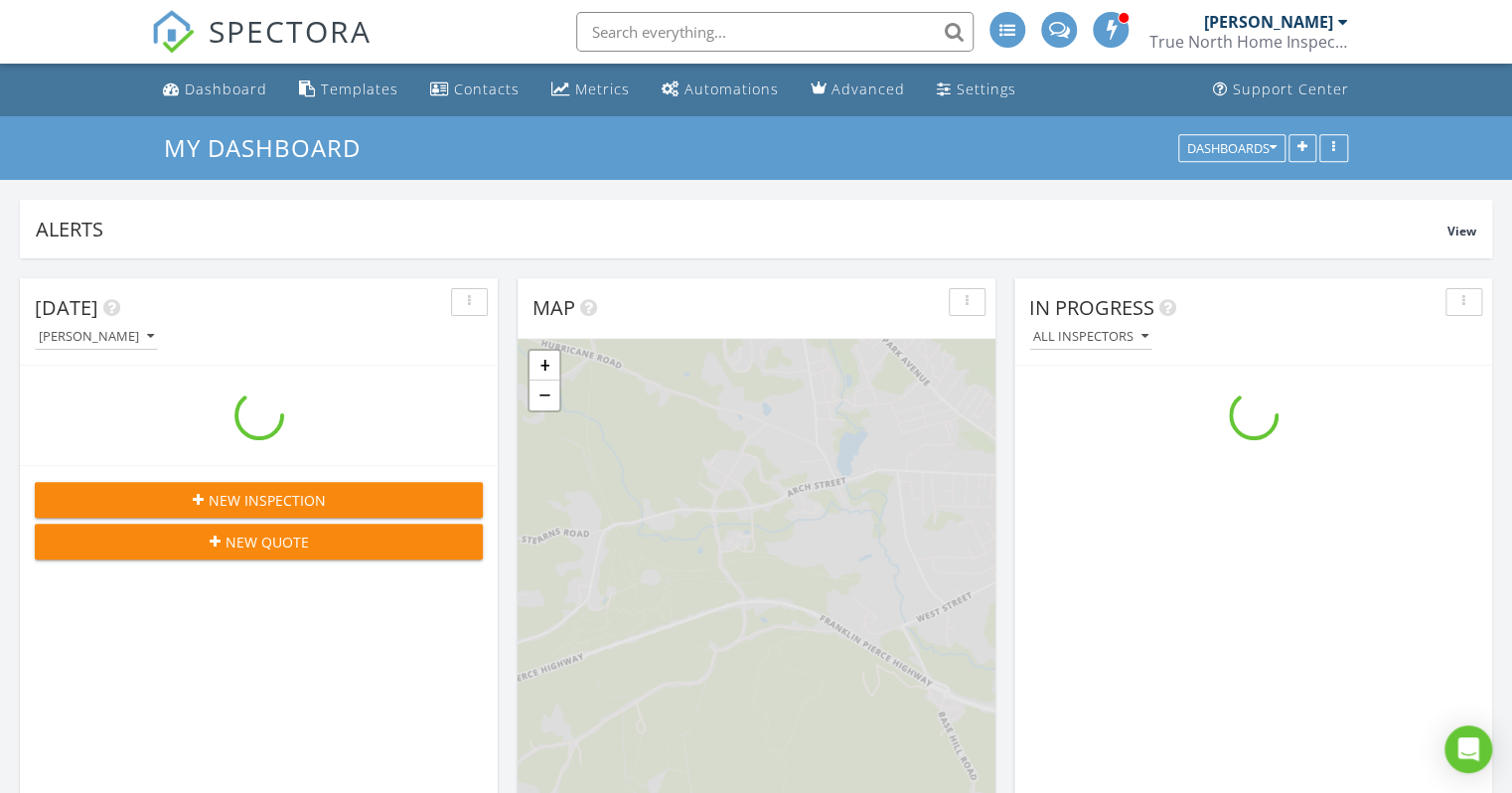 scroll, scrollTop: 367, scrollLeft: 0, axis: vertical 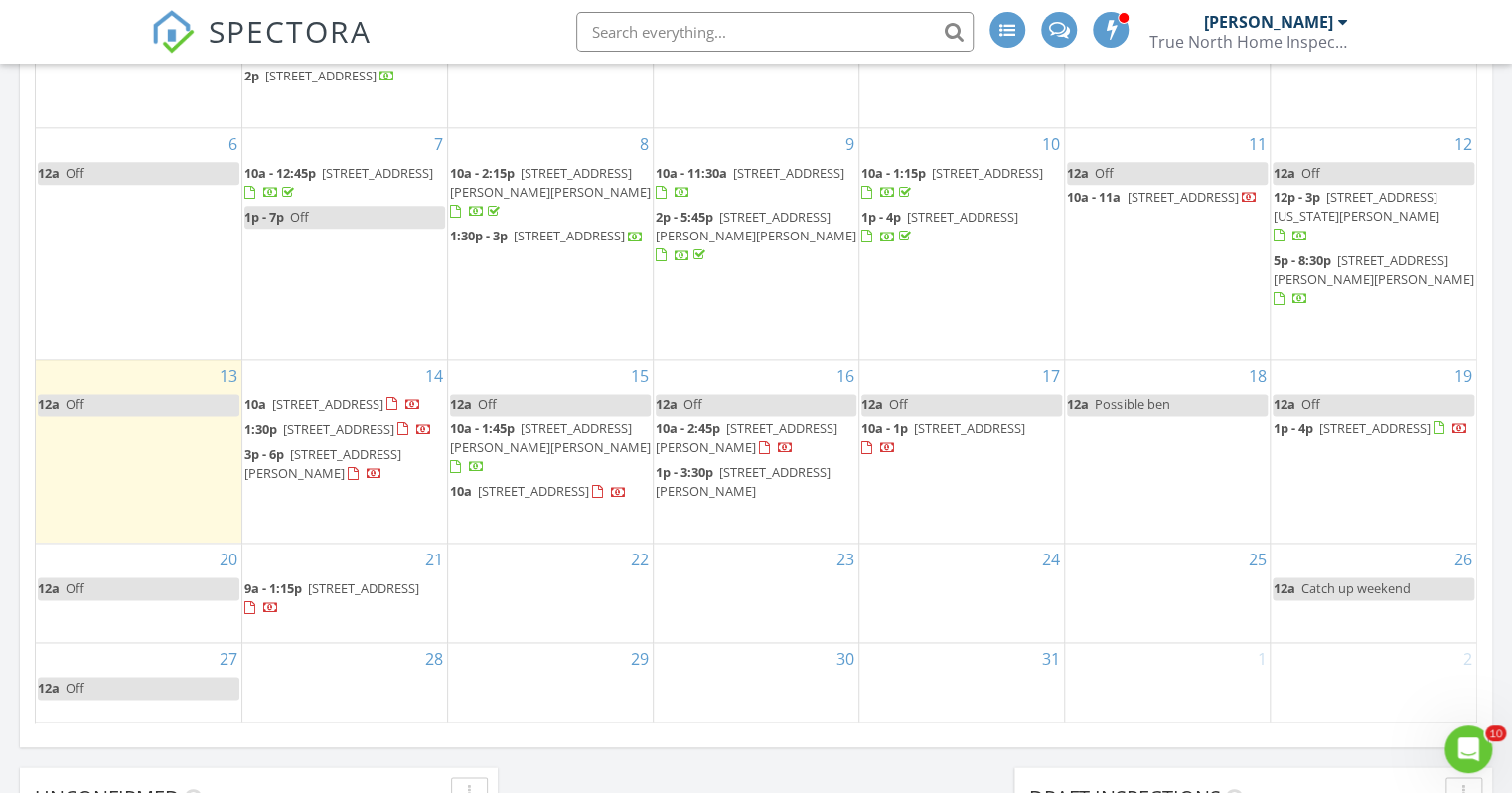 click on "[STREET_ADDRESS][PERSON_NAME][PERSON_NAME]" at bounding box center [550, 437] 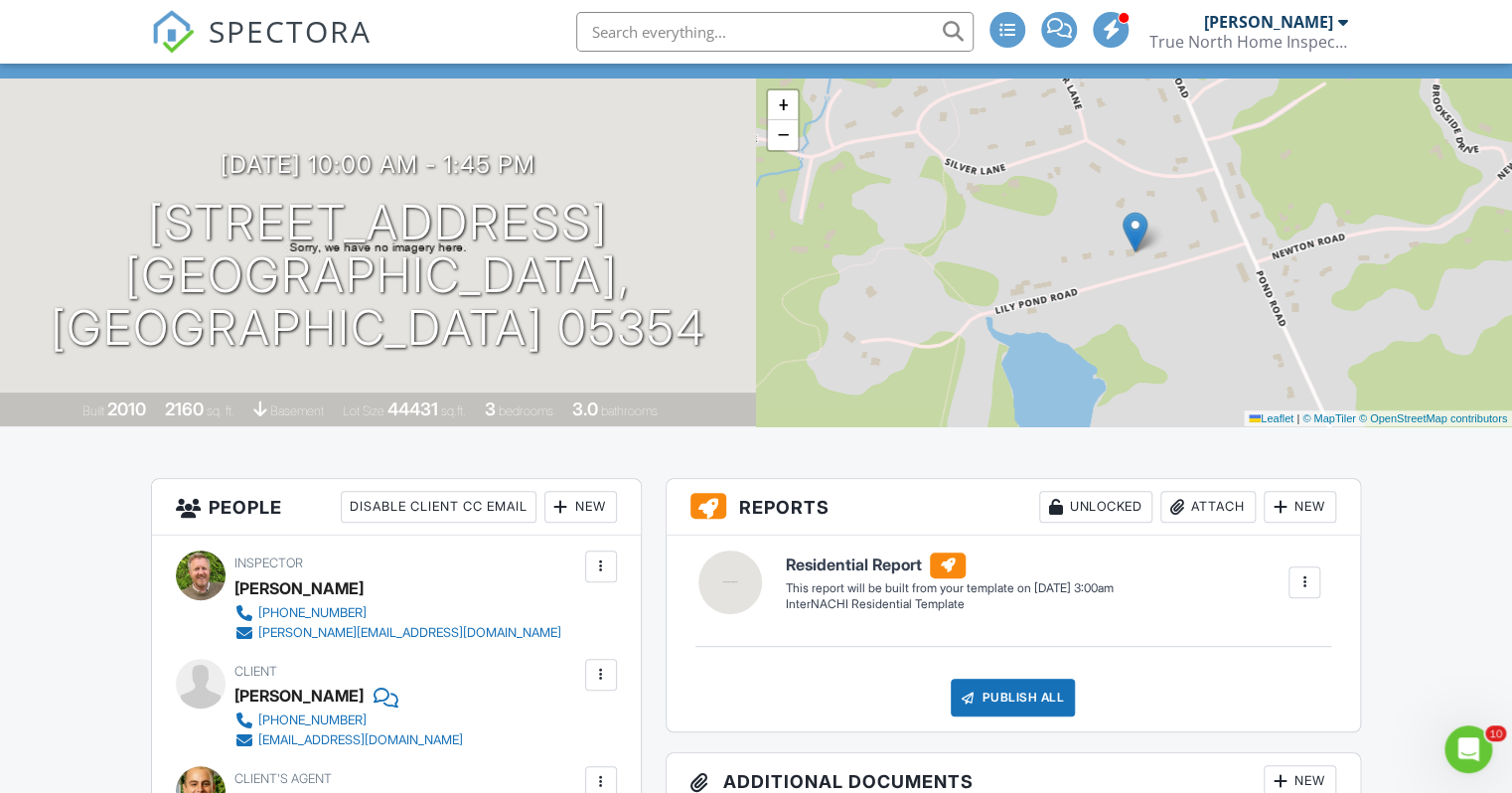 scroll, scrollTop: 0, scrollLeft: 0, axis: both 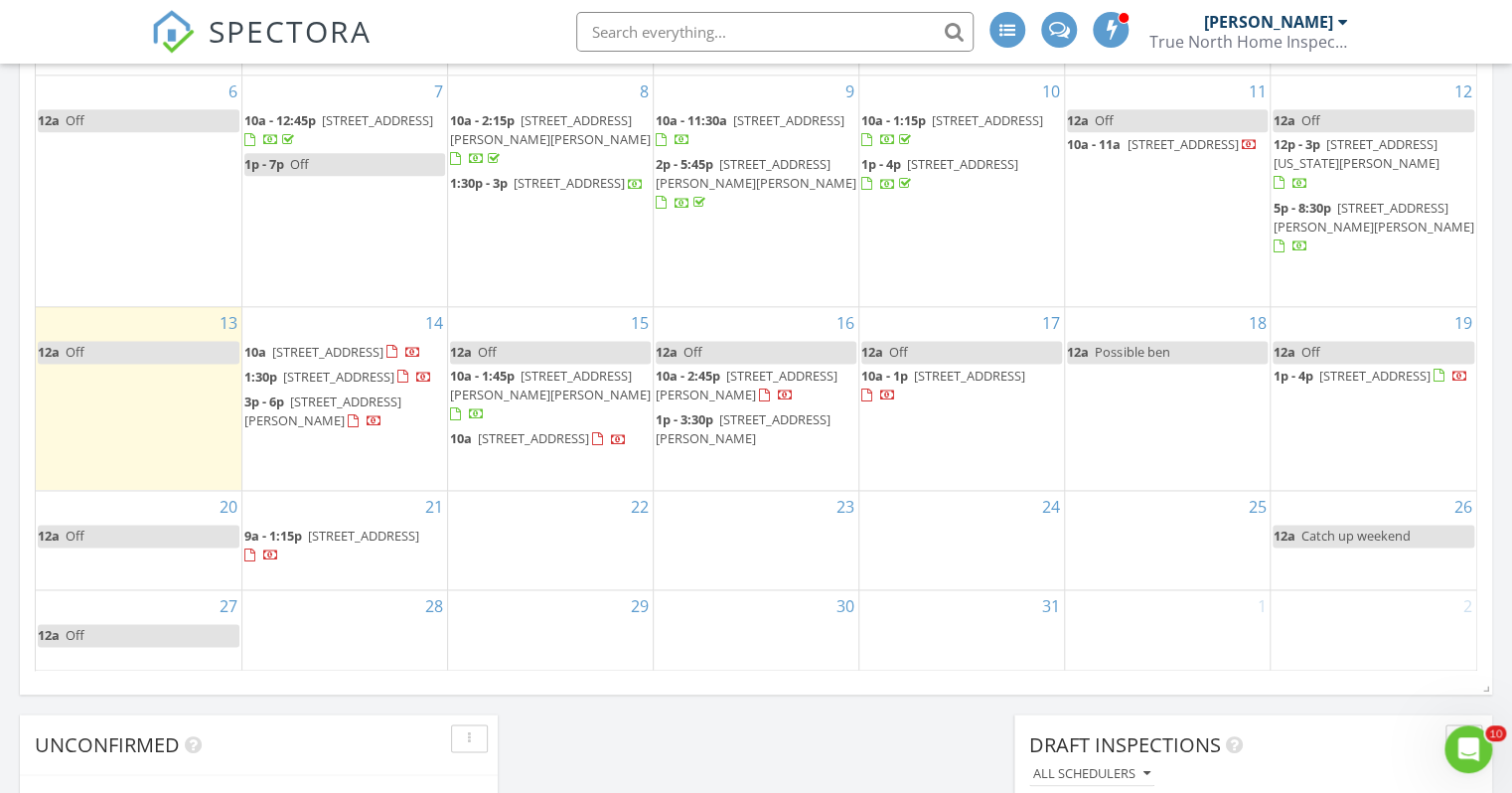 click on "14 Ponderosa Park, Charlestown 03603" at bounding box center [533, 438] 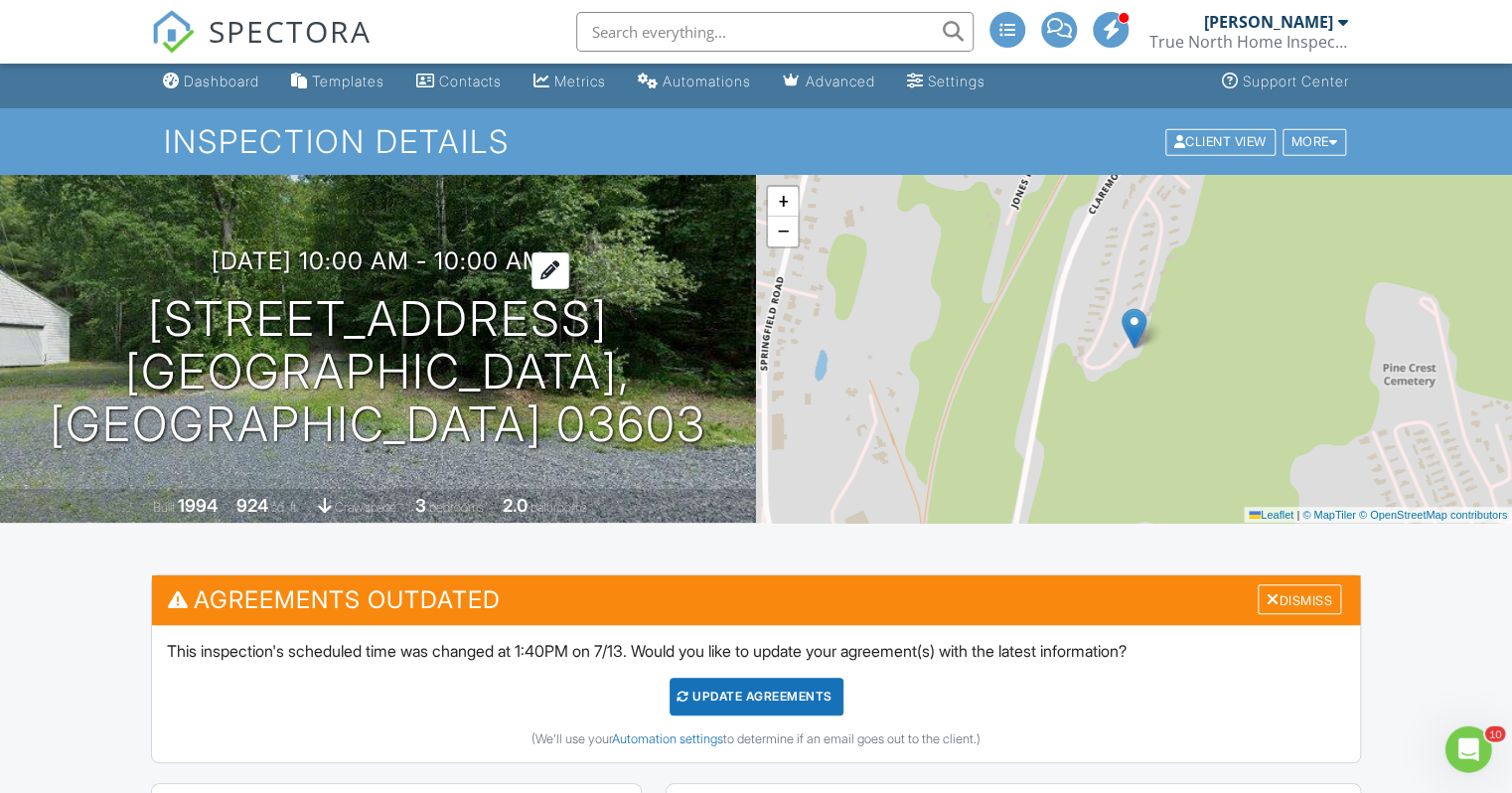 scroll, scrollTop: 0, scrollLeft: 0, axis: both 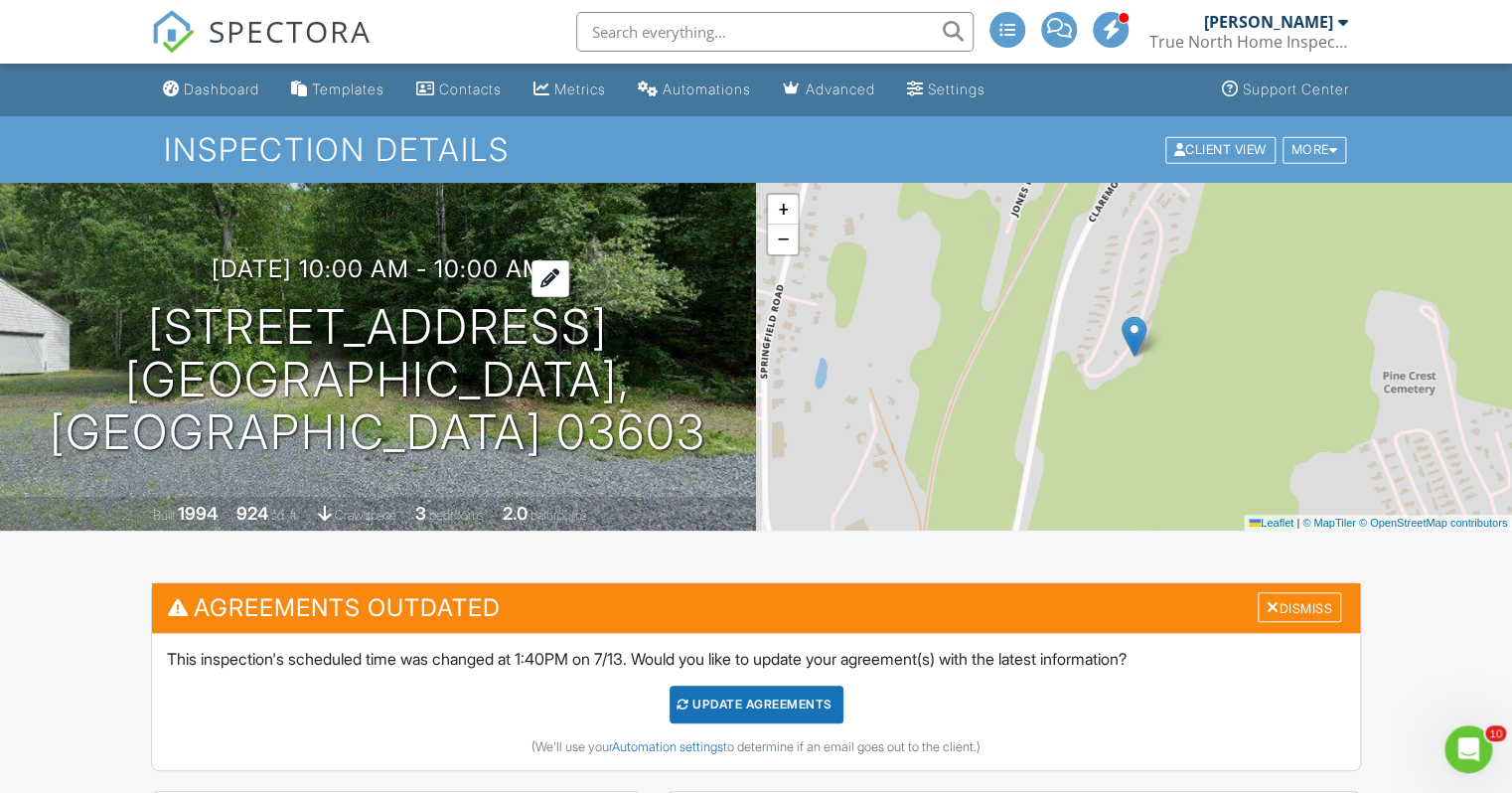 click on "07/15/2025 10:00 am
- 10:00 am" at bounding box center (378, 268) 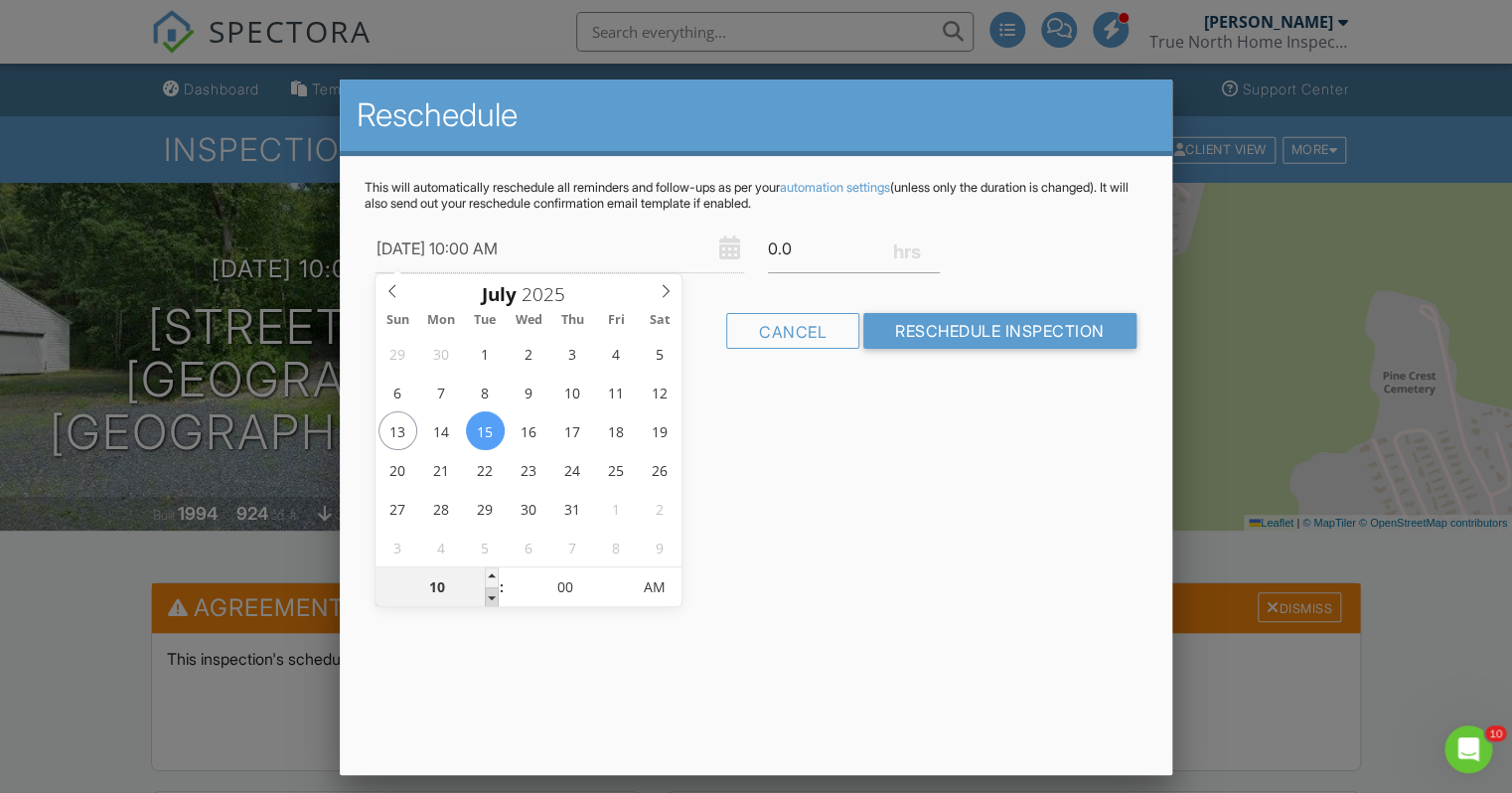 type on "07/15/2025 9:00 AM" 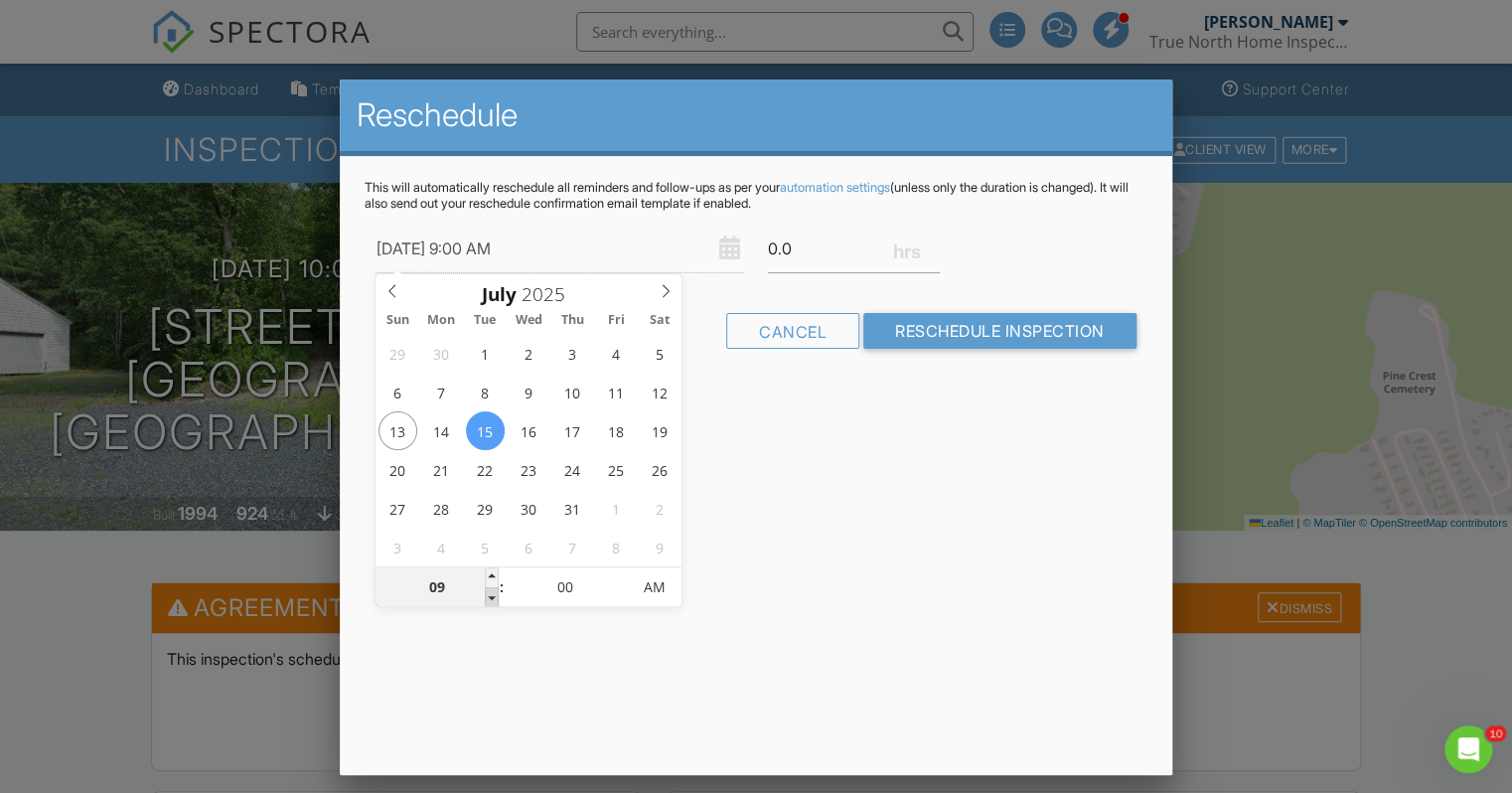 click at bounding box center [492, 597] 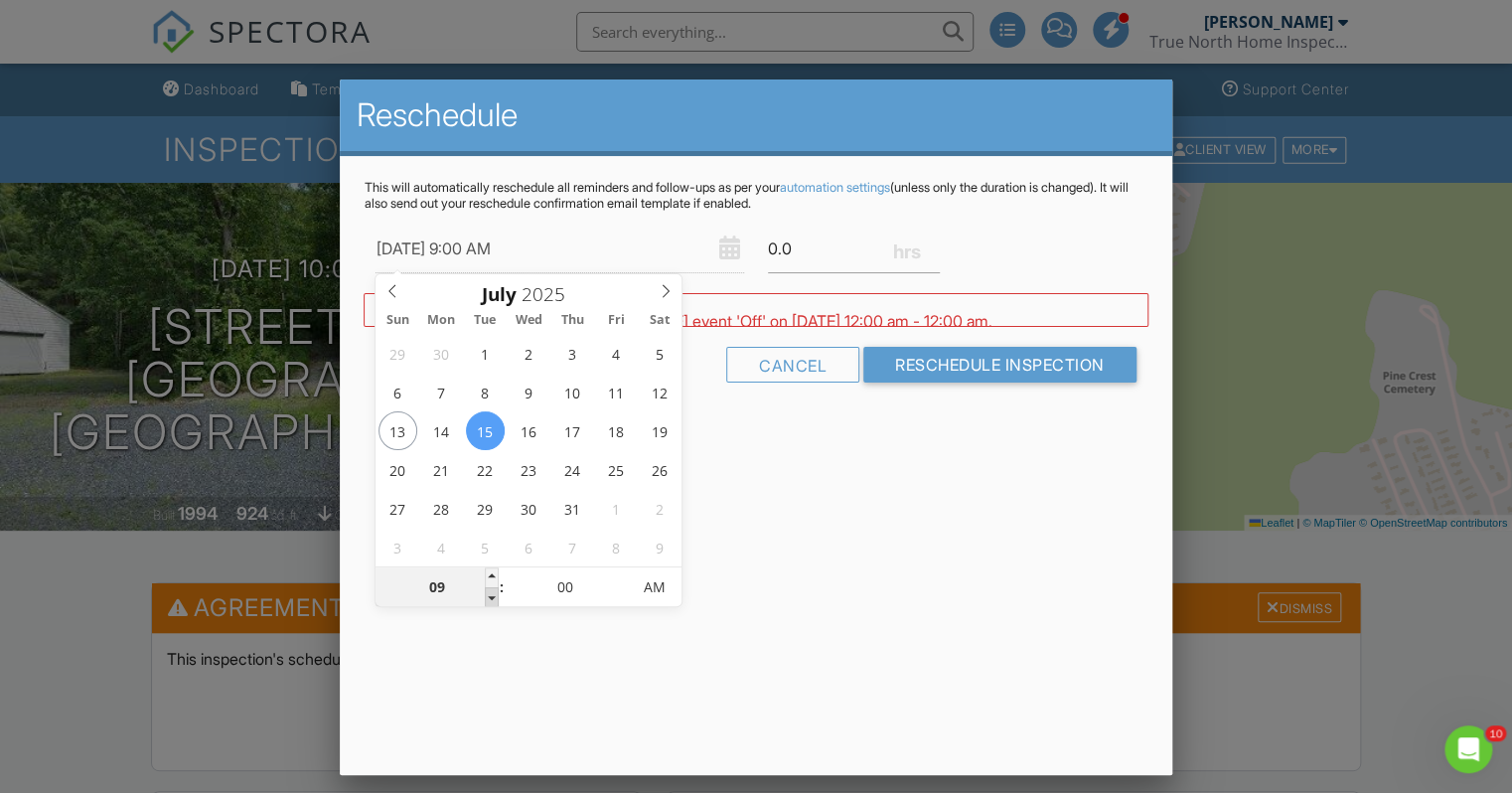 type on "[DATE] 8:00 AM" 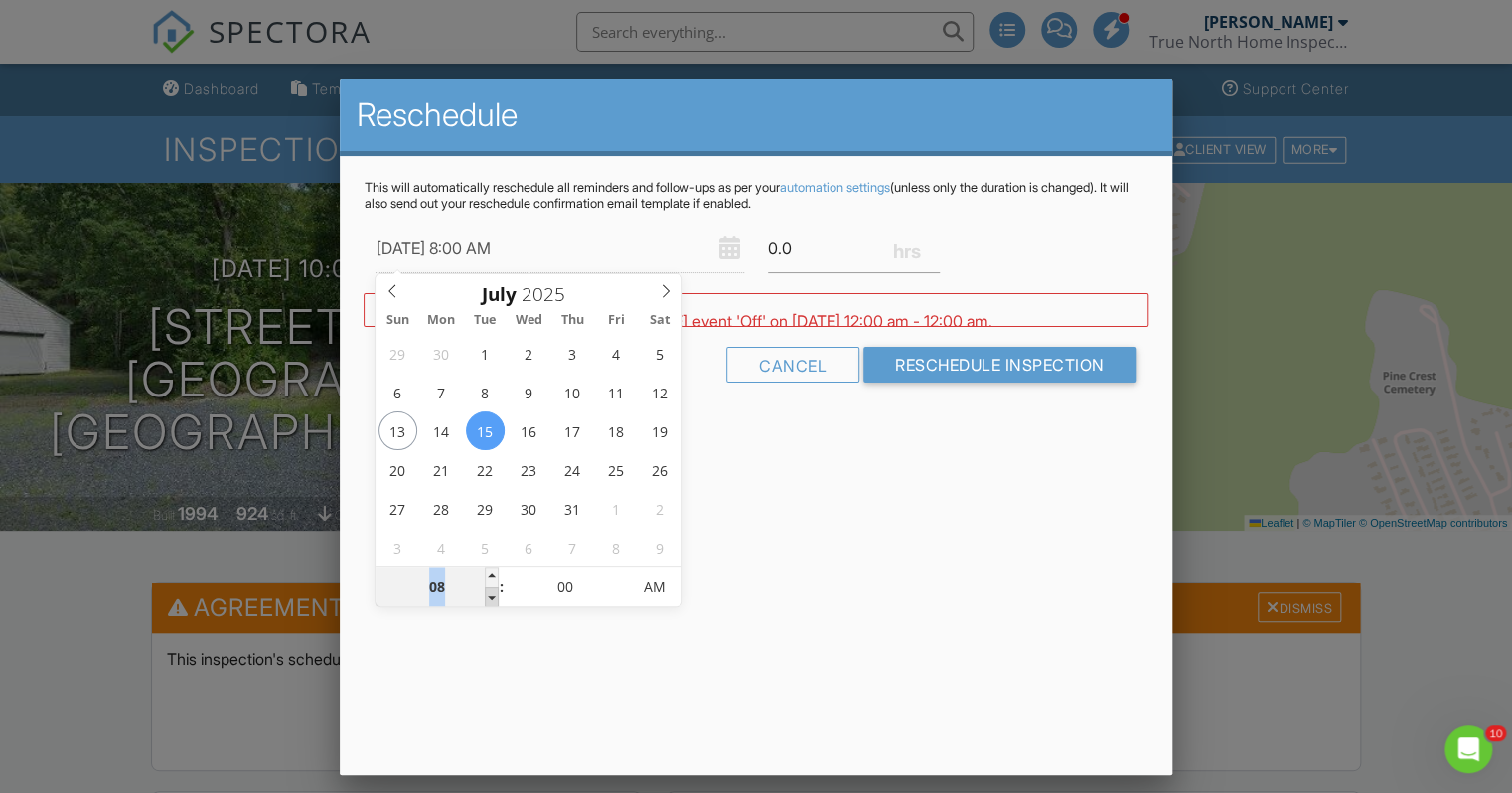 click at bounding box center (492, 597) 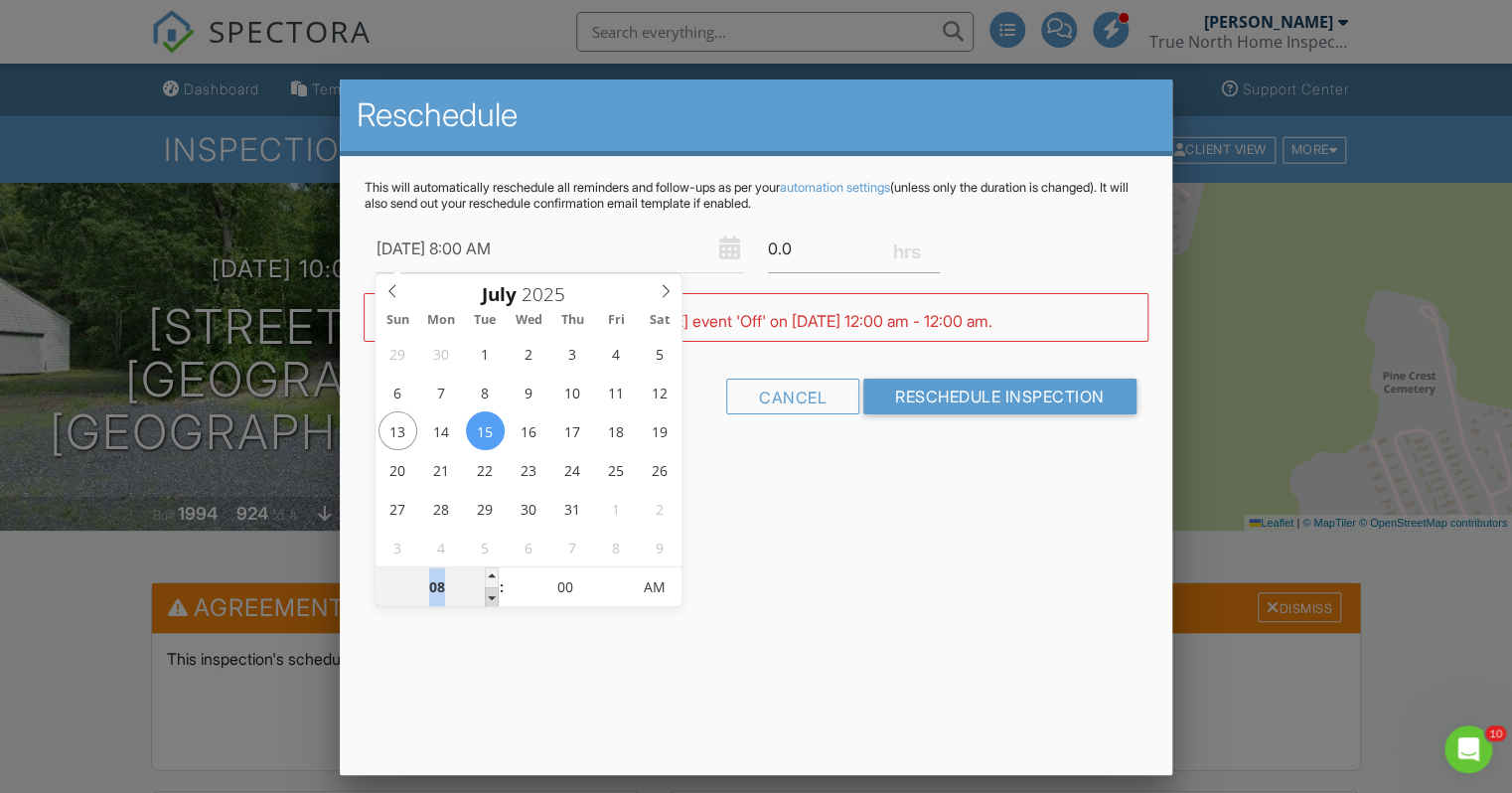 type on "07/15/2025 7:00 AM" 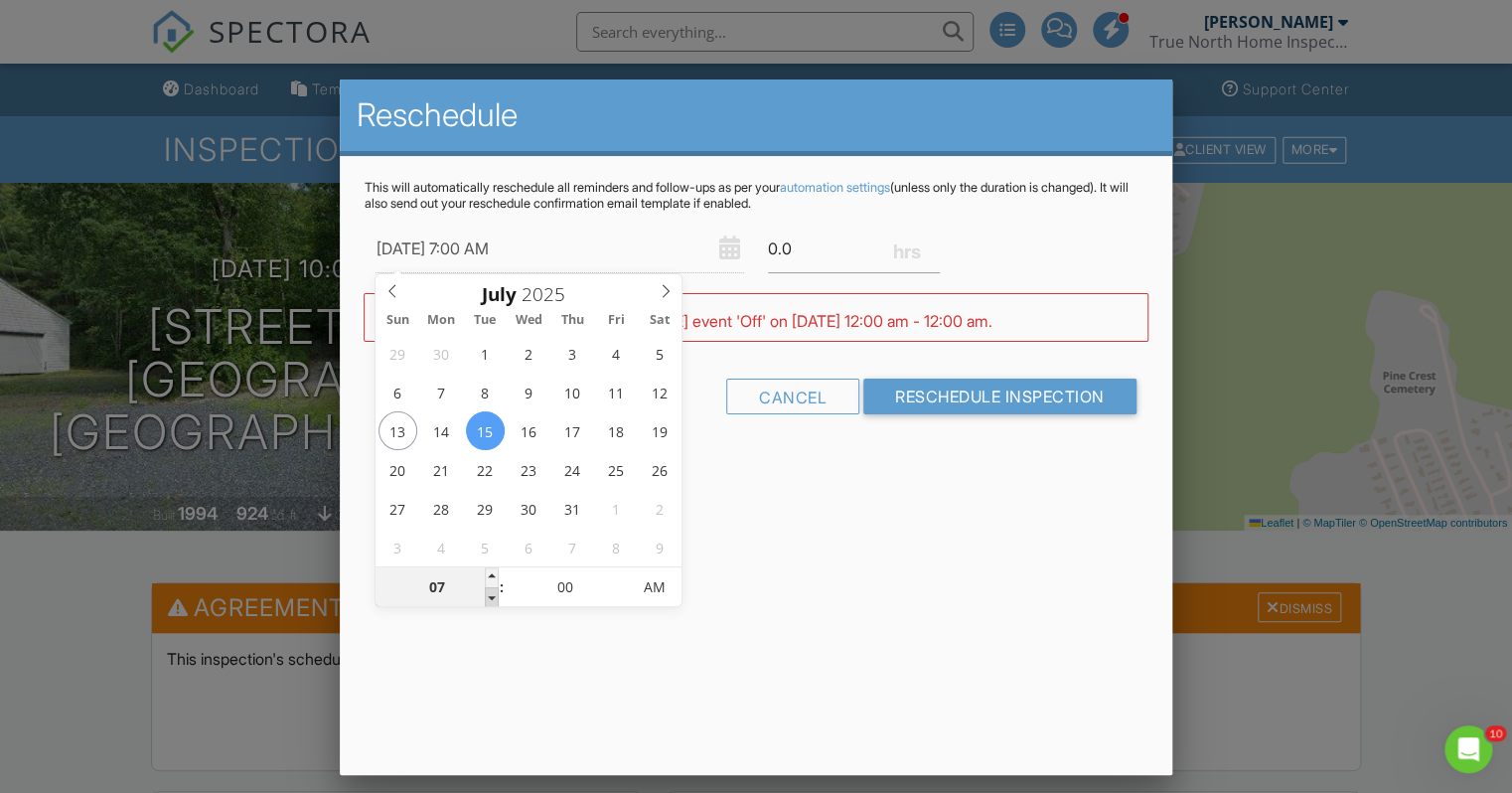 click at bounding box center (492, 597) 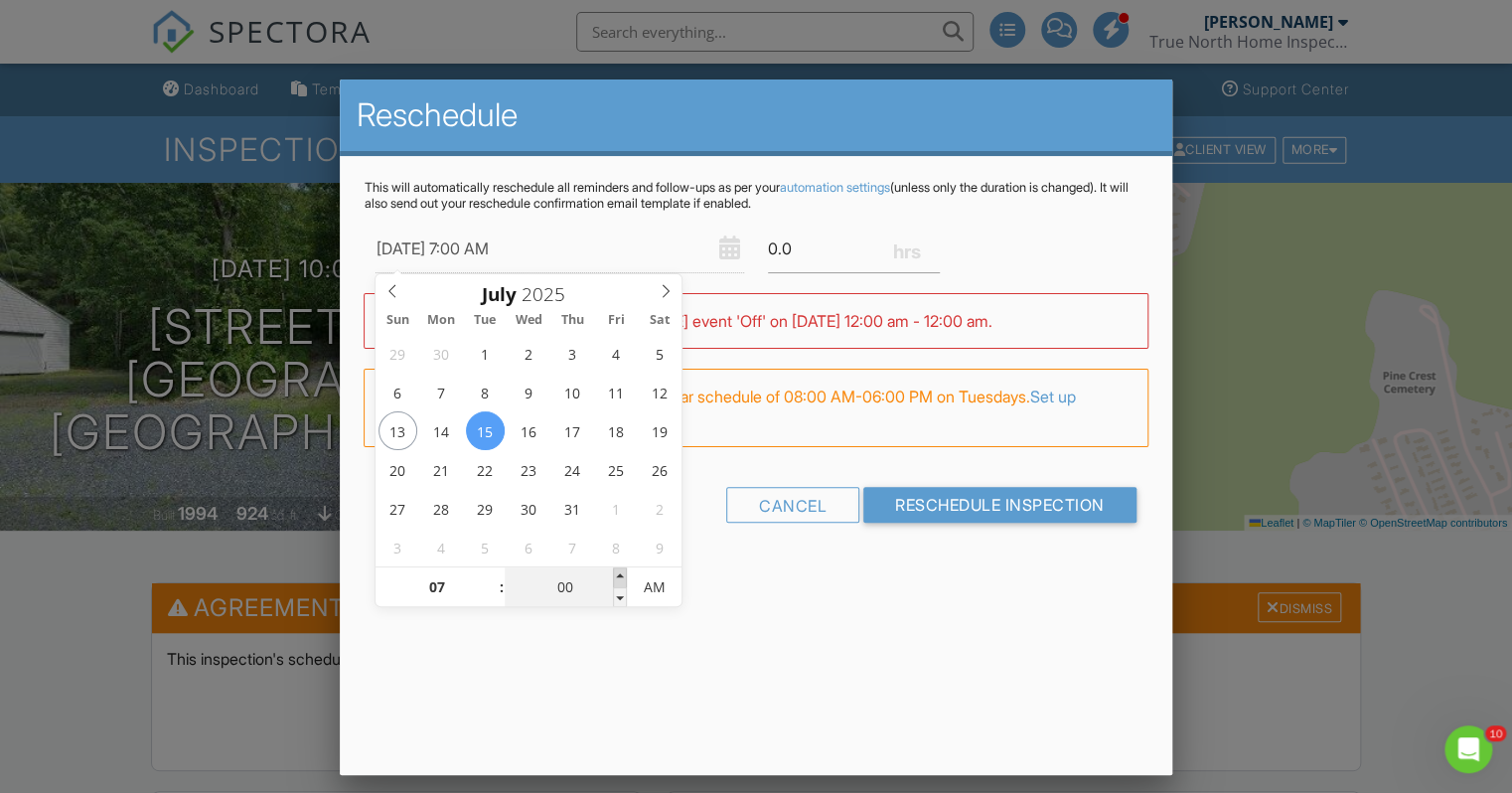 type on "07/15/2025 7:05 AM" 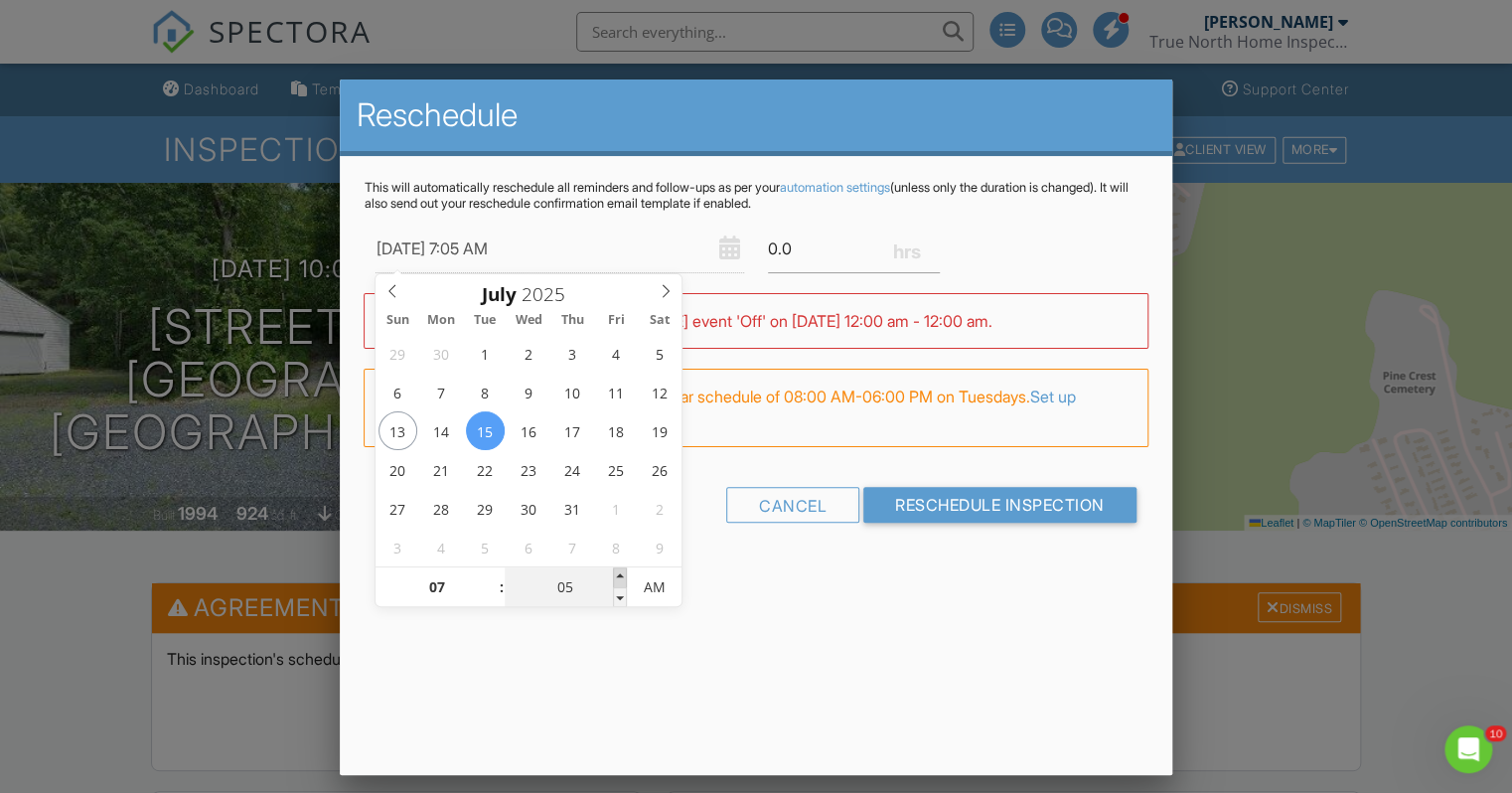 click at bounding box center [620, 577] 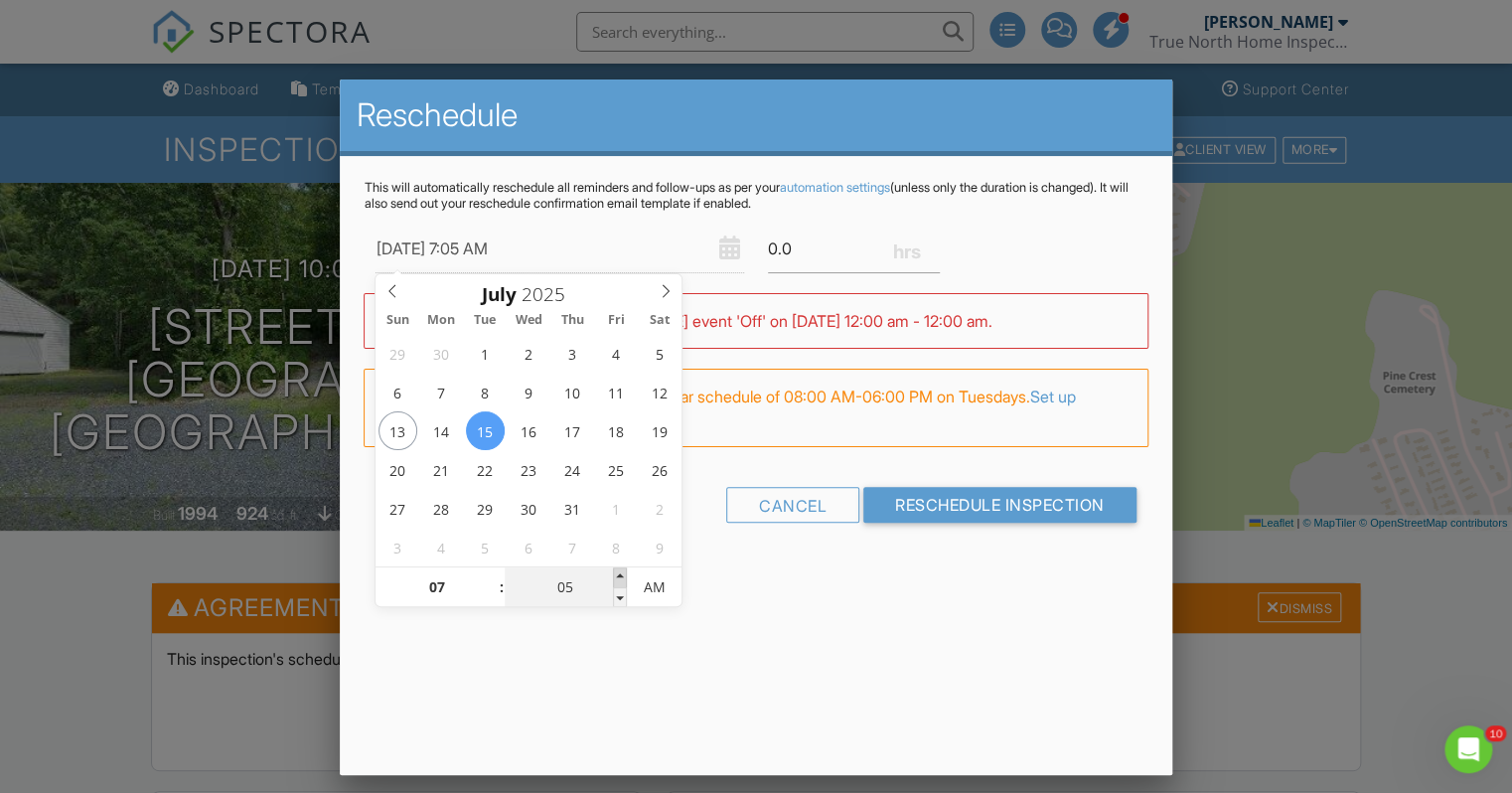 type on "07/15/2025 7:10 AM" 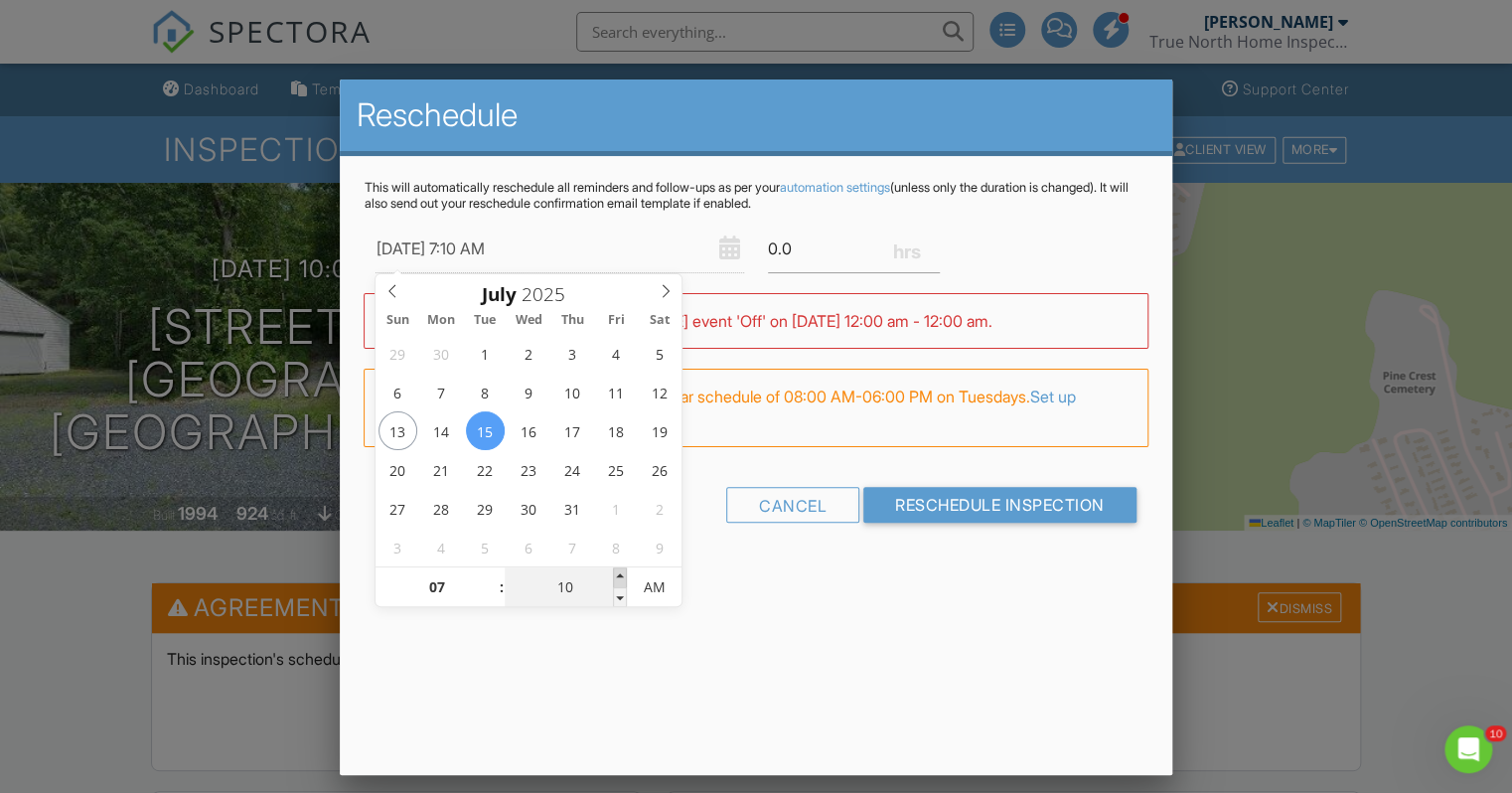 click at bounding box center [620, 577] 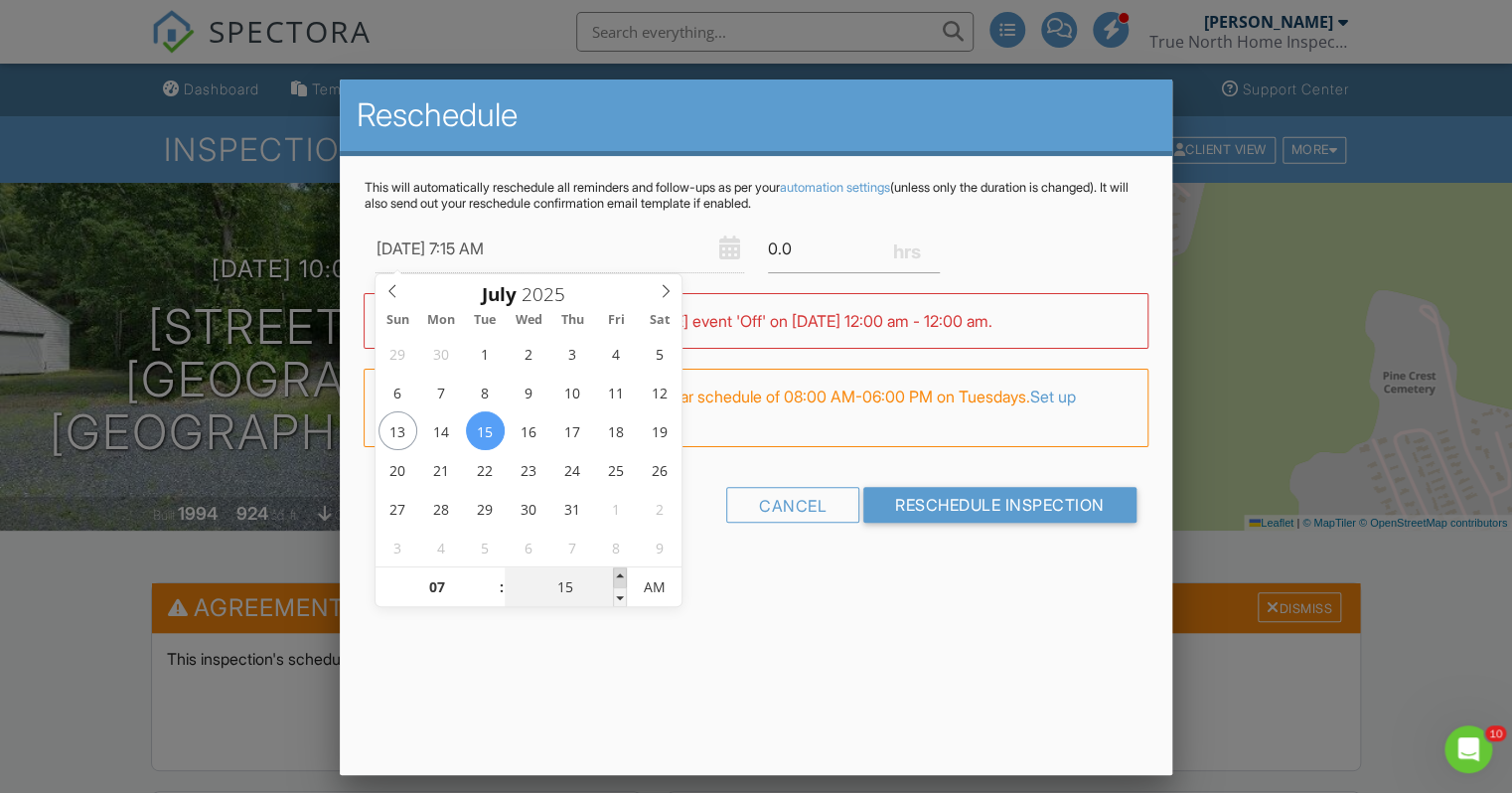 click at bounding box center [620, 577] 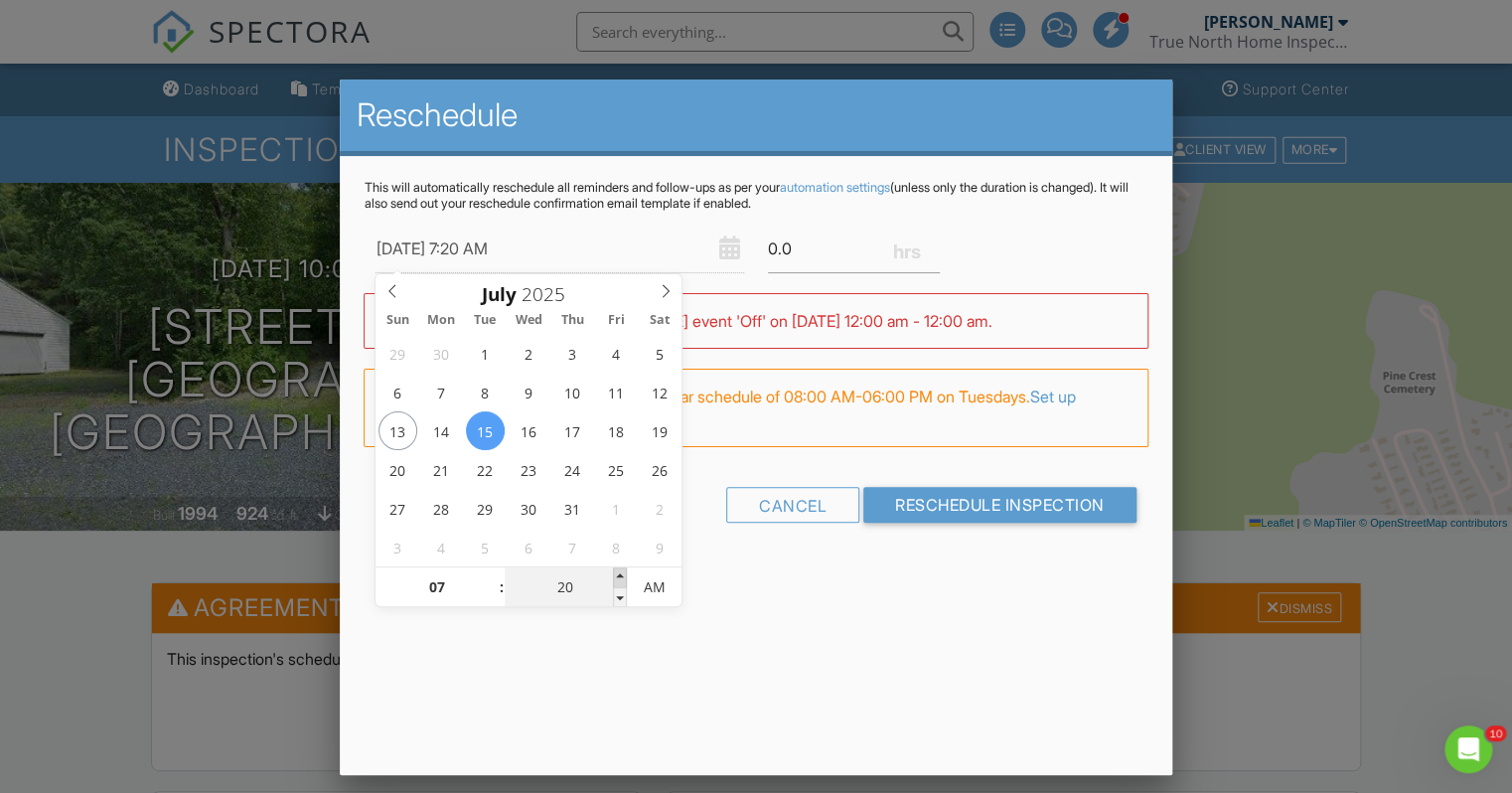 click at bounding box center [620, 577] 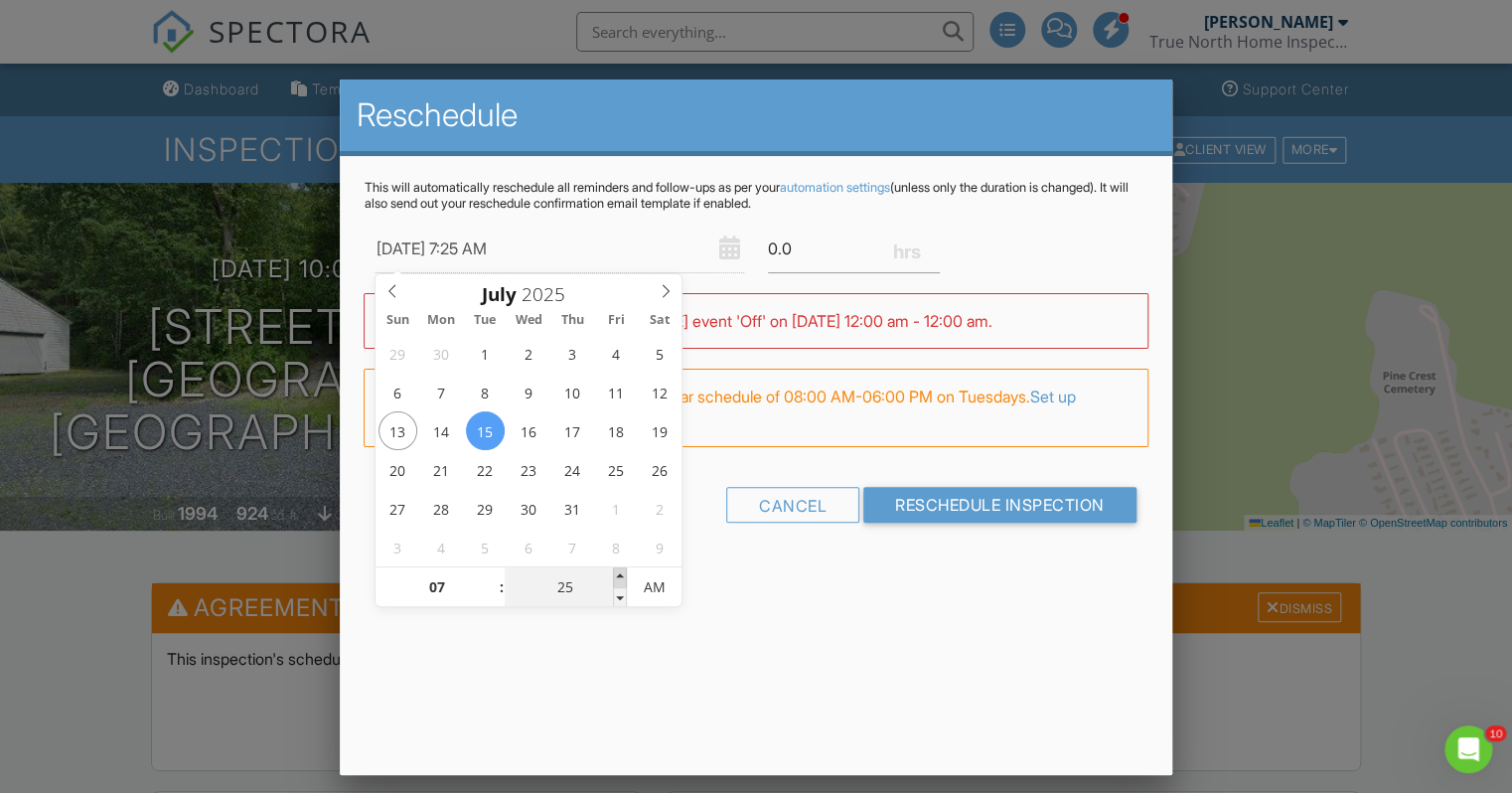 click at bounding box center (620, 577) 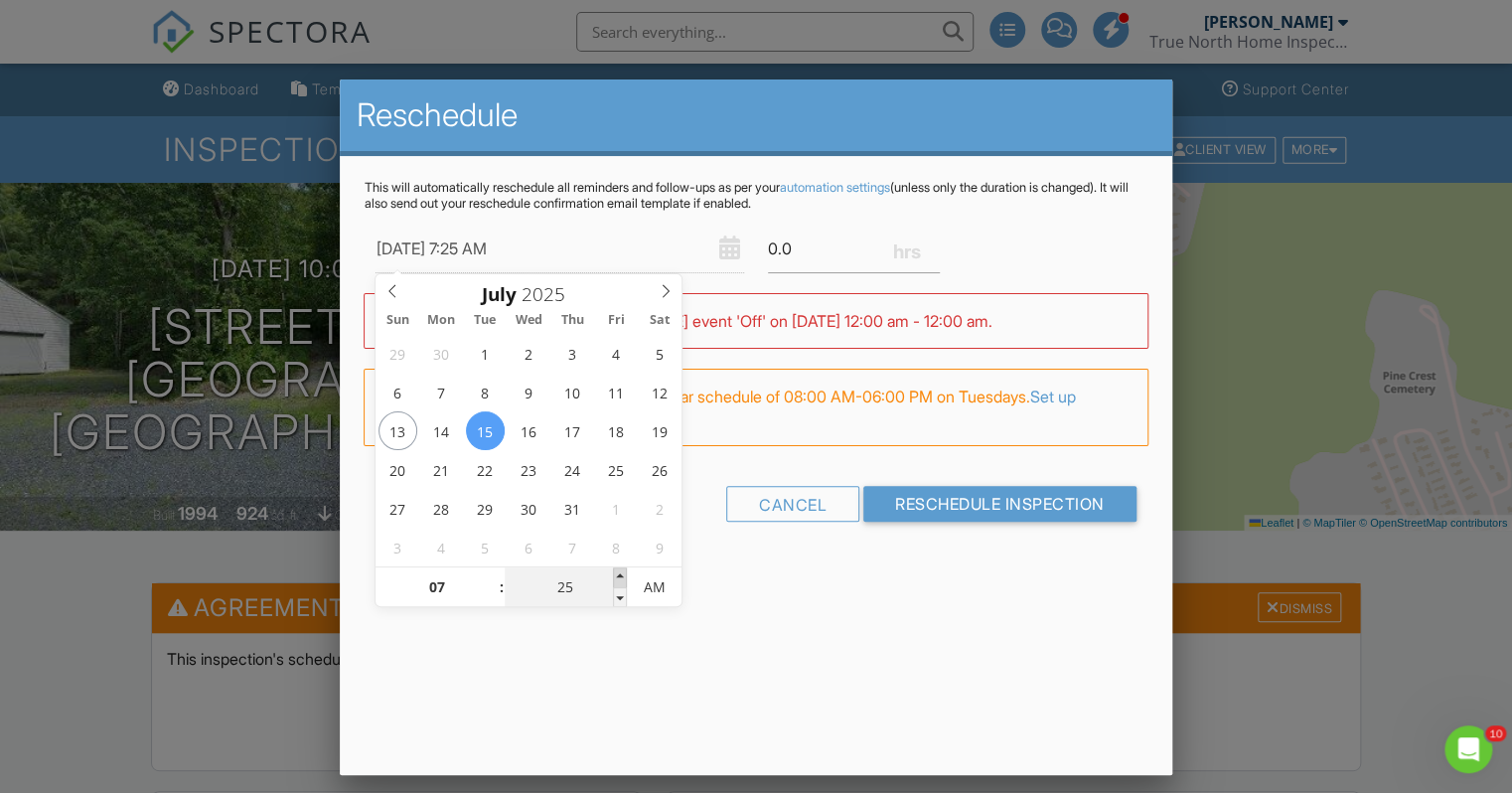 type on "07/15/2025 7:30 AM" 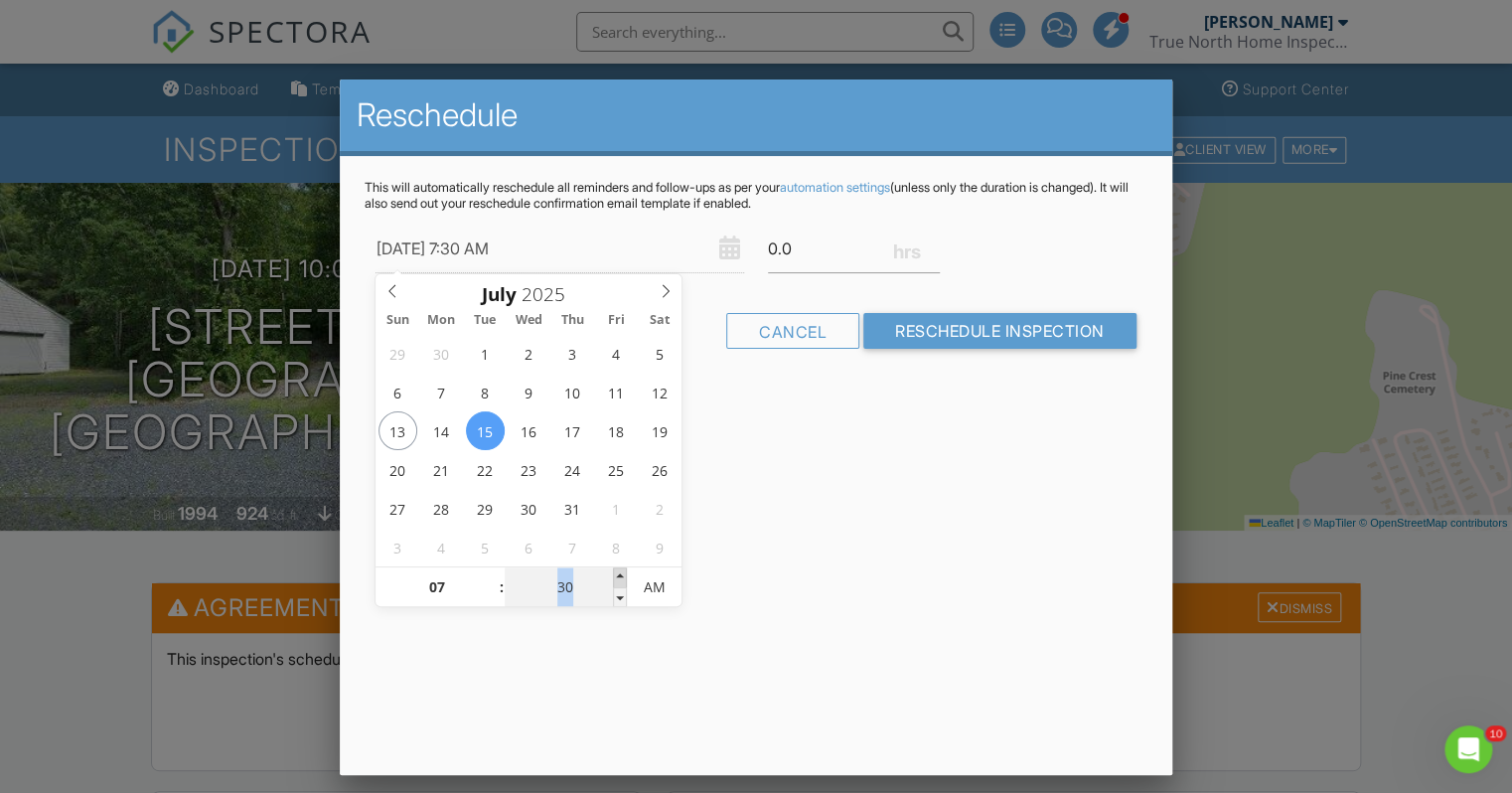 click at bounding box center (620, 577) 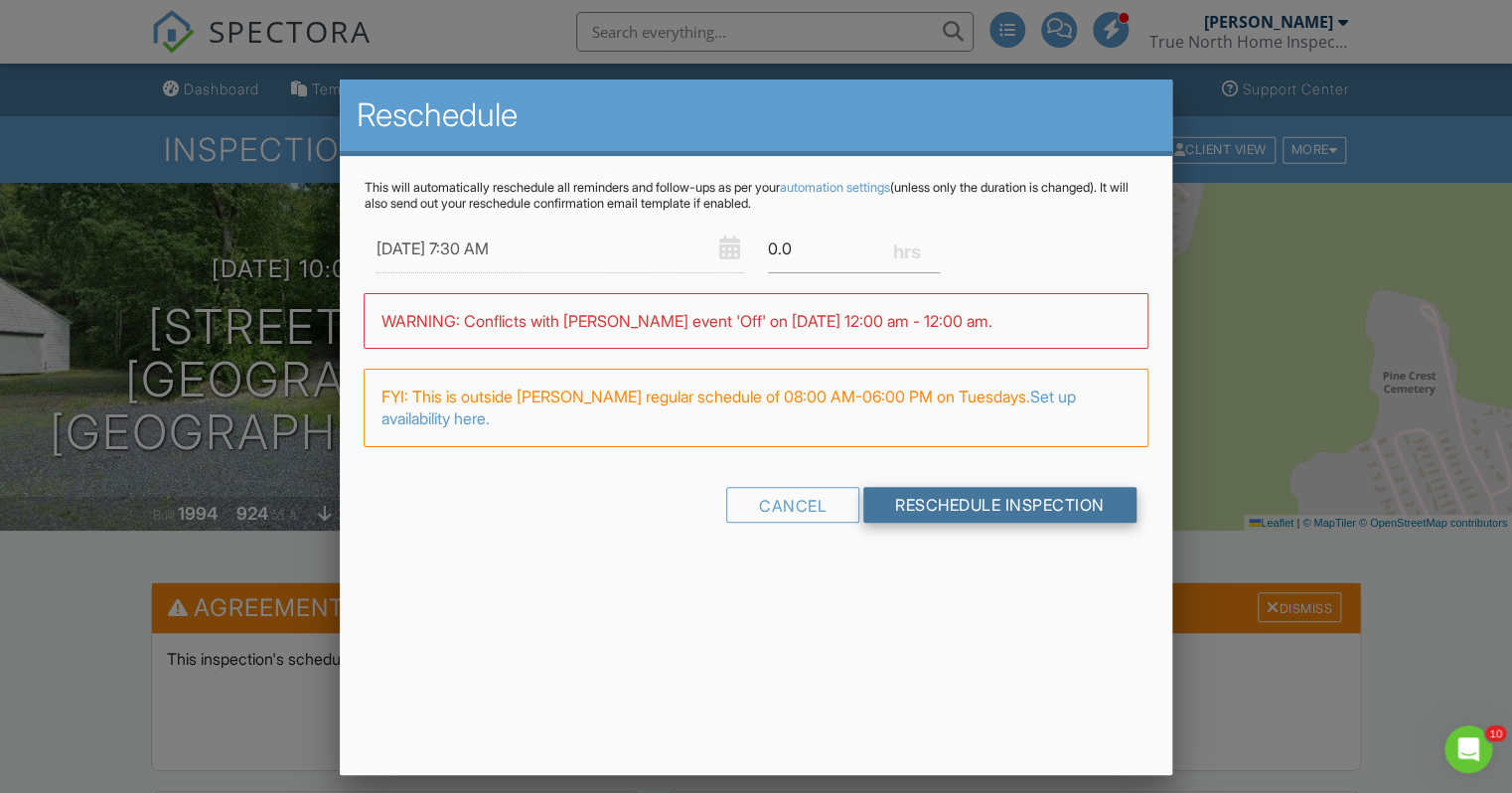 click on "Reschedule Inspection" at bounding box center (999, 505) 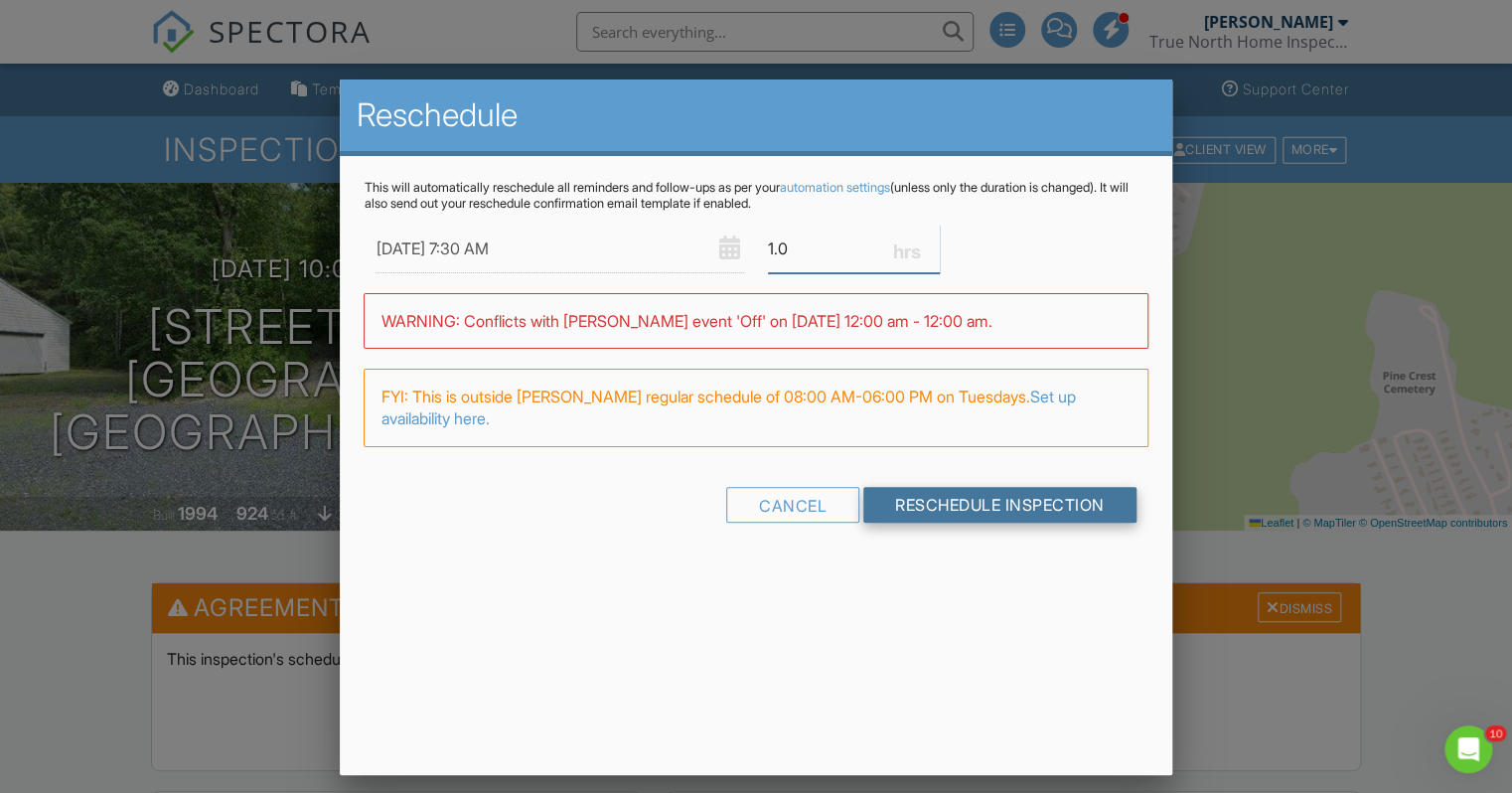 type on "1.0" 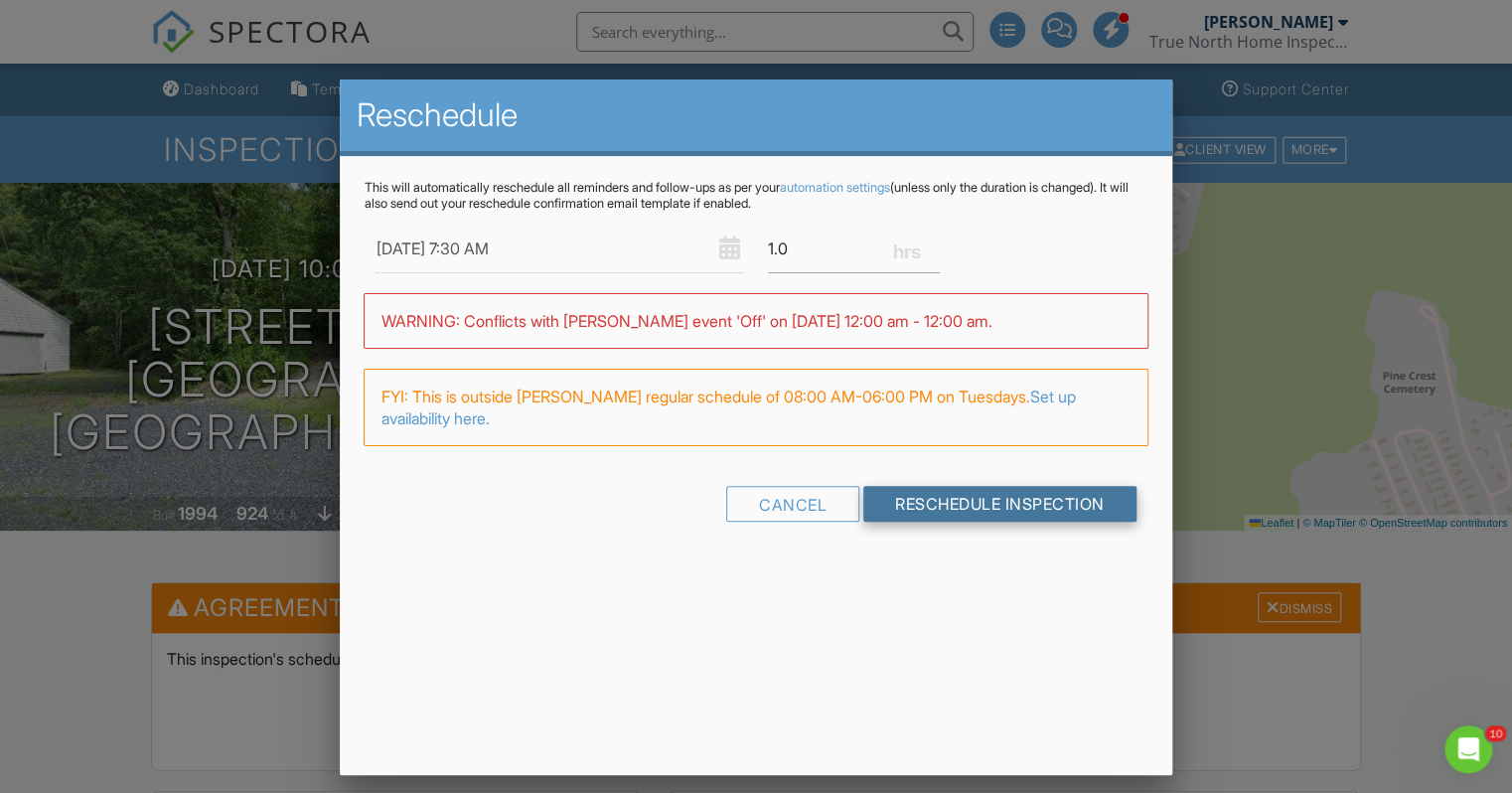 click on "This will automatically reschedule all reminders and follow-ups as per your  automation settings  (unless only the duration is changed). It will also send out your reschedule confirmation email template if enabled.
07/15/2025 7:30 AM
1.0
Warning: this date/time is in the past.
WARNING: Conflicts with John Brewster's event 'Off' on 07/15/2025 12:00 am - 12:00 am.
FYI: This is outside John Brewster's regular schedule of 08:00 AM-06:00 PM on Tuesdays.  Set up availability here.
Cancel
Reschedule Inspection" at bounding box center [755, 368] 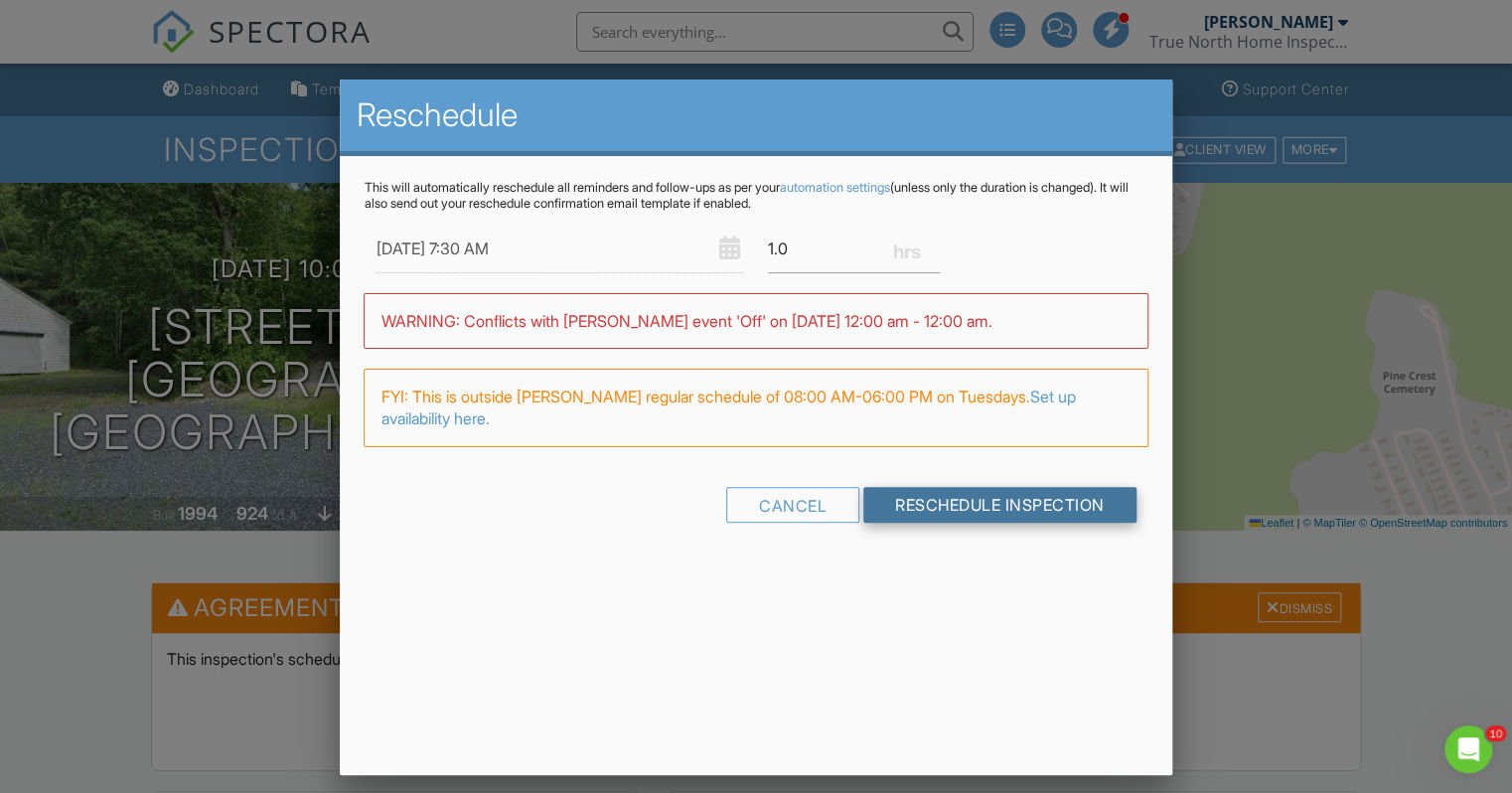 click on "Reschedule Inspection" at bounding box center [999, 505] 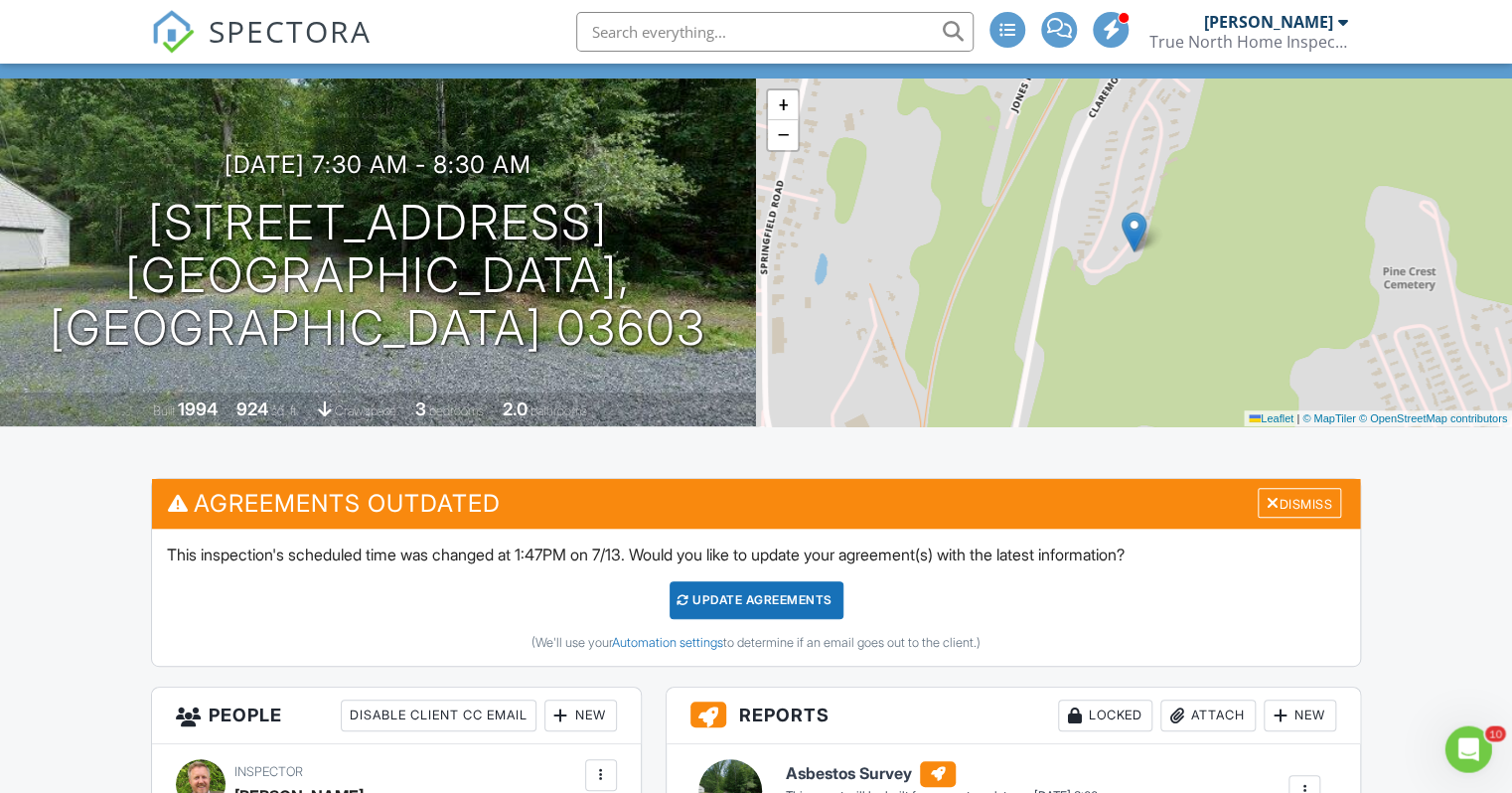 scroll, scrollTop: 0, scrollLeft: 0, axis: both 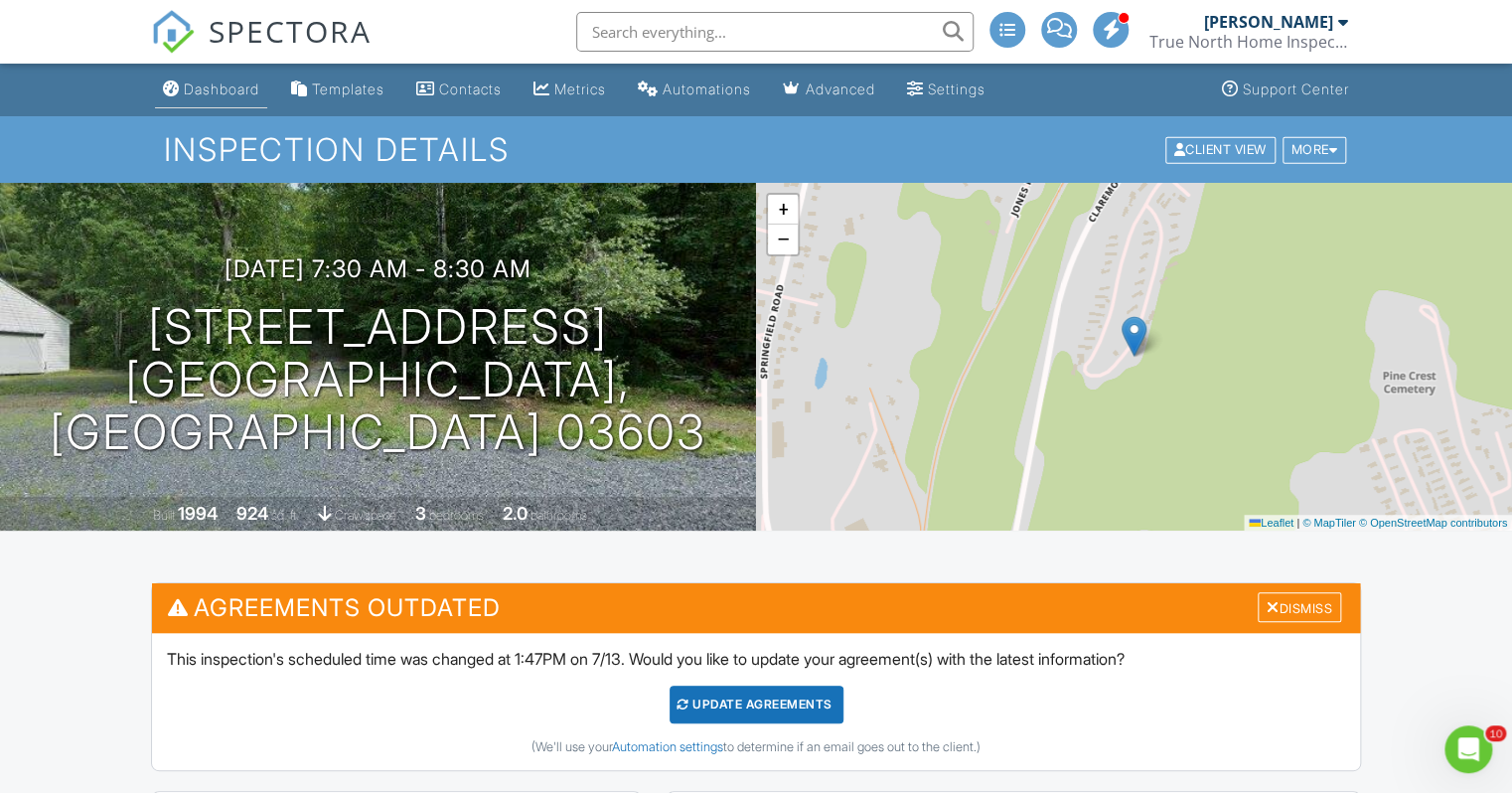 click on "Dashboard" at bounding box center (222, 88) 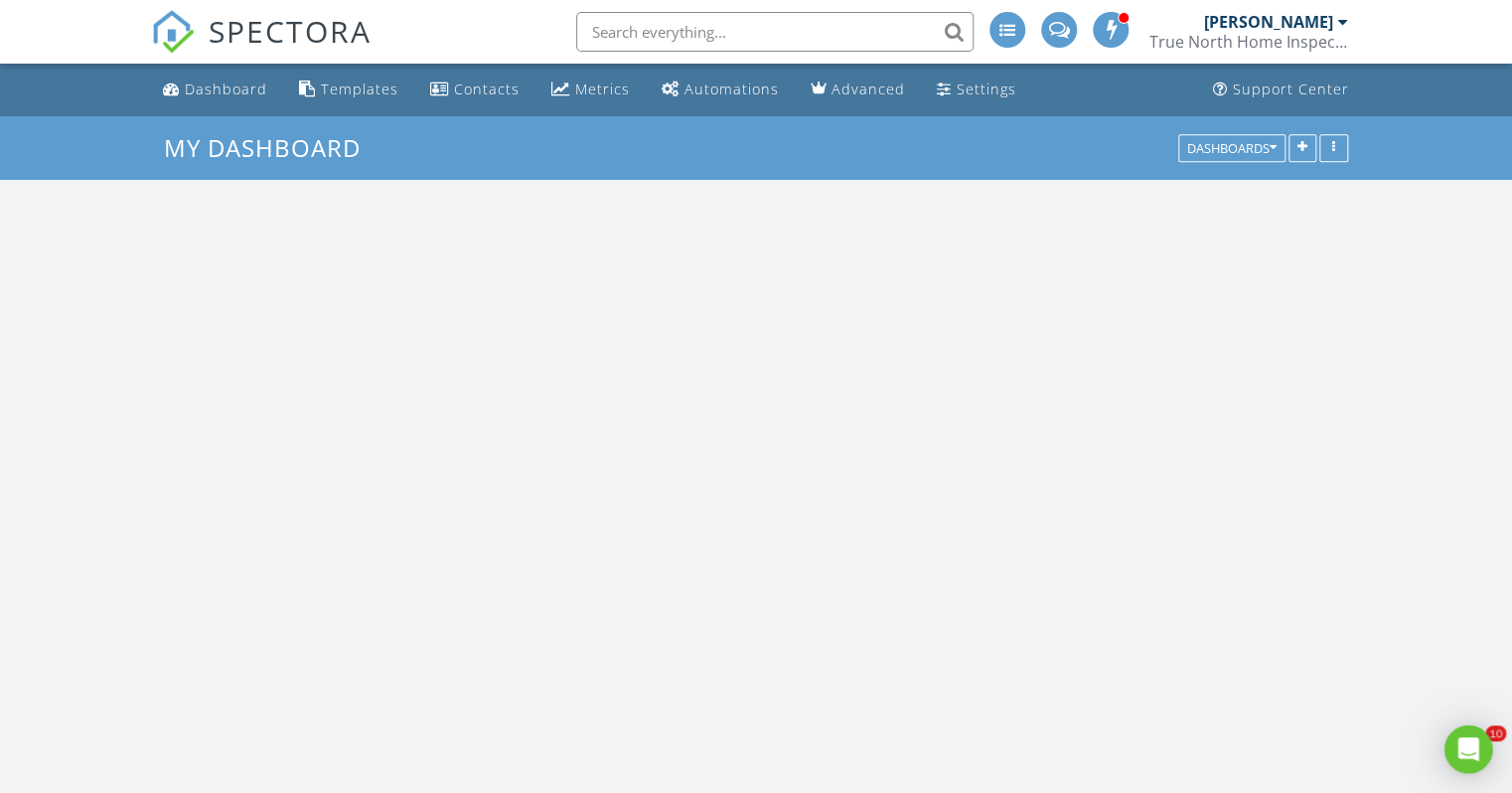 scroll, scrollTop: 0, scrollLeft: 0, axis: both 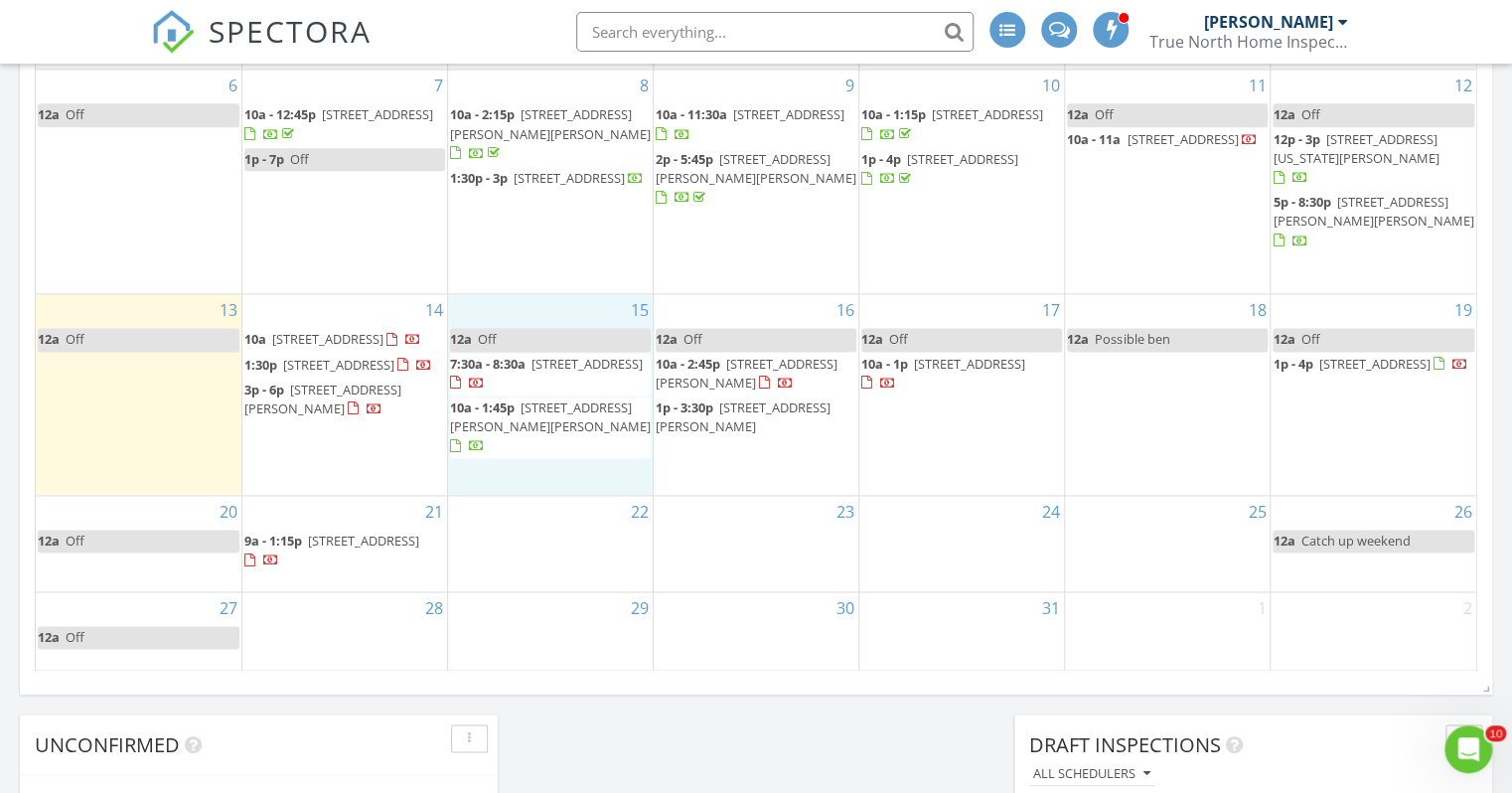 click on "15
12a
Off
7:30a - 8:30a
[STREET_ADDRESS]
10a - 1:45p
[STREET_ADDRESS][PERSON_NAME]" at bounding box center (549, 395) 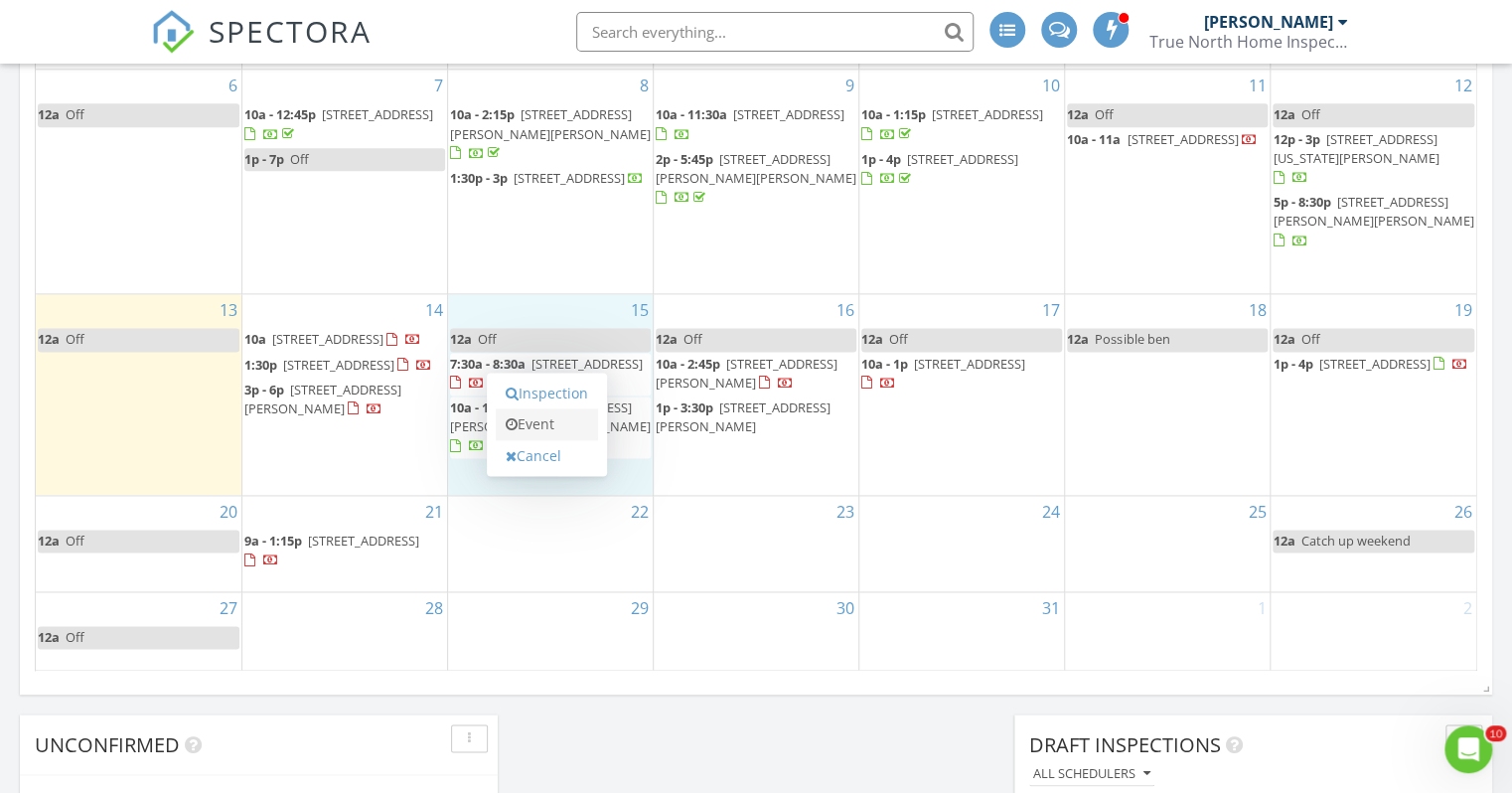 click on "Event" at bounding box center (546, 424) 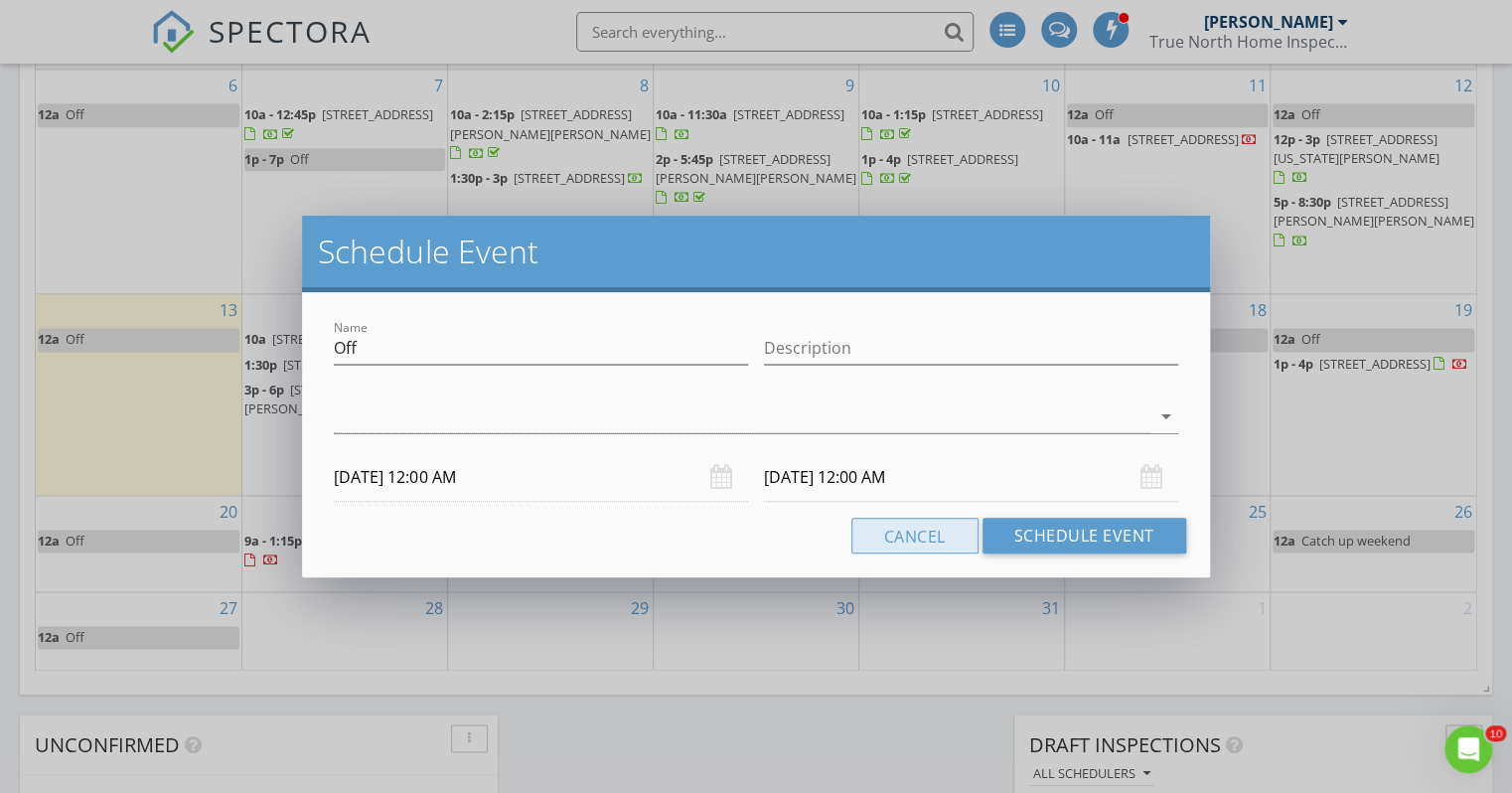 click on "Cancel" at bounding box center (915, 536) 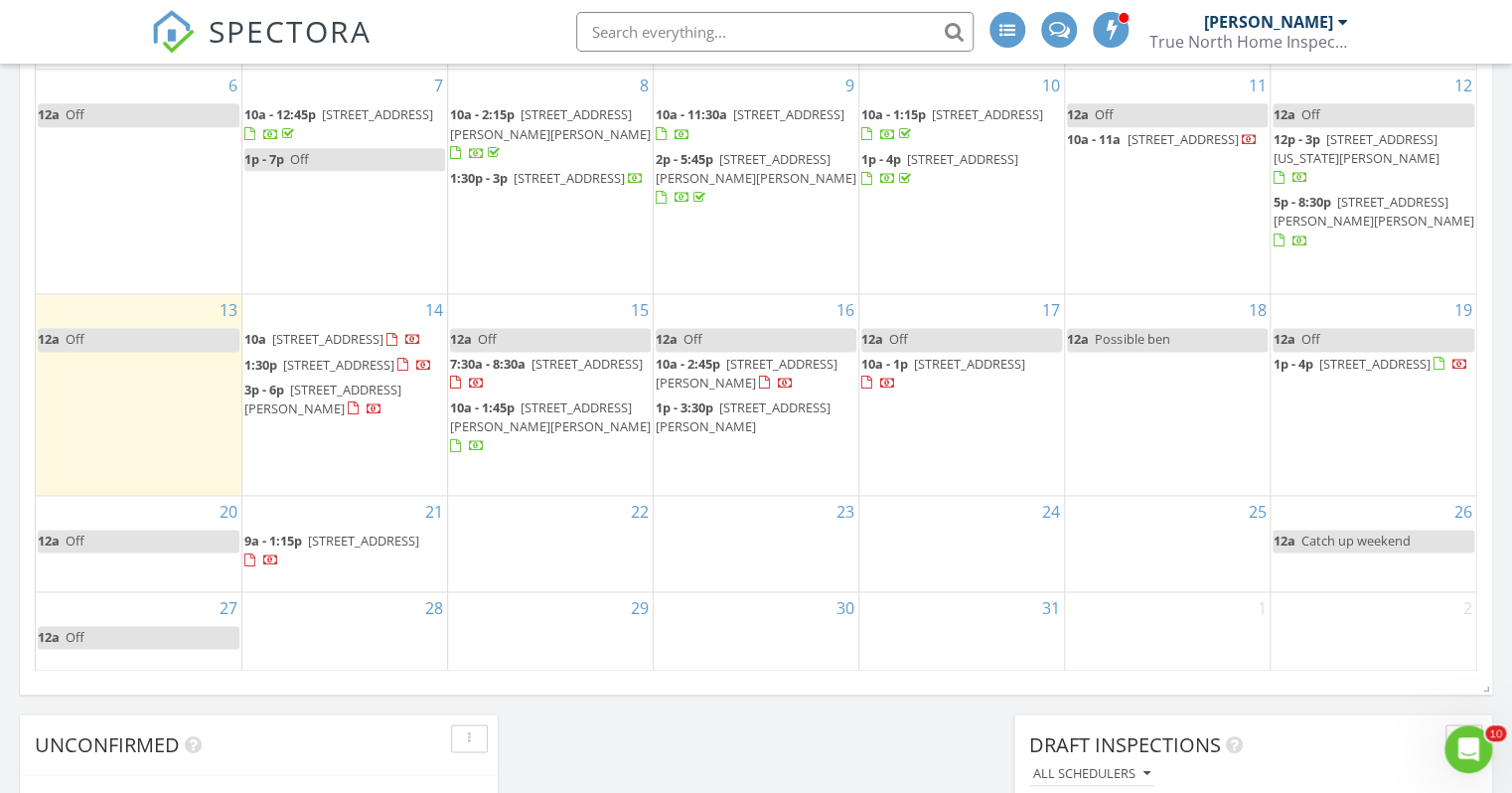click on "15
12a
Off
7:30a - 8:30a
14 Ponderosa Park, Charlestown 03603
10a - 1:45p
60 Lily Pond Rd, Vernon 05354" at bounding box center [549, 395] 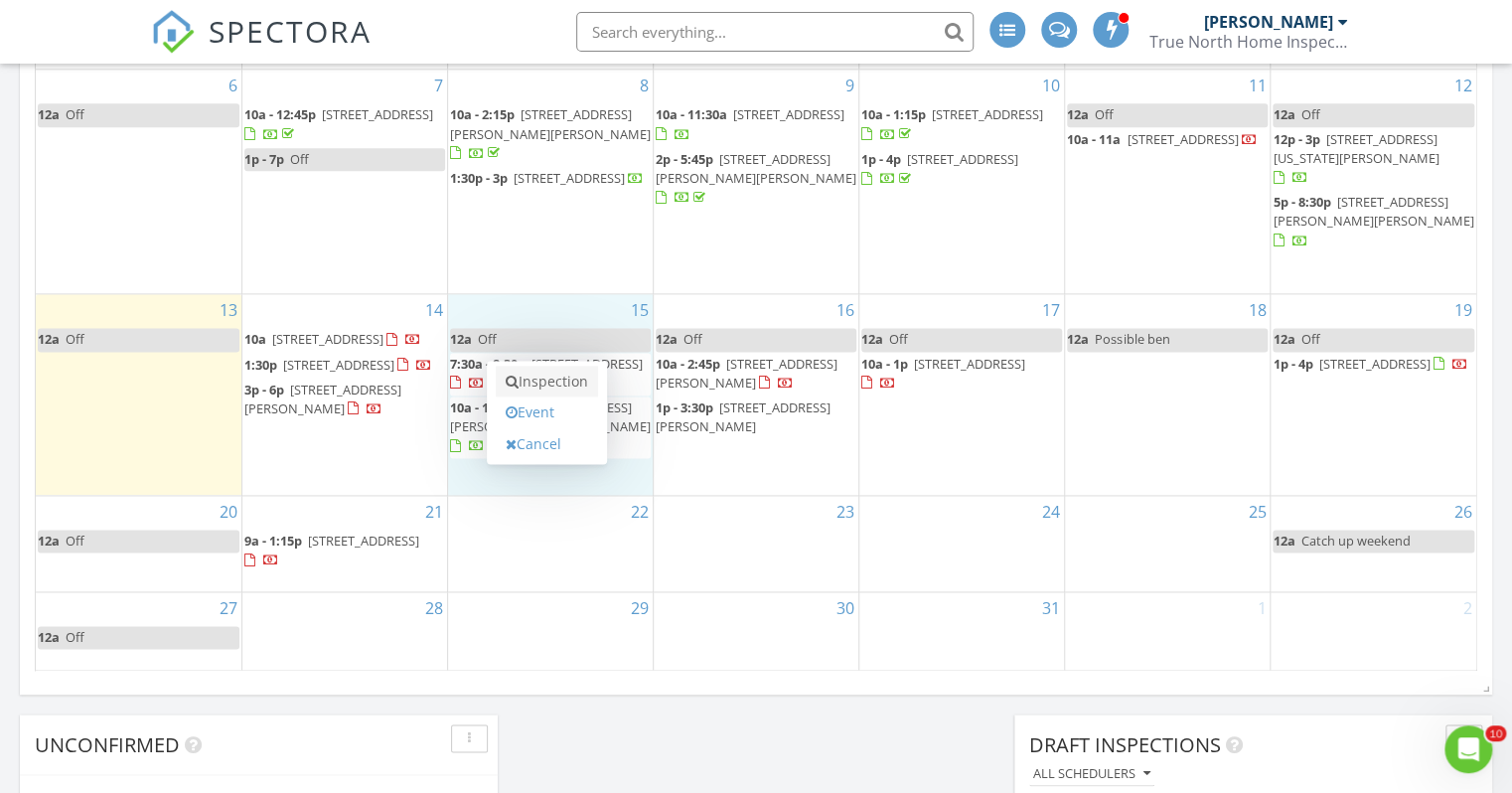 click on "Inspection" at bounding box center [546, 382] 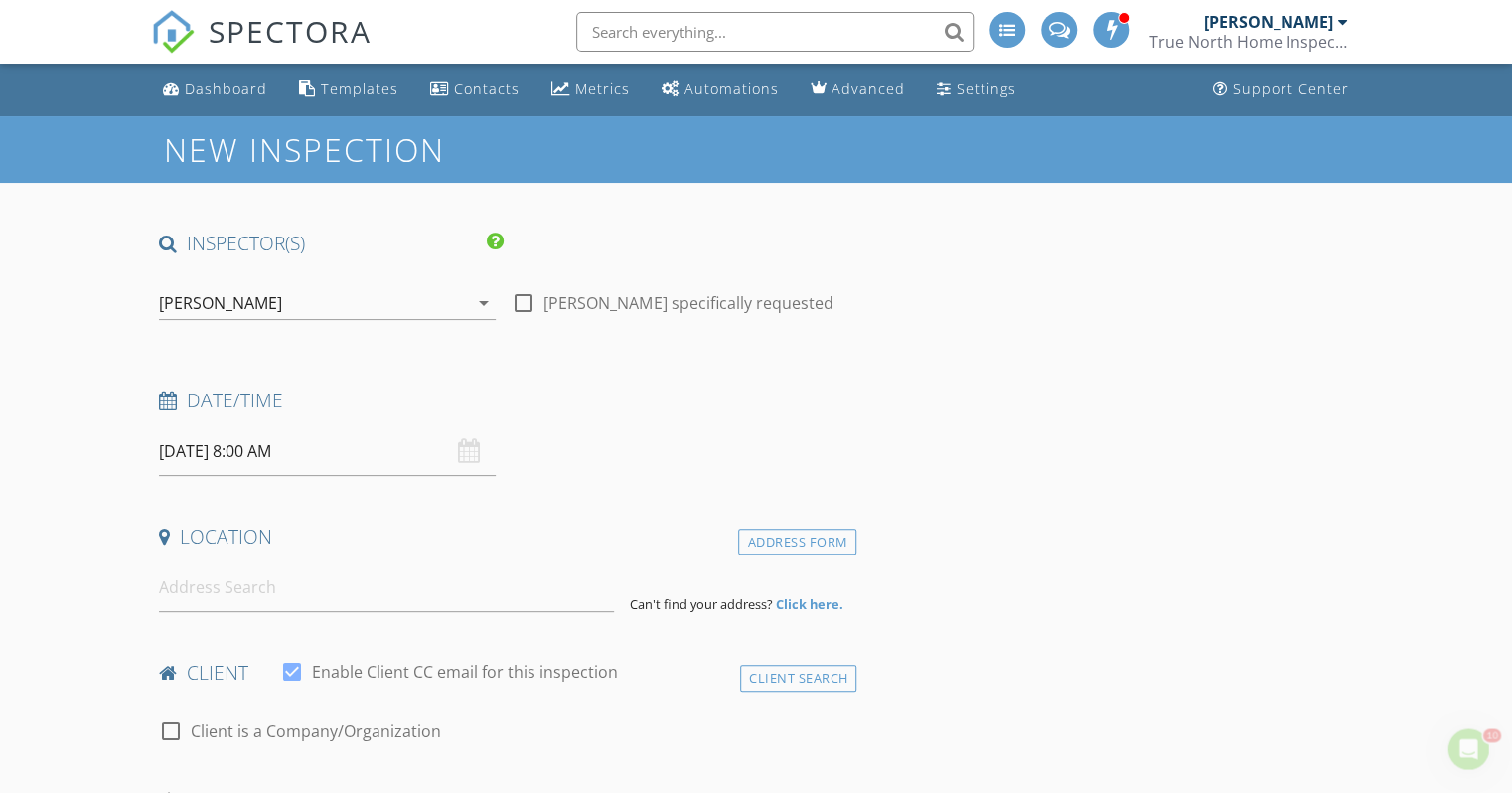 scroll, scrollTop: 0, scrollLeft: 0, axis: both 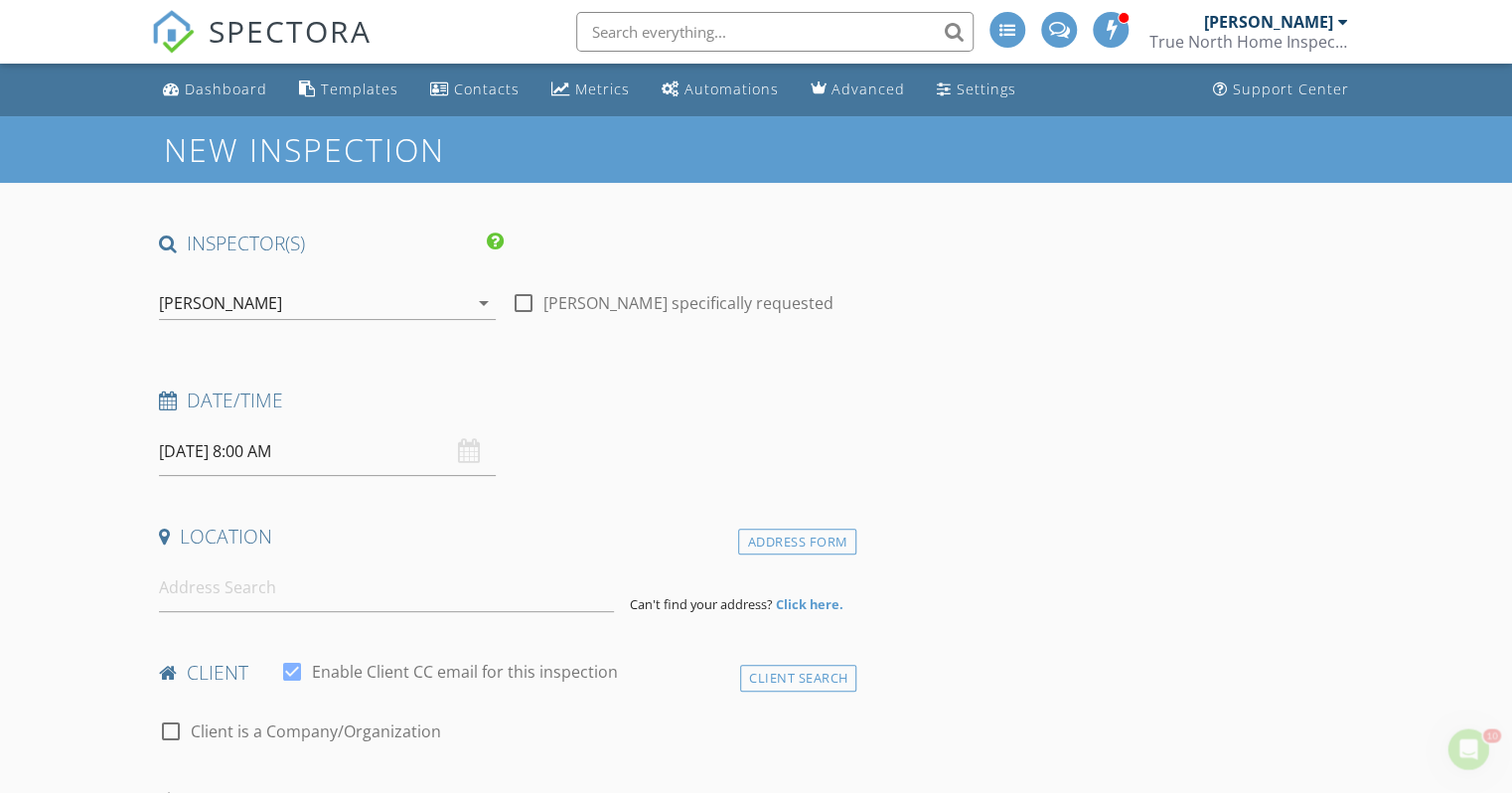 click on "[DATE] 8:00 AM" at bounding box center [327, 451] 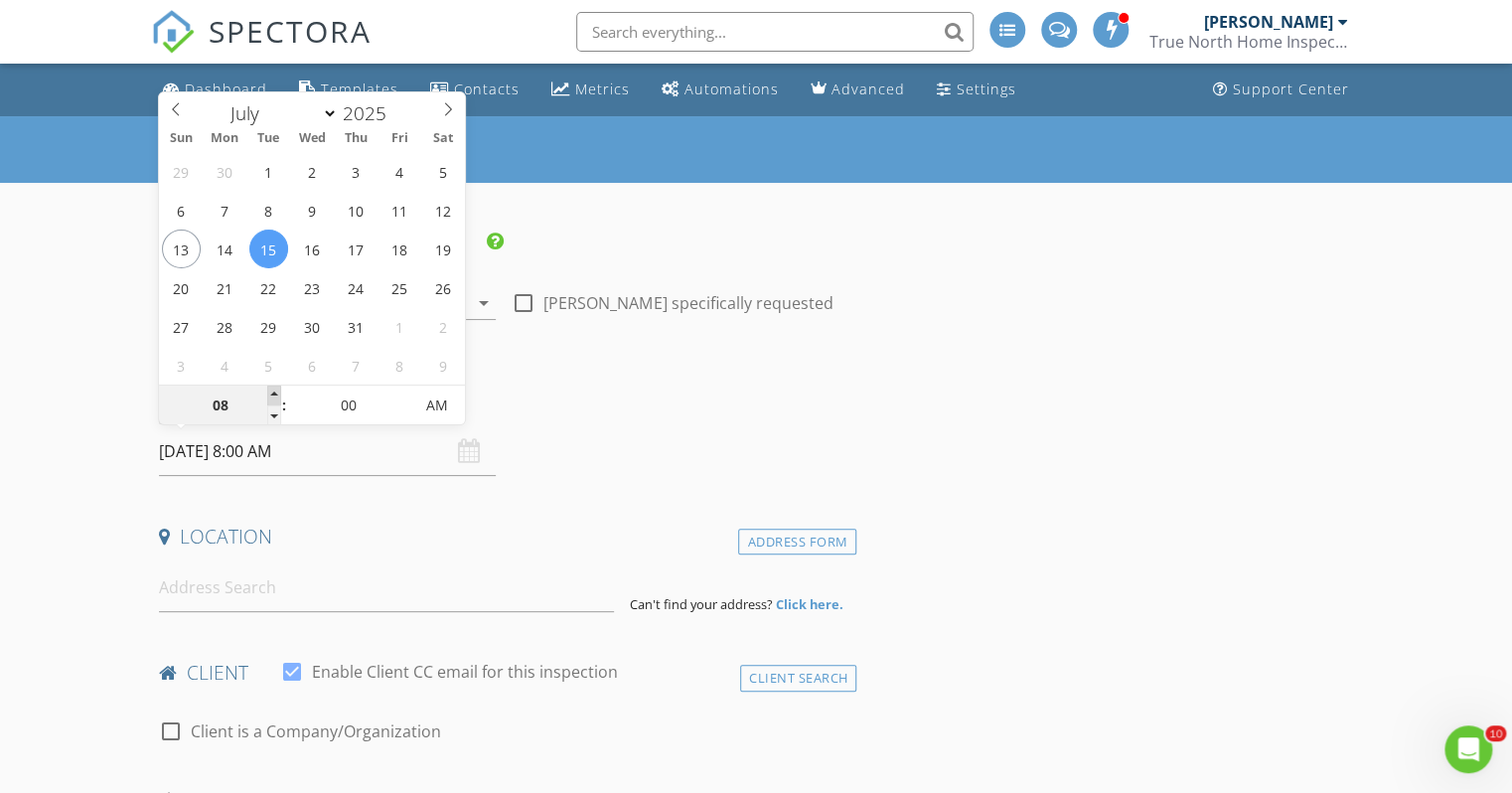 type on "09" 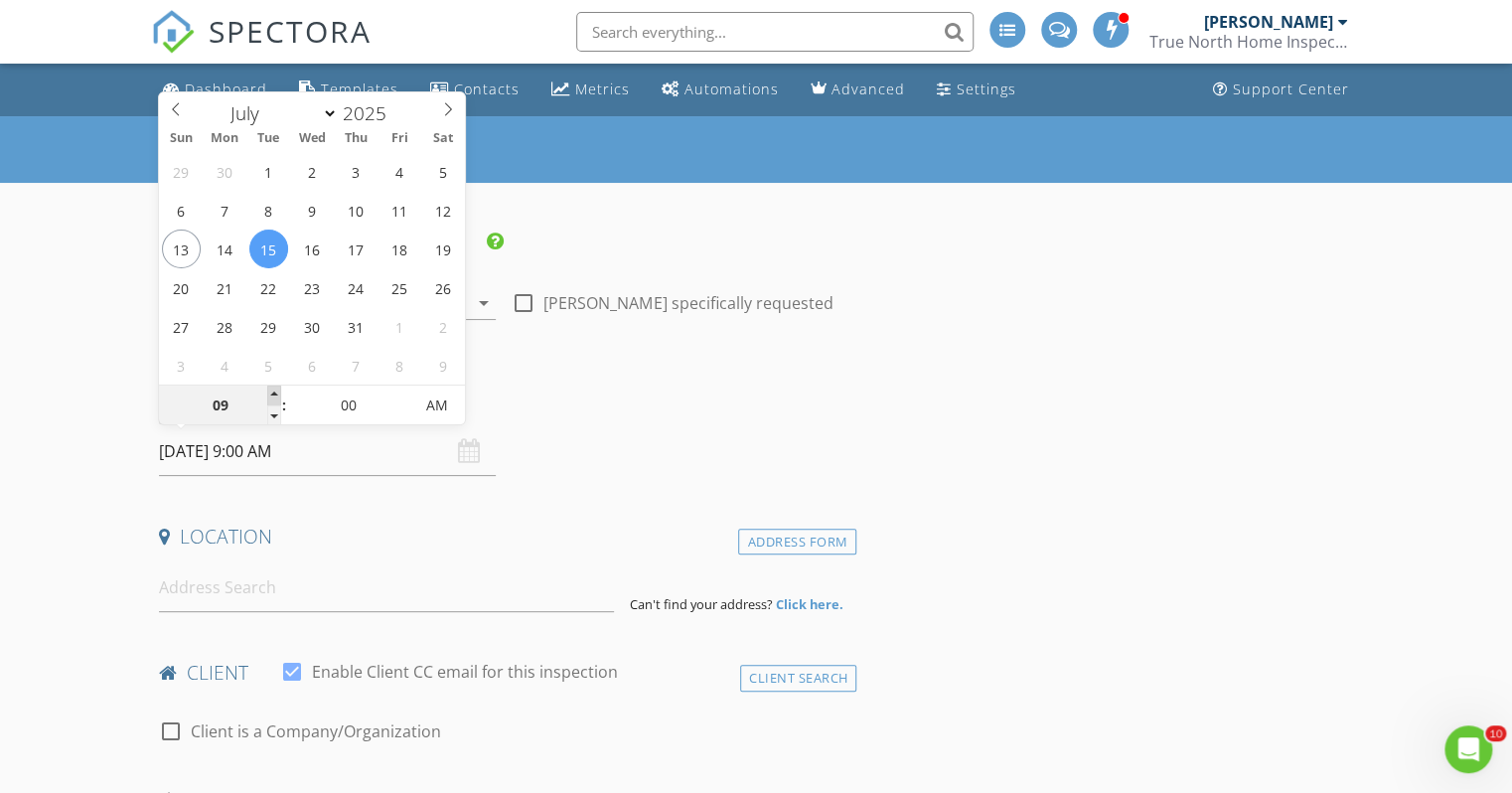 click at bounding box center (274, 396) 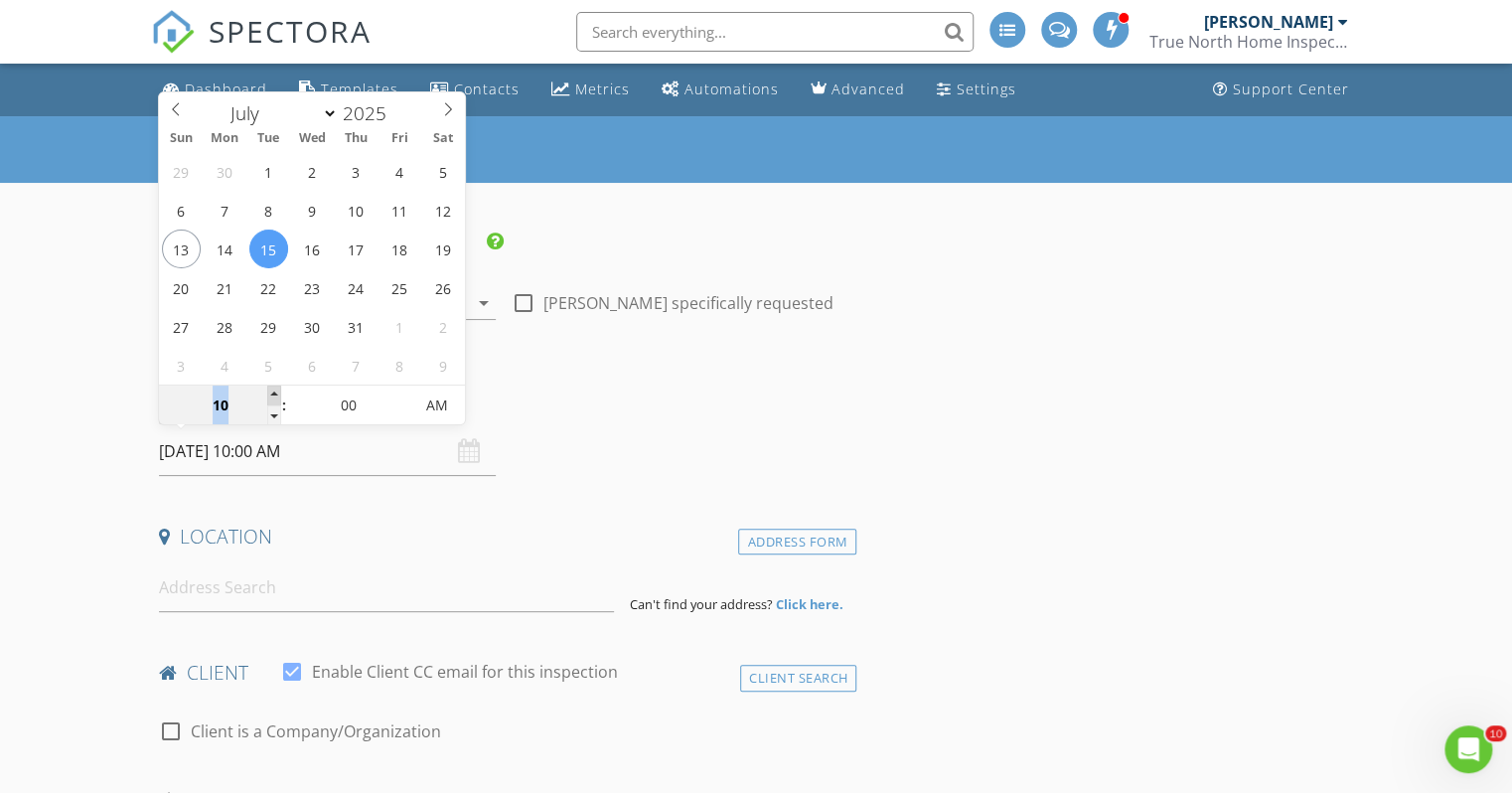 click at bounding box center (274, 396) 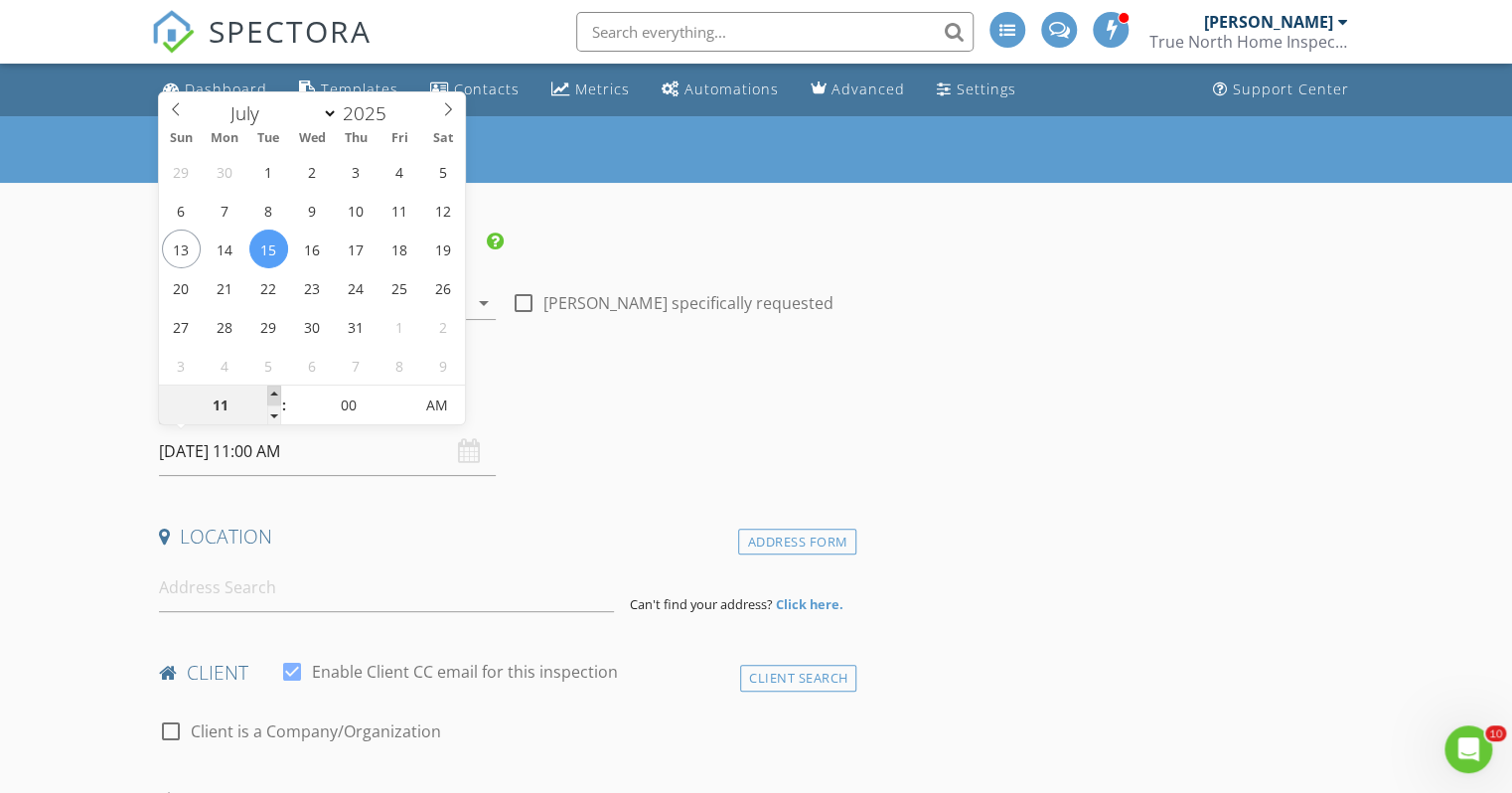 click at bounding box center (274, 396) 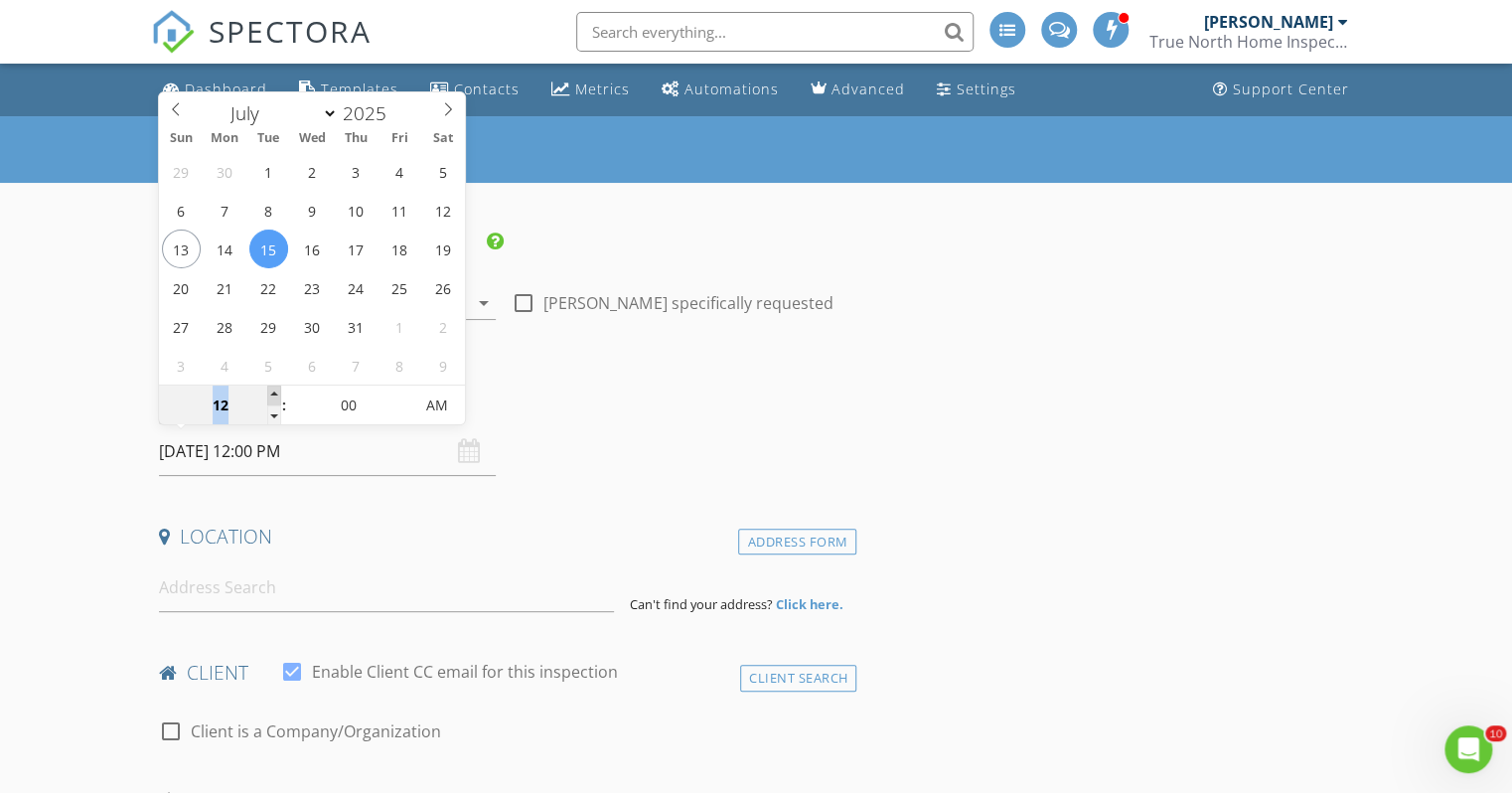 click at bounding box center [274, 396] 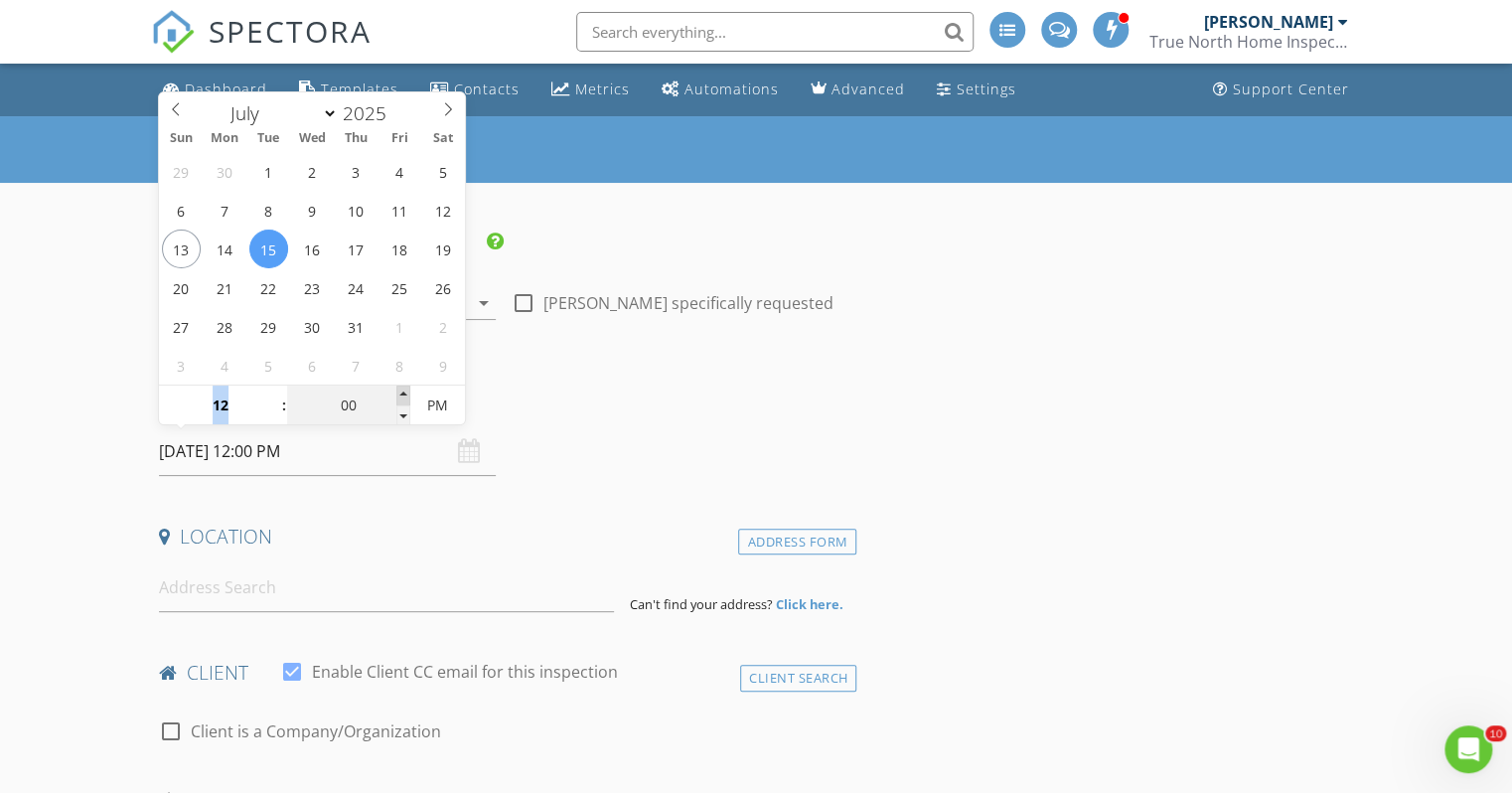 type on "05" 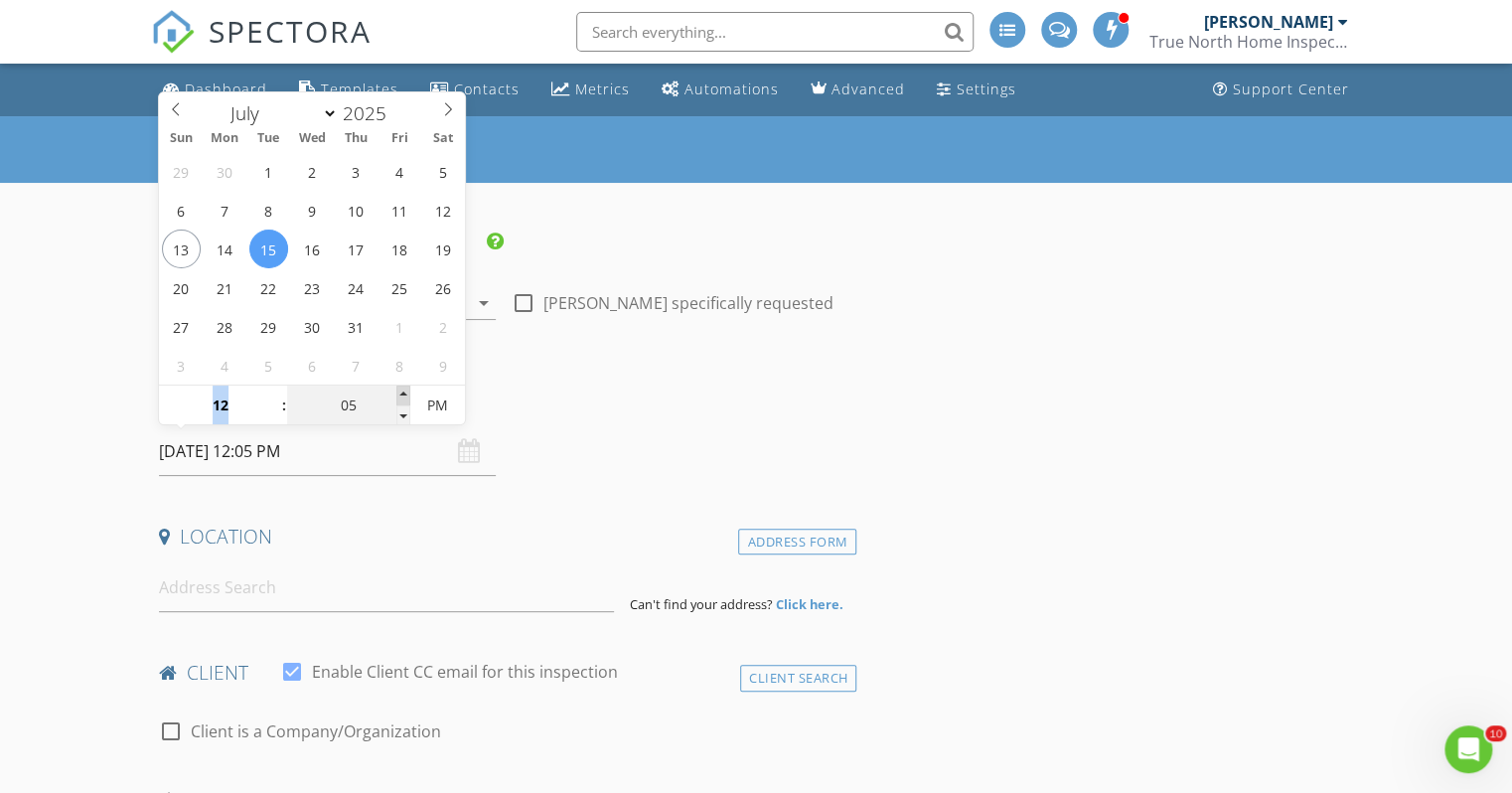 click at bounding box center [403, 396] 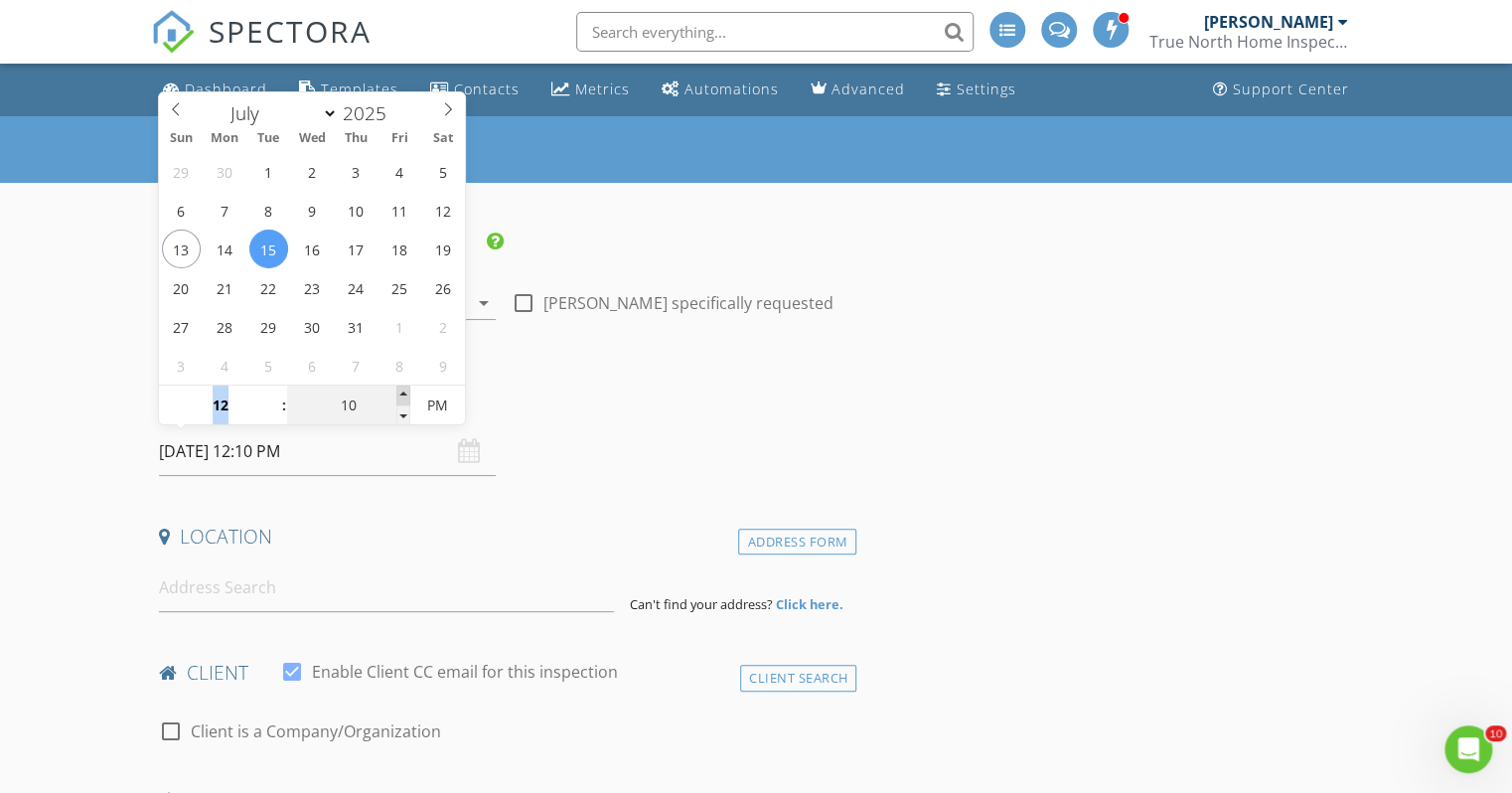 click at bounding box center [403, 396] 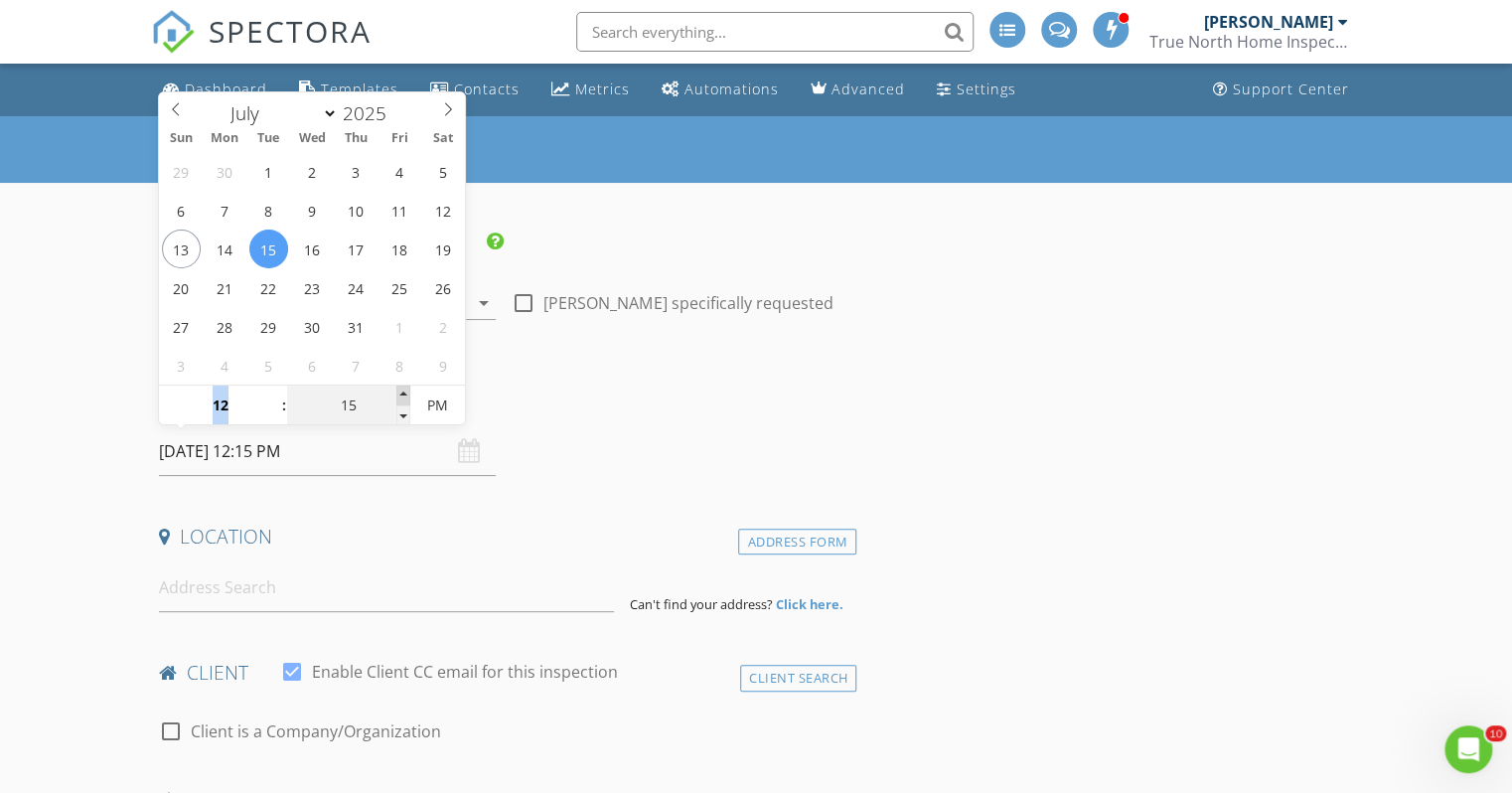 click at bounding box center [403, 396] 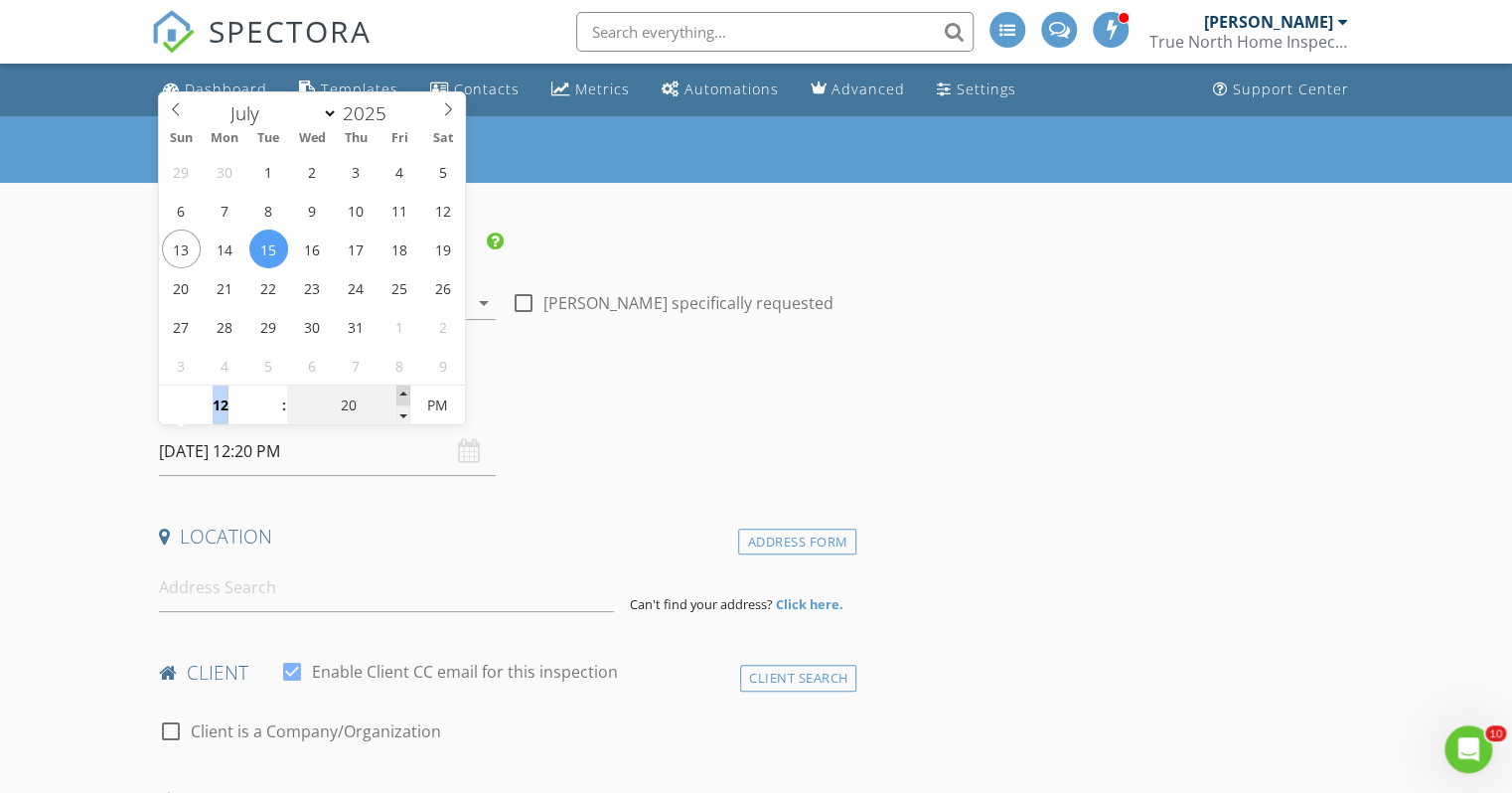 click at bounding box center [403, 396] 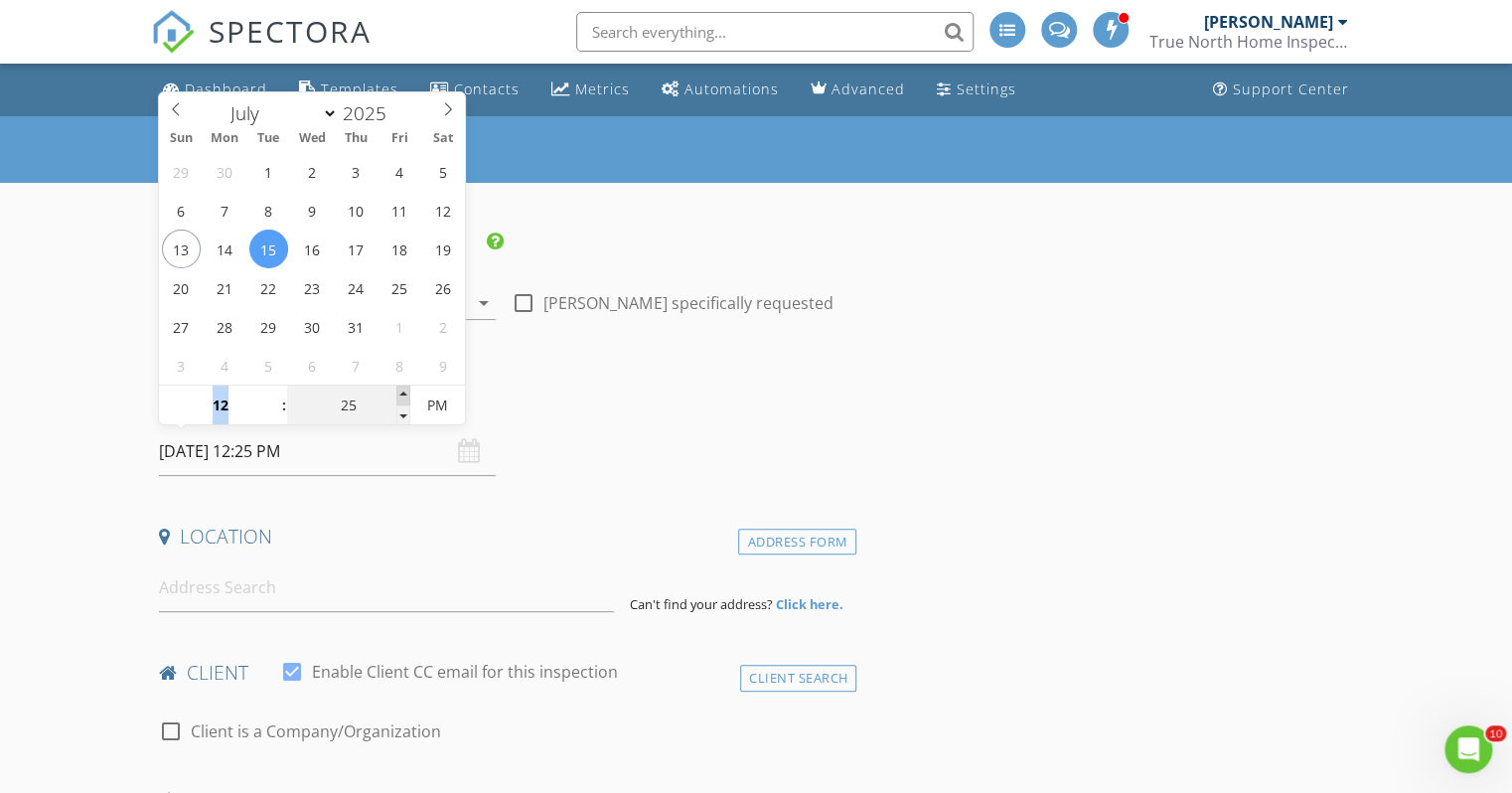 click at bounding box center [403, 396] 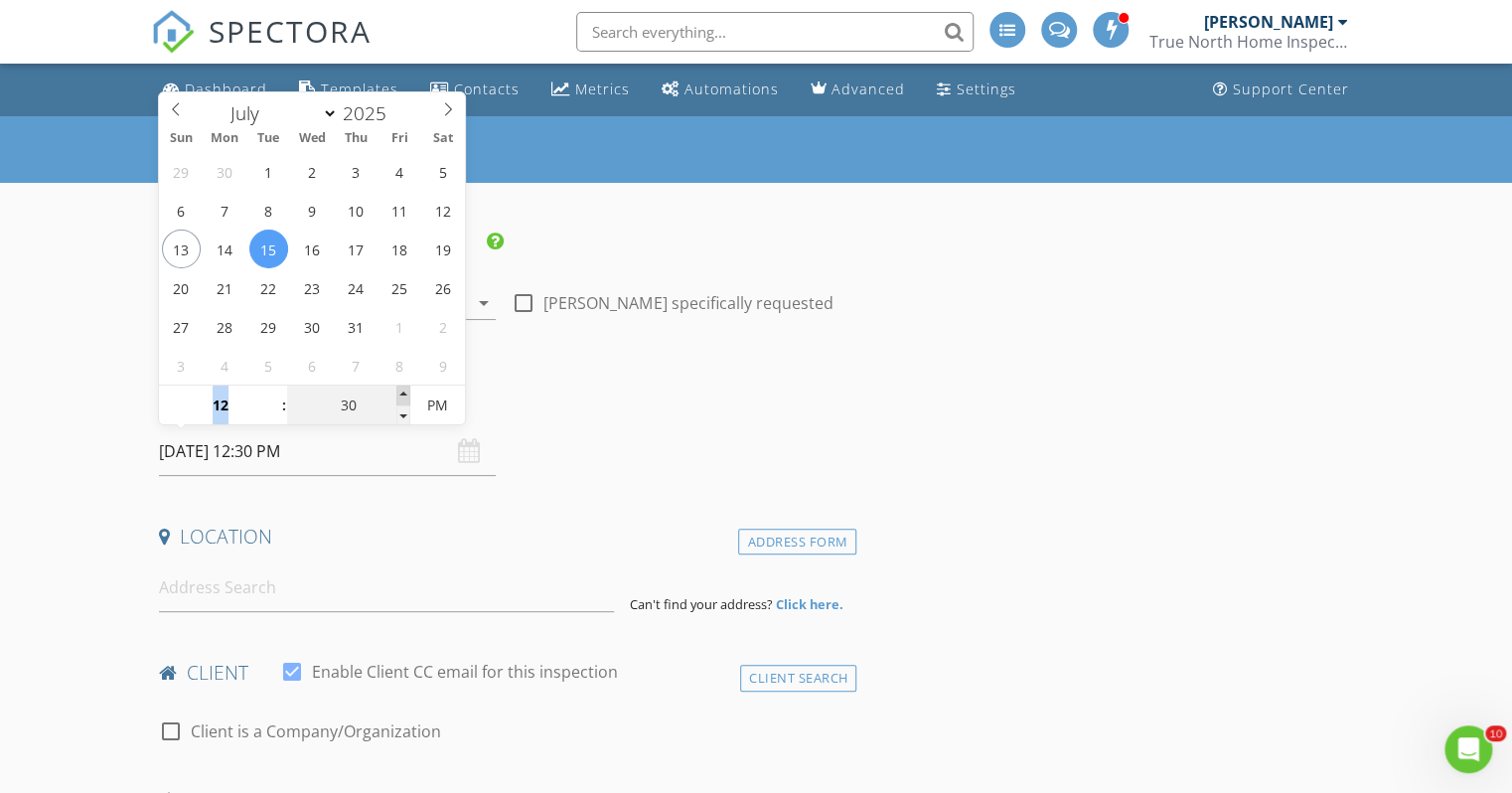 click at bounding box center [403, 396] 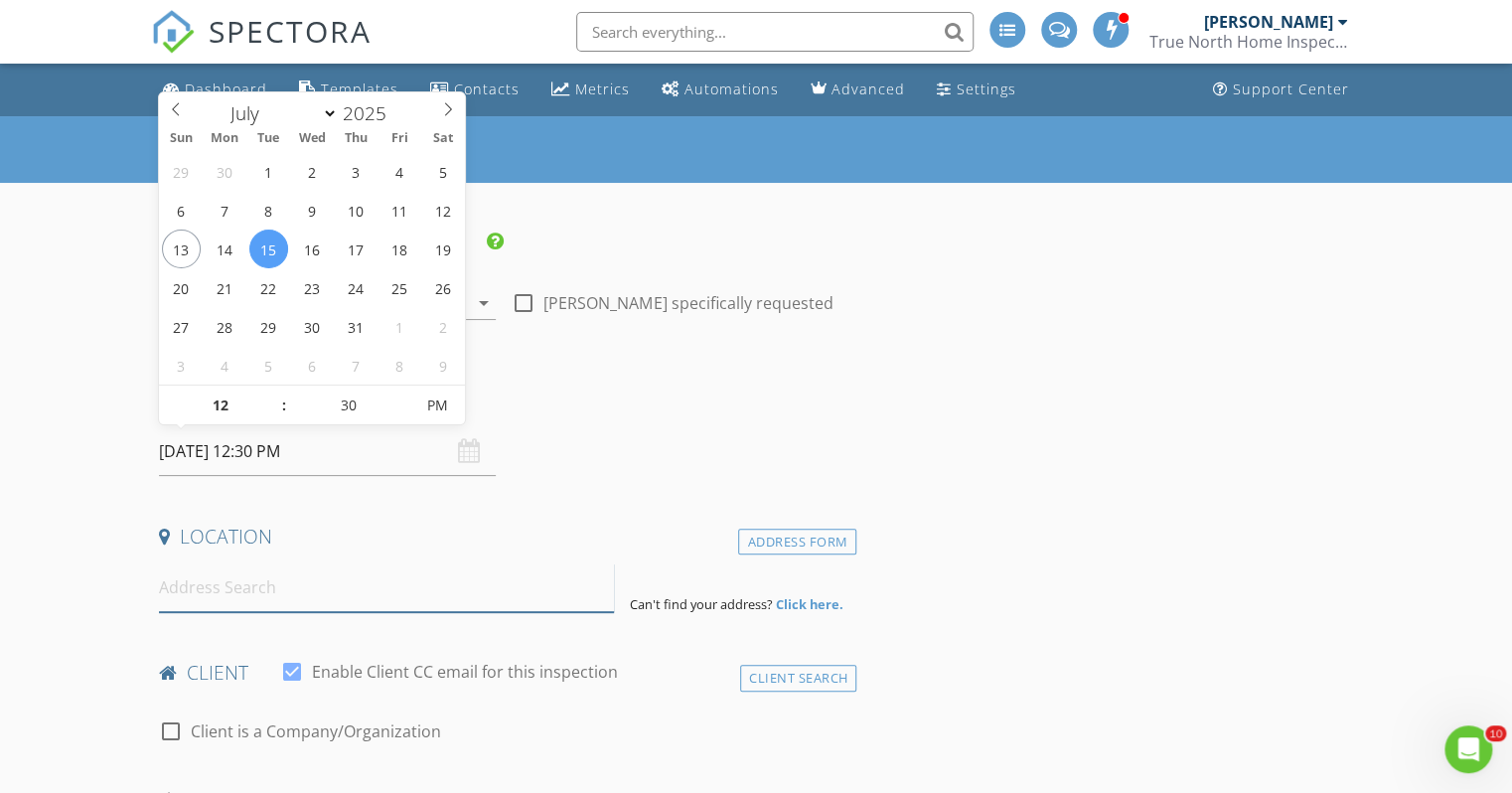 click at bounding box center [386, 587] 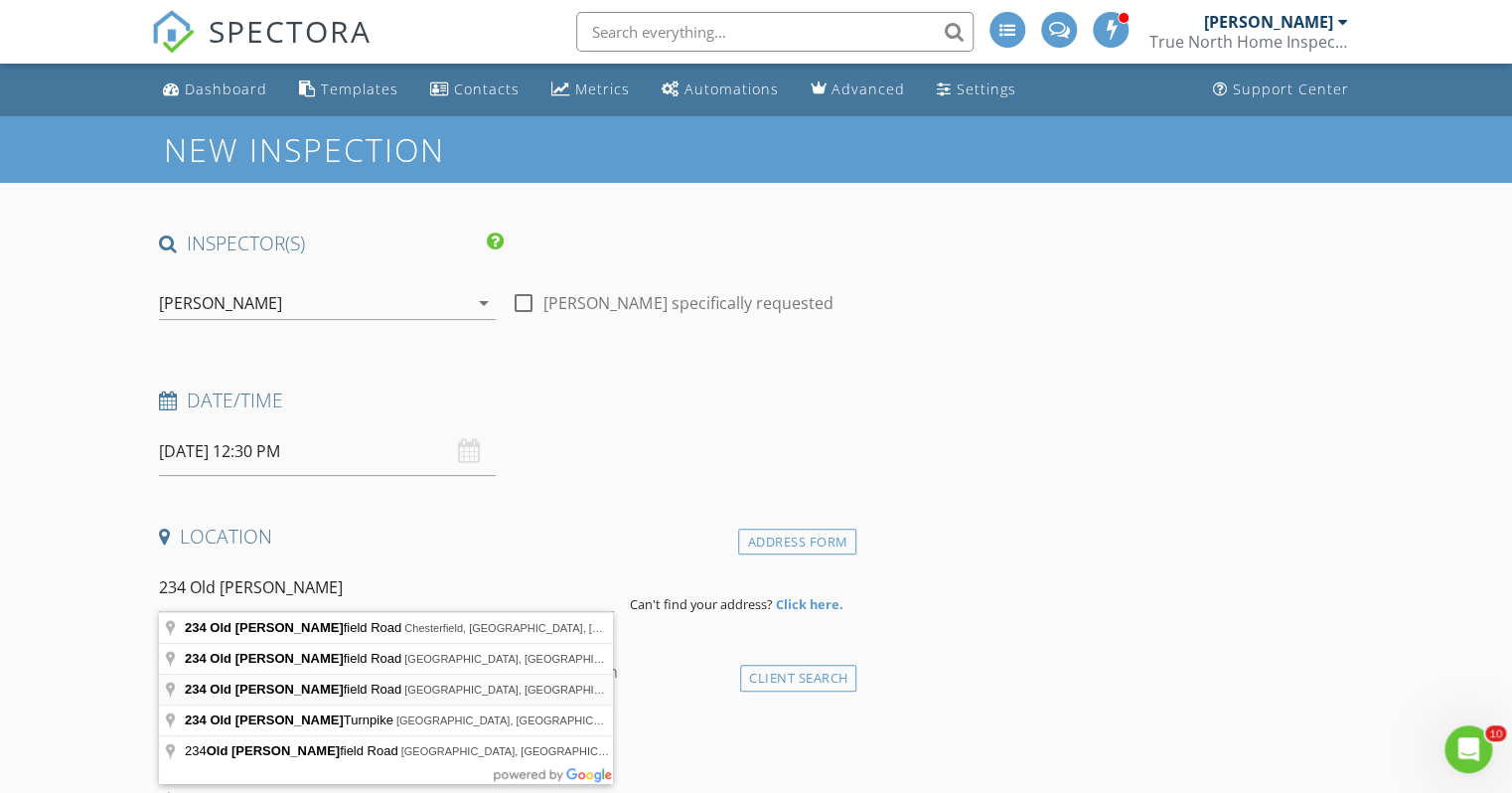 type on "234 Old Chesterfield Road, Hinsdale, NH, USA" 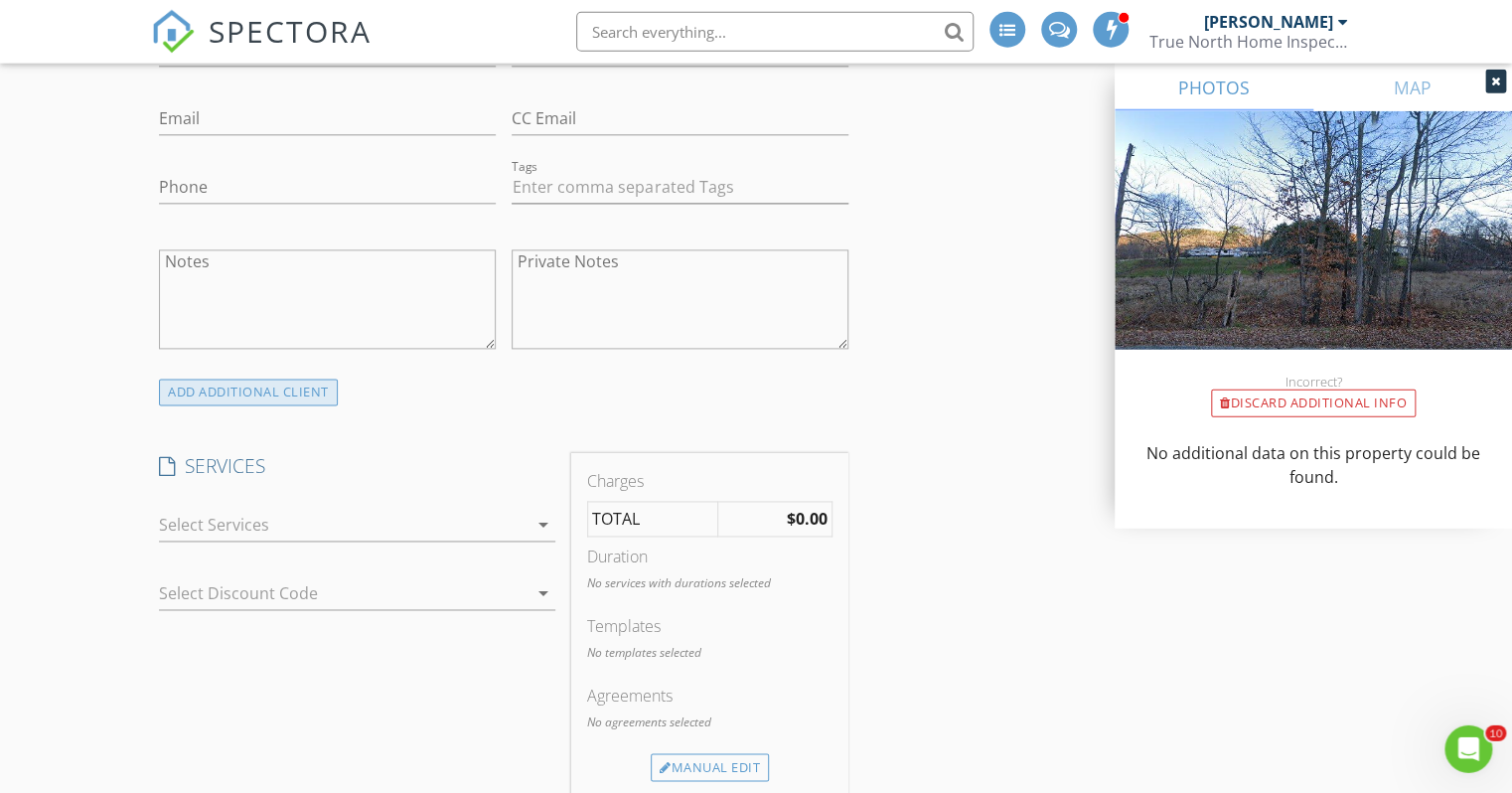 scroll, scrollTop: 1363, scrollLeft: 0, axis: vertical 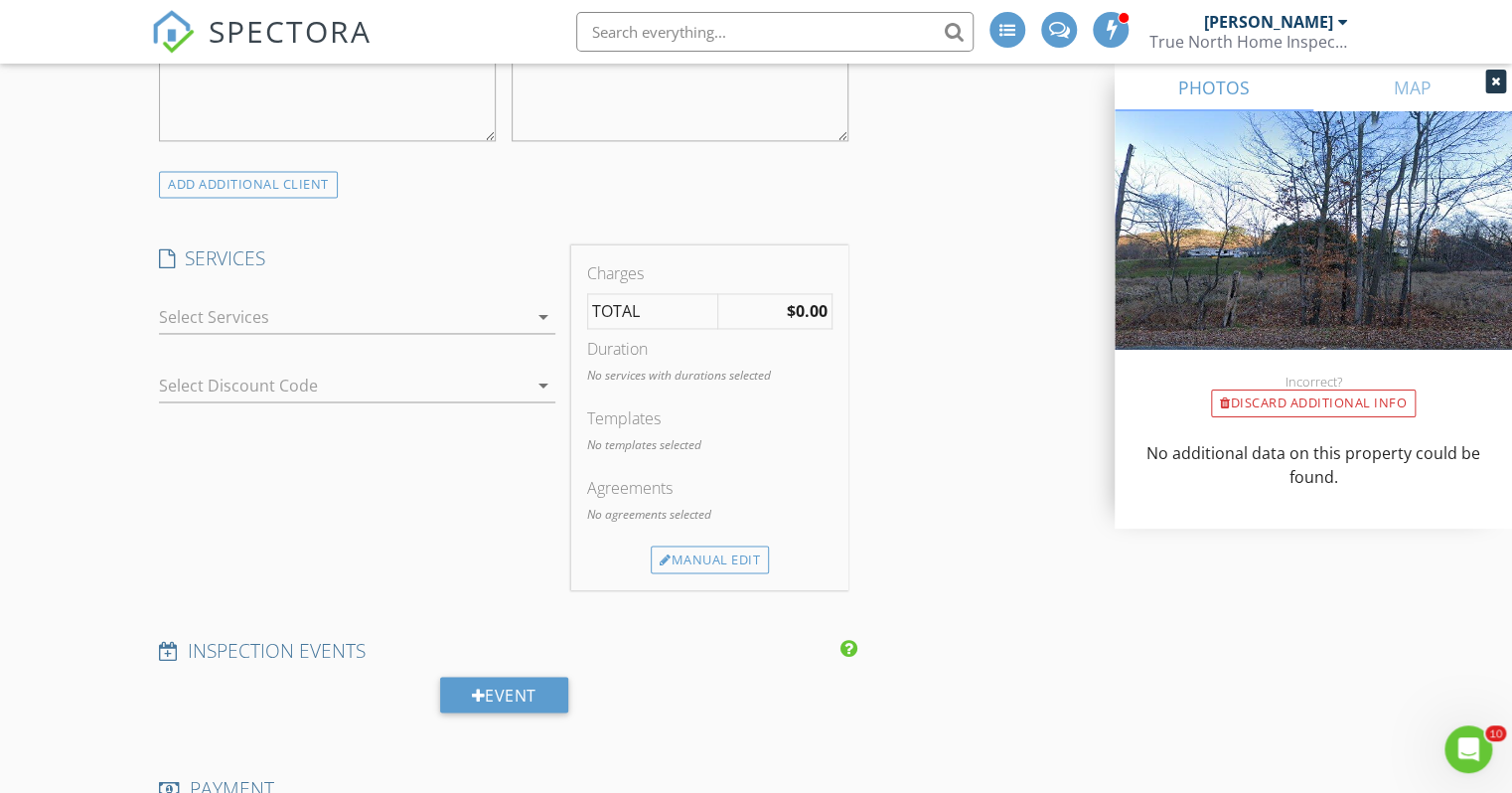 click on "arrow_drop_down" at bounding box center [543, 317] 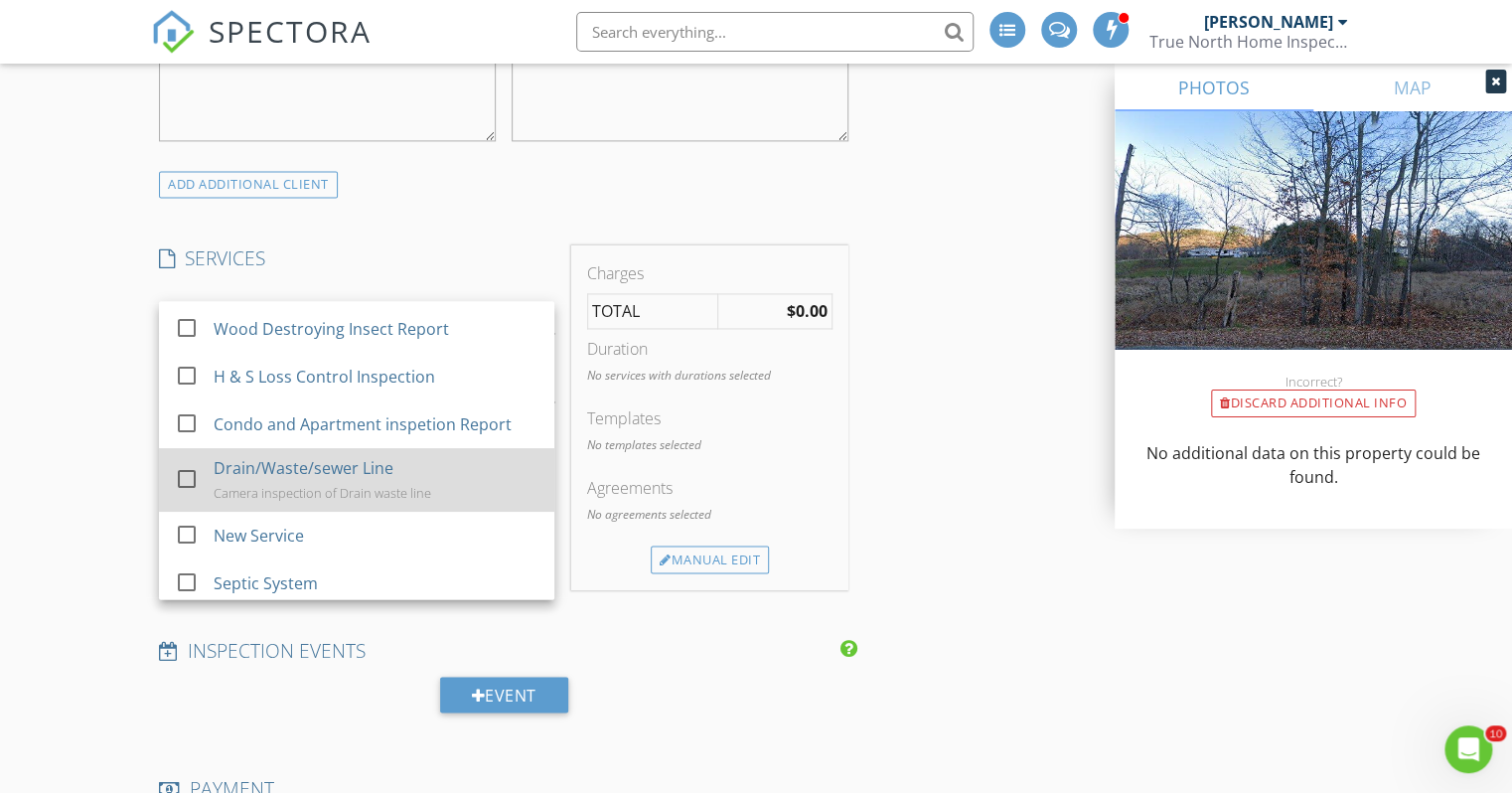 scroll, scrollTop: 129, scrollLeft: 0, axis: vertical 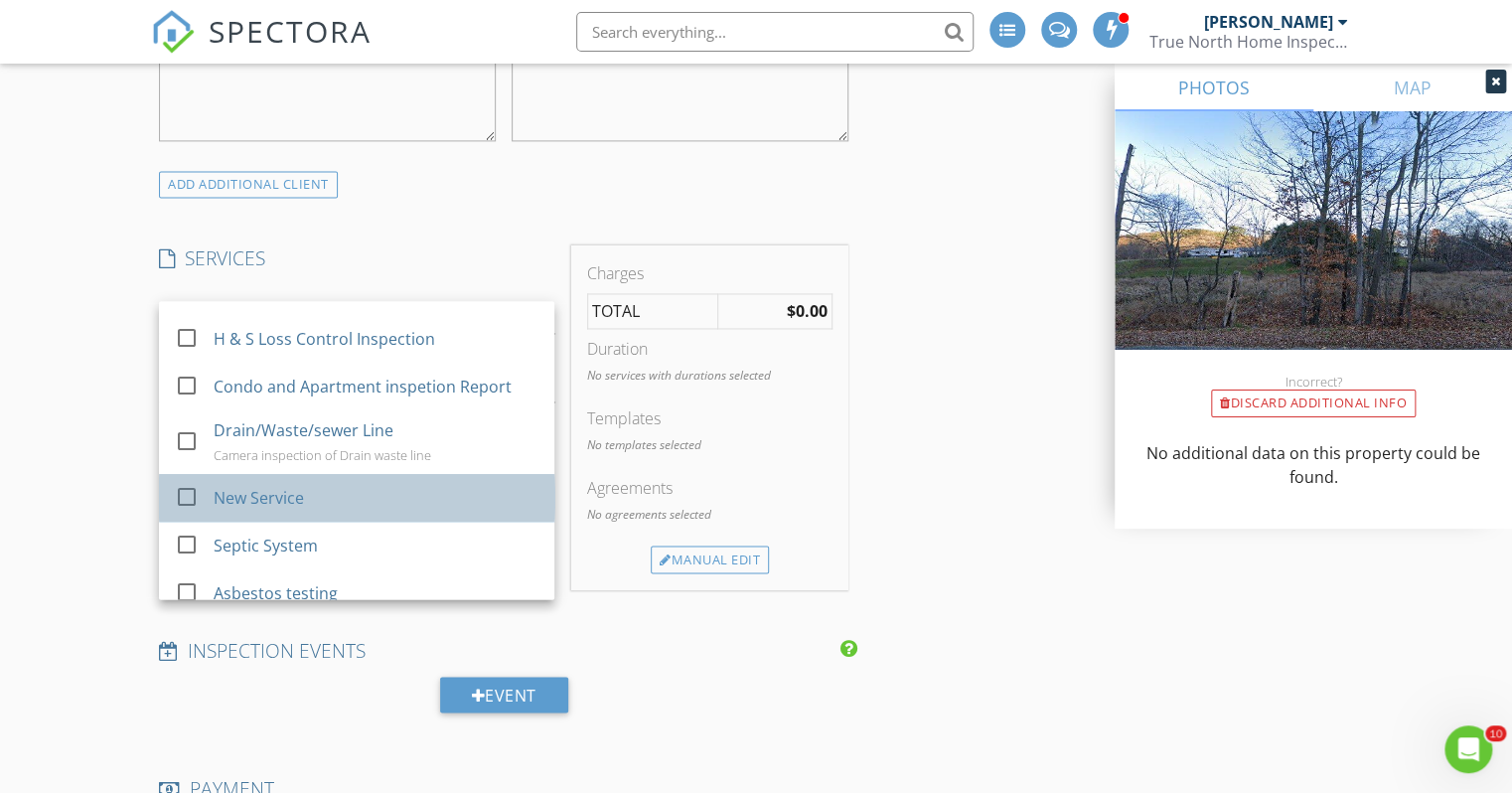 click on "New Service" at bounding box center (377, 498) 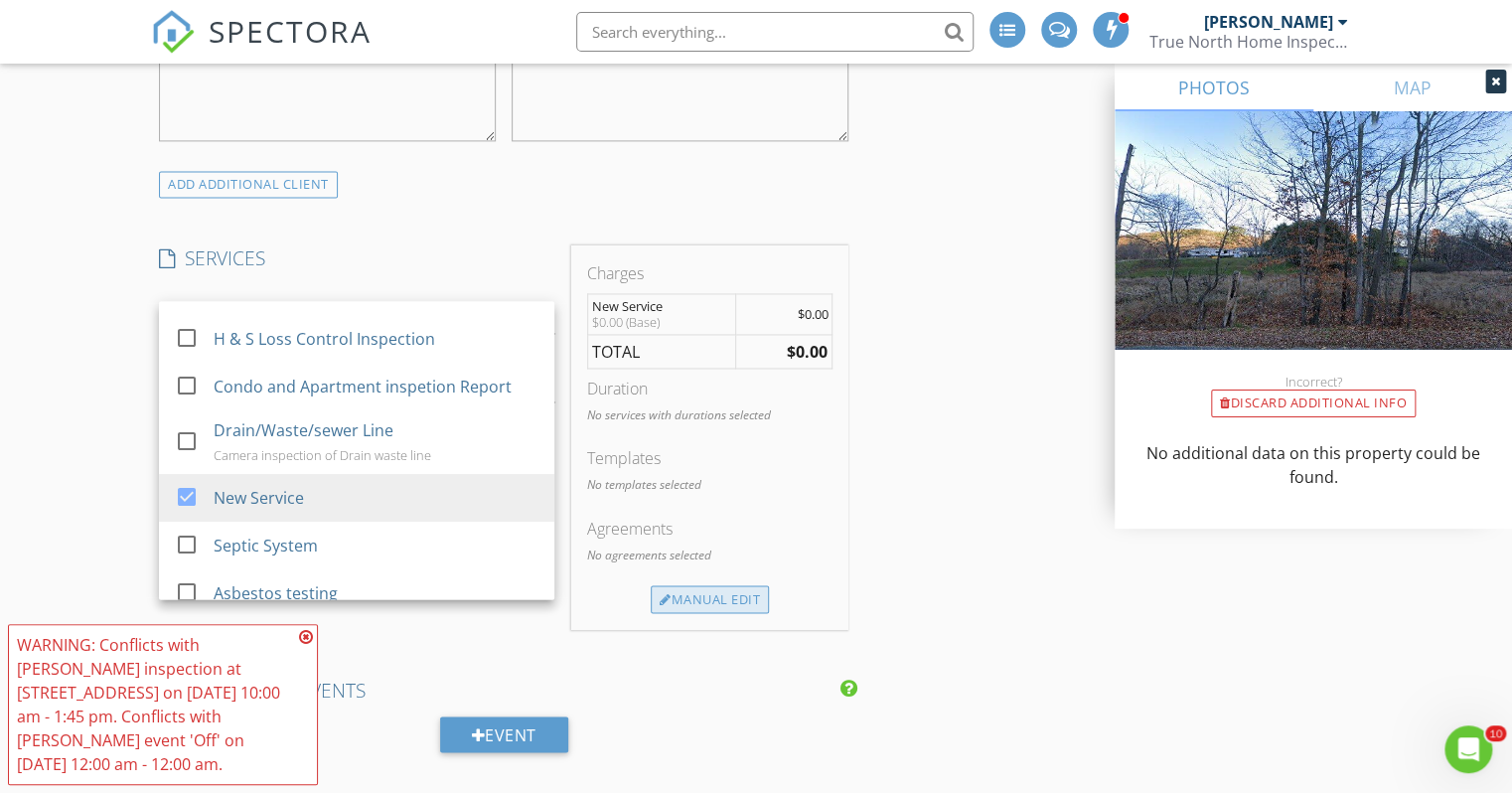 click on "Manual Edit" at bounding box center [709, 599] 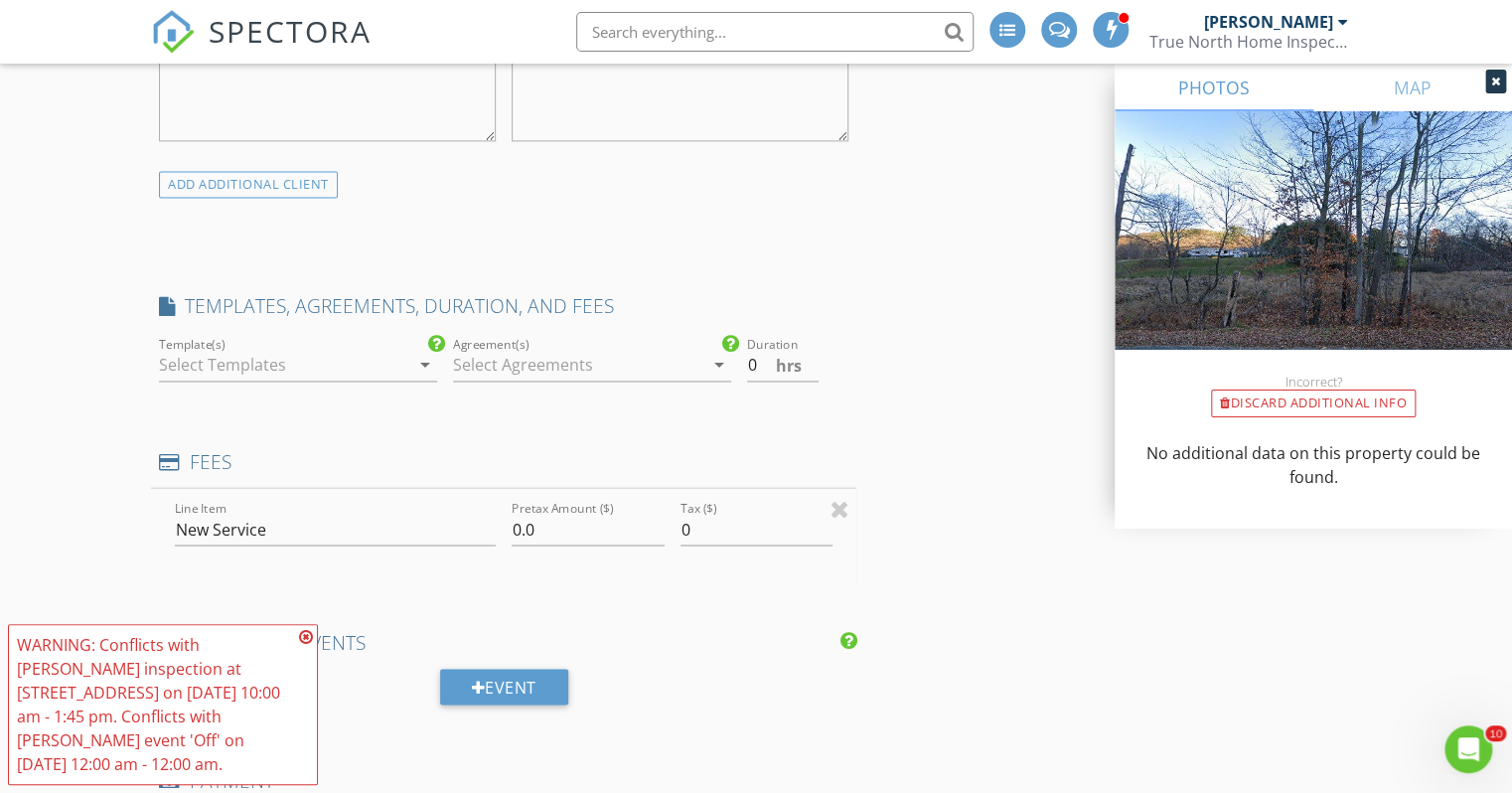 scroll, scrollTop: 129, scrollLeft: 0, axis: vertical 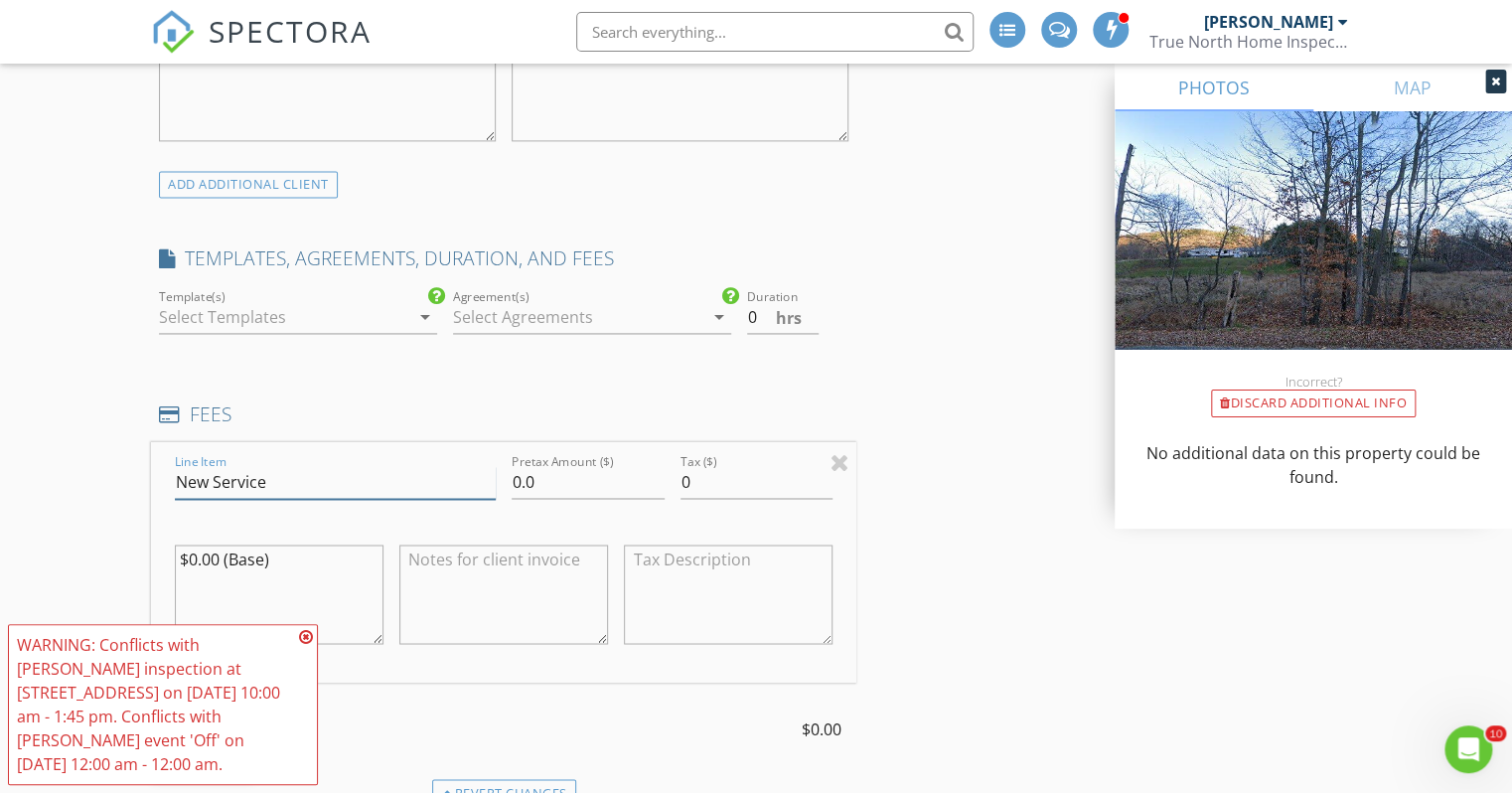drag, startPoint x: 305, startPoint y: 489, endPoint x: 83, endPoint y: 457, distance: 224.29445 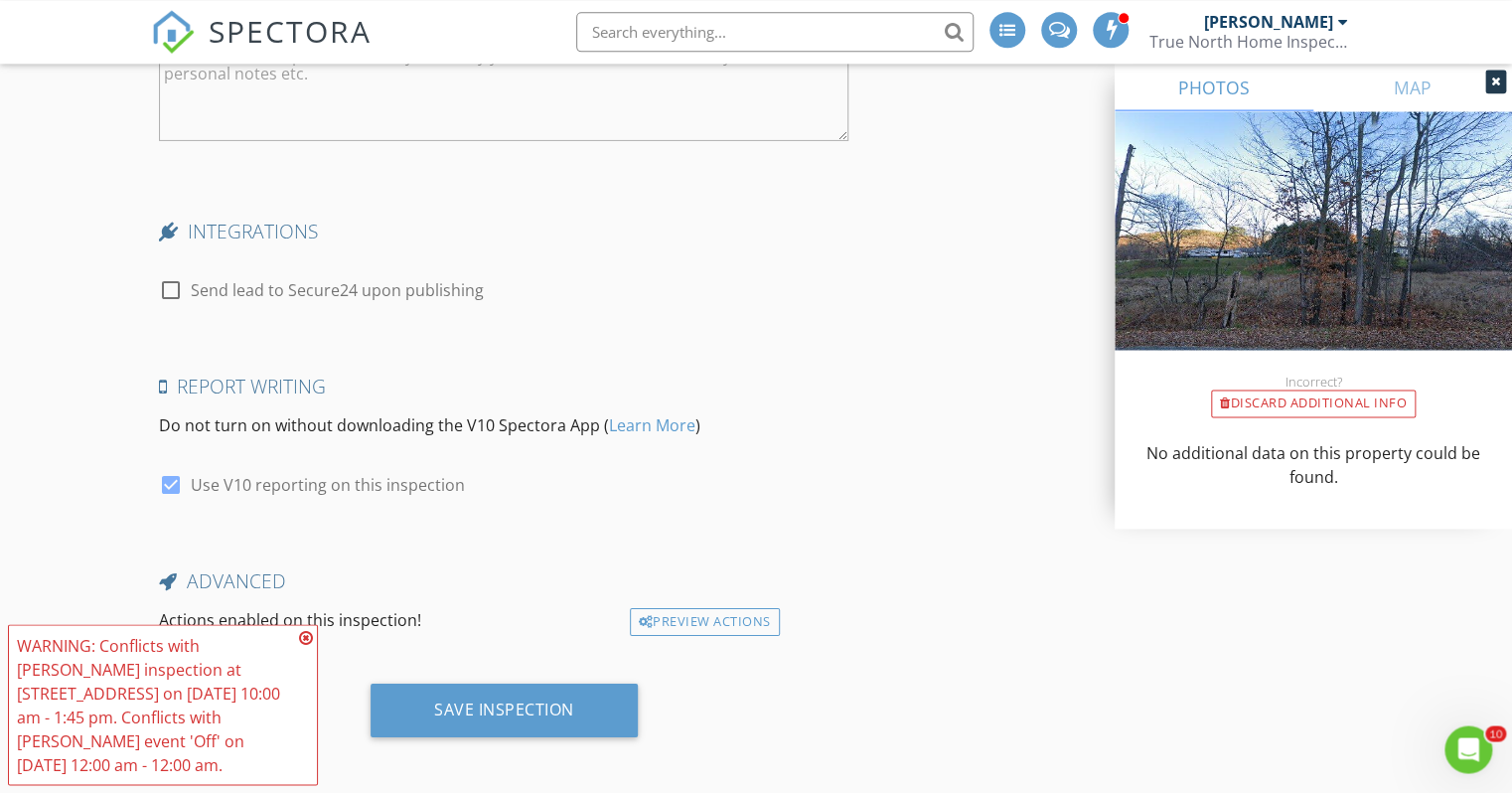 scroll, scrollTop: 3315, scrollLeft: 0, axis: vertical 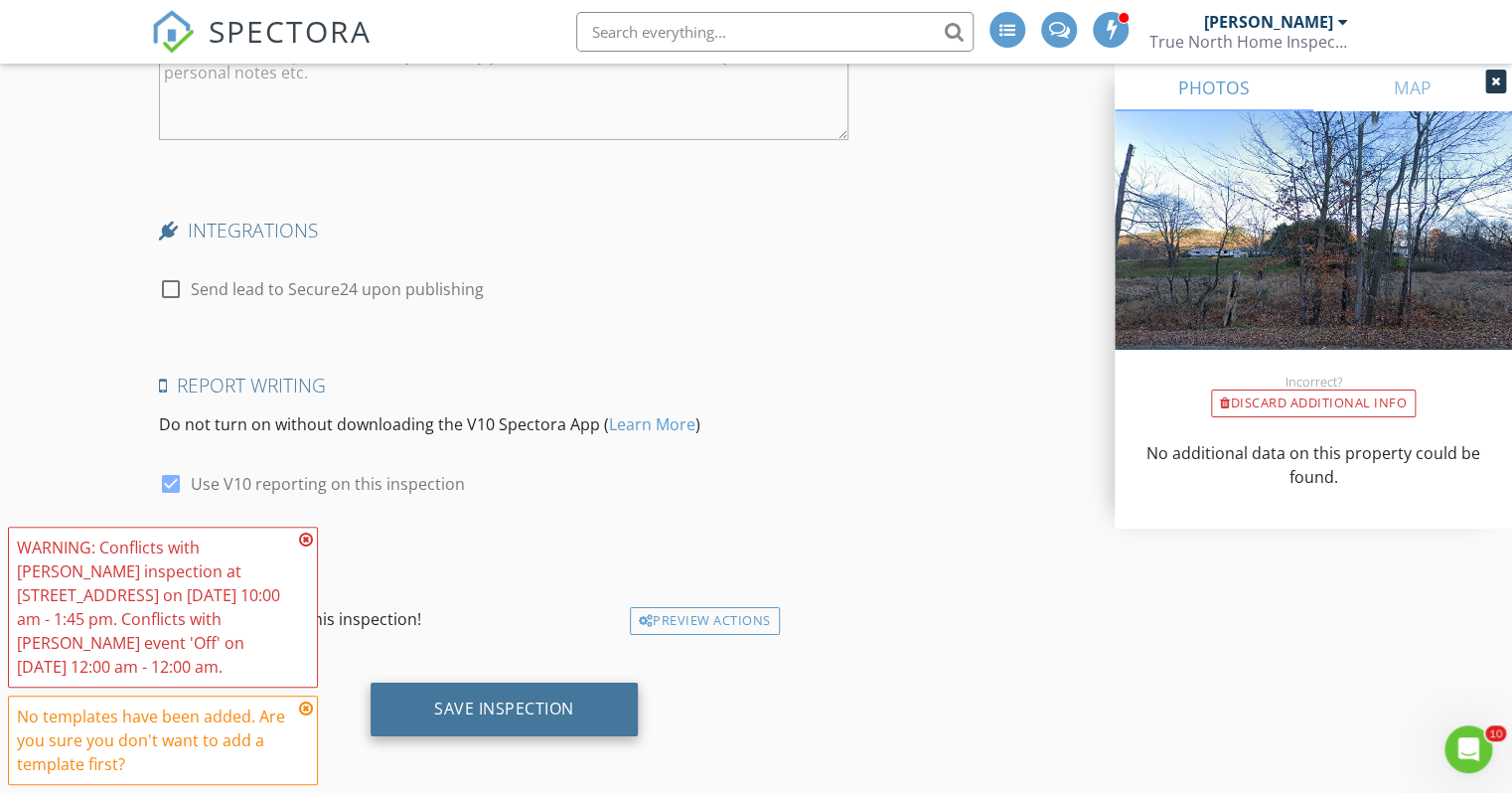 type on "Set radon and water test" 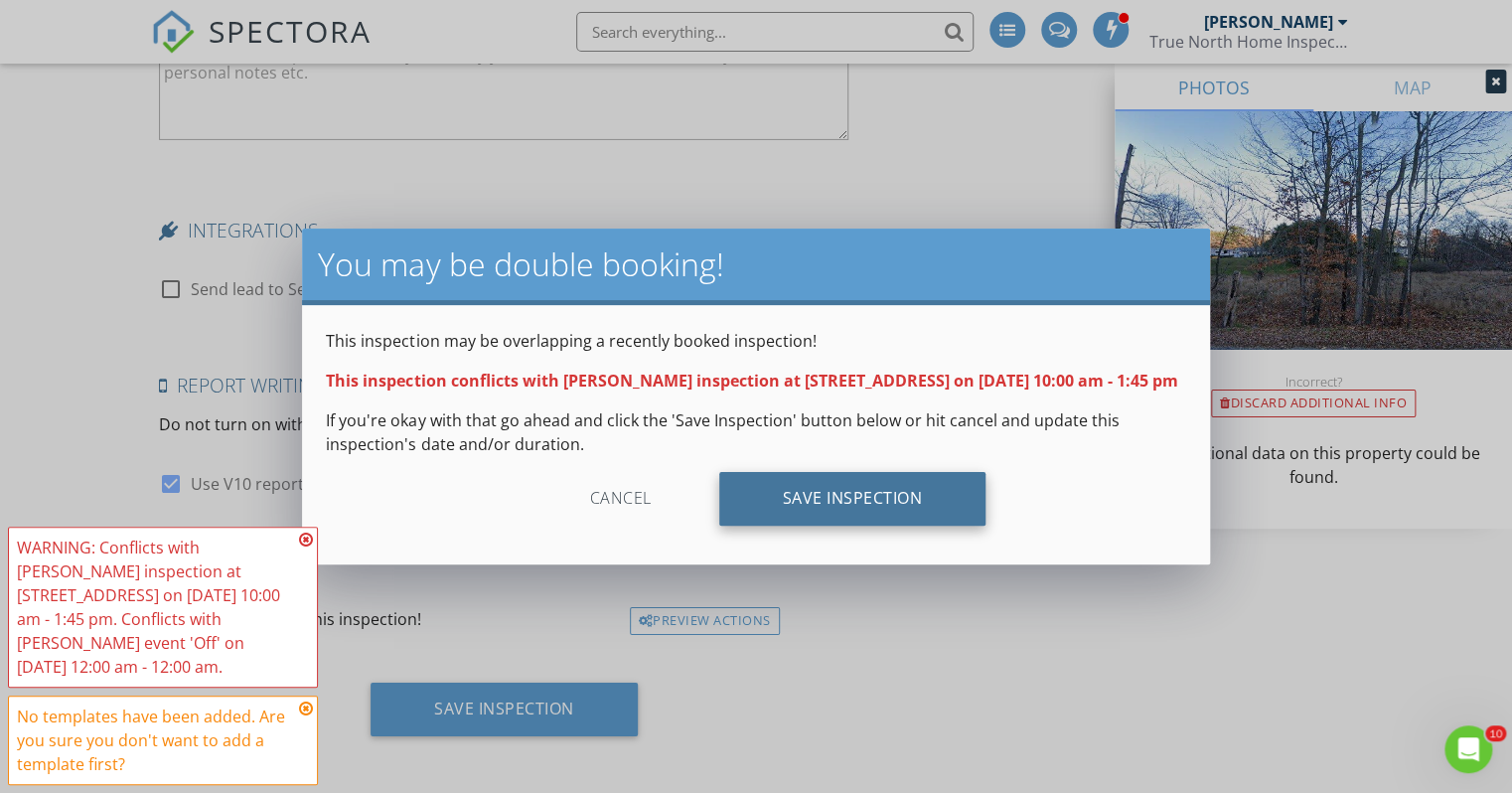 click on "Save Inspection" at bounding box center (852, 499) 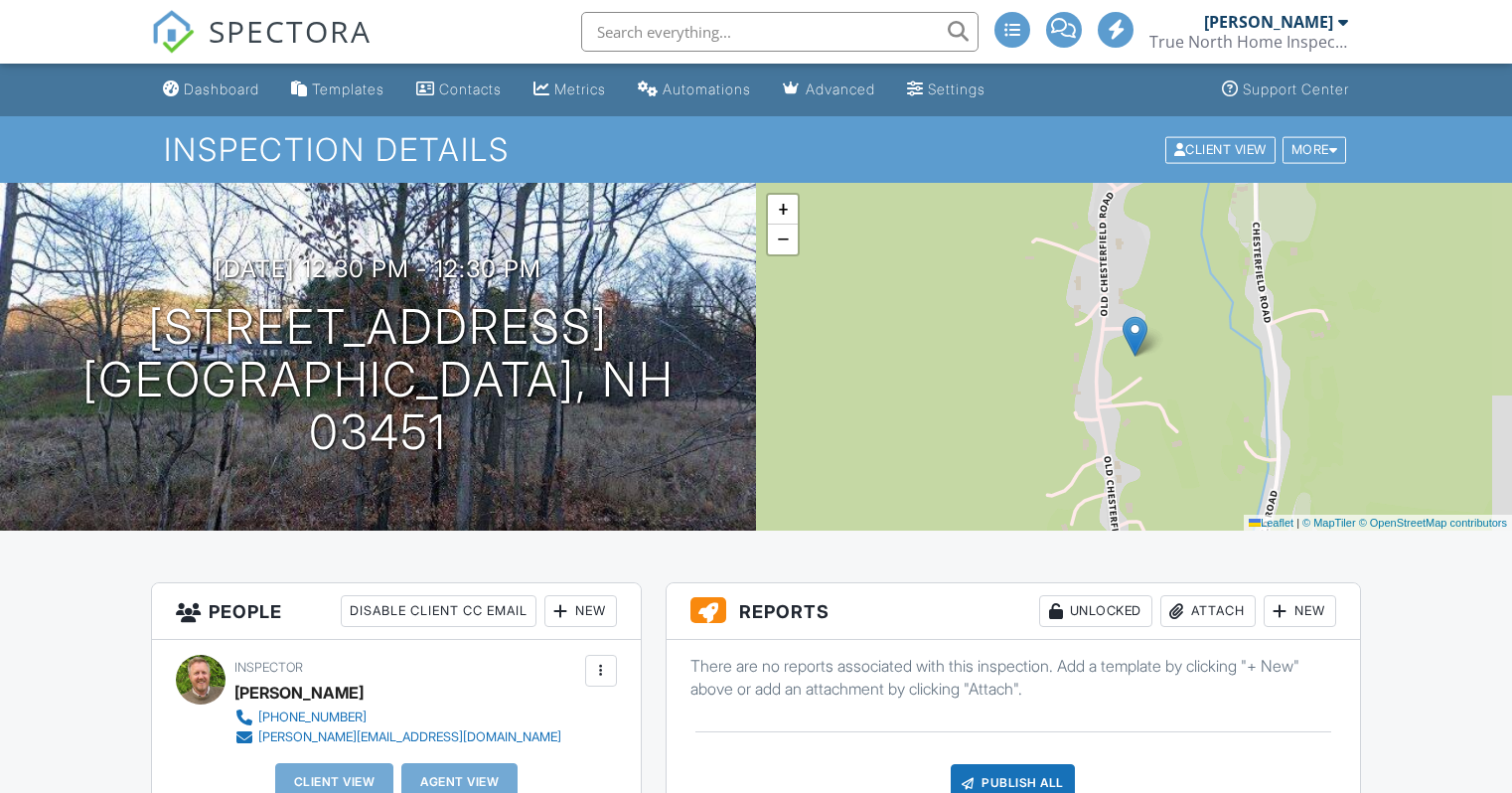 scroll, scrollTop: 0, scrollLeft: 0, axis: both 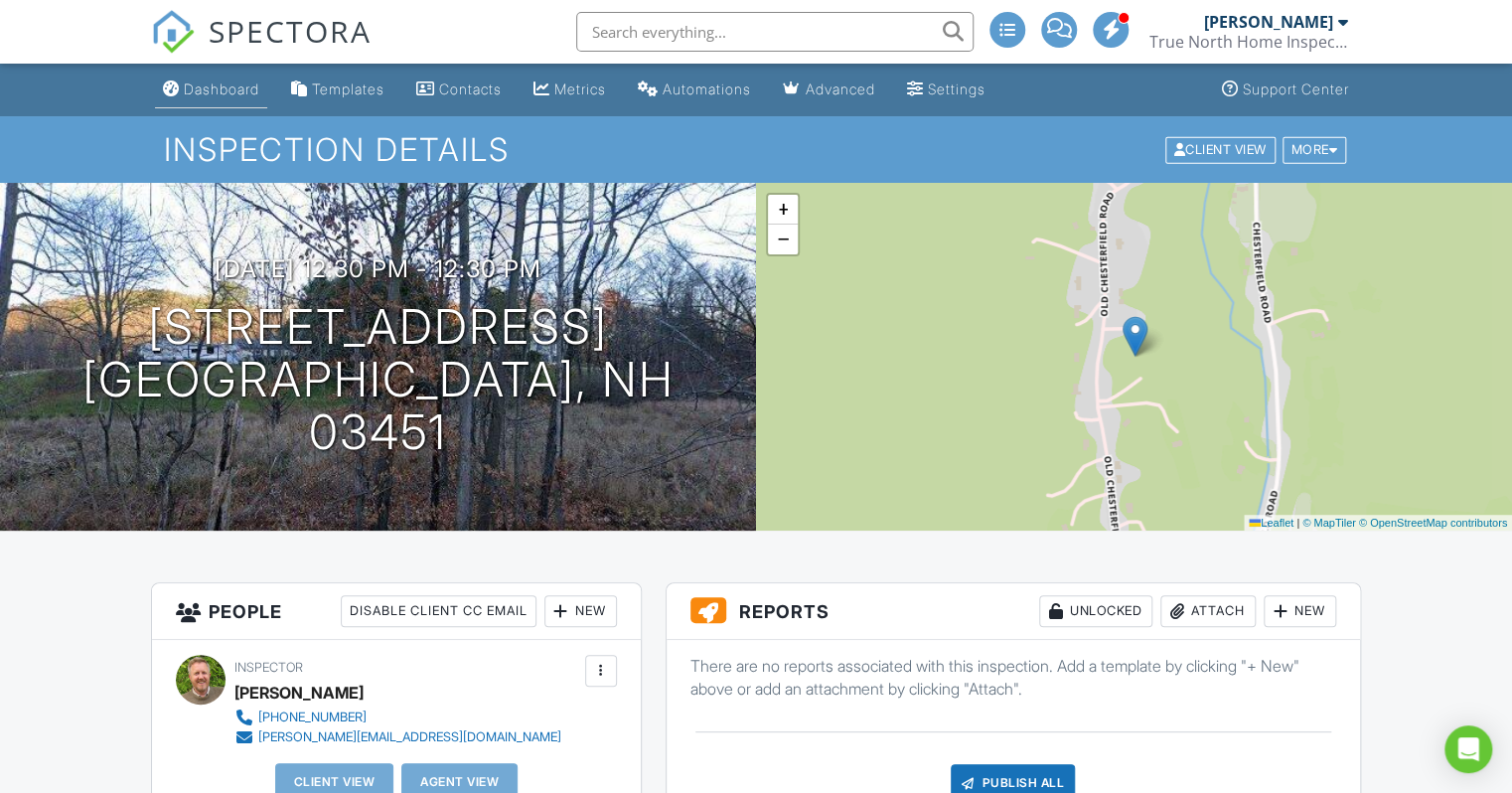 click on "Dashboard" at bounding box center (222, 88) 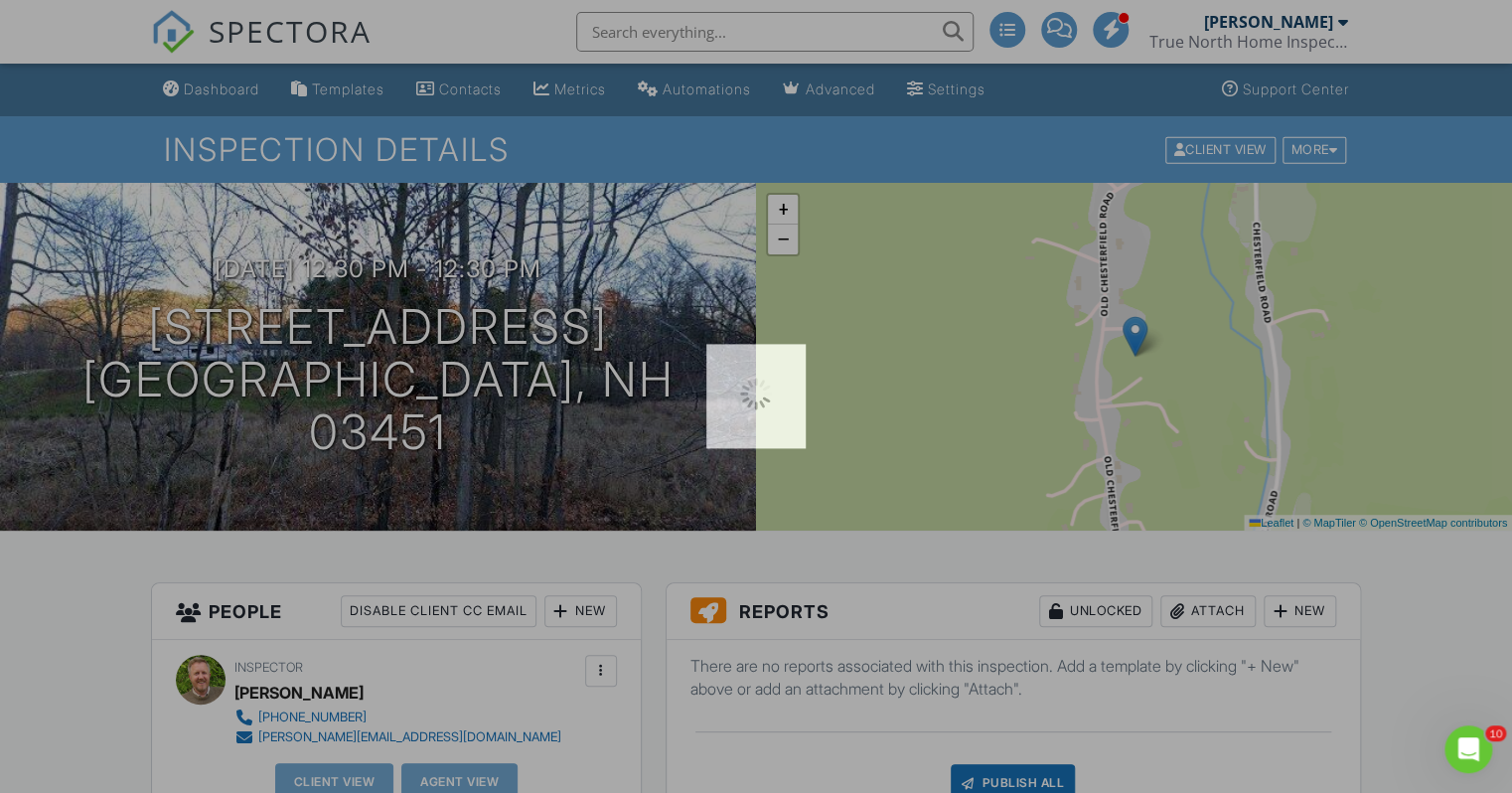 scroll, scrollTop: 0, scrollLeft: 0, axis: both 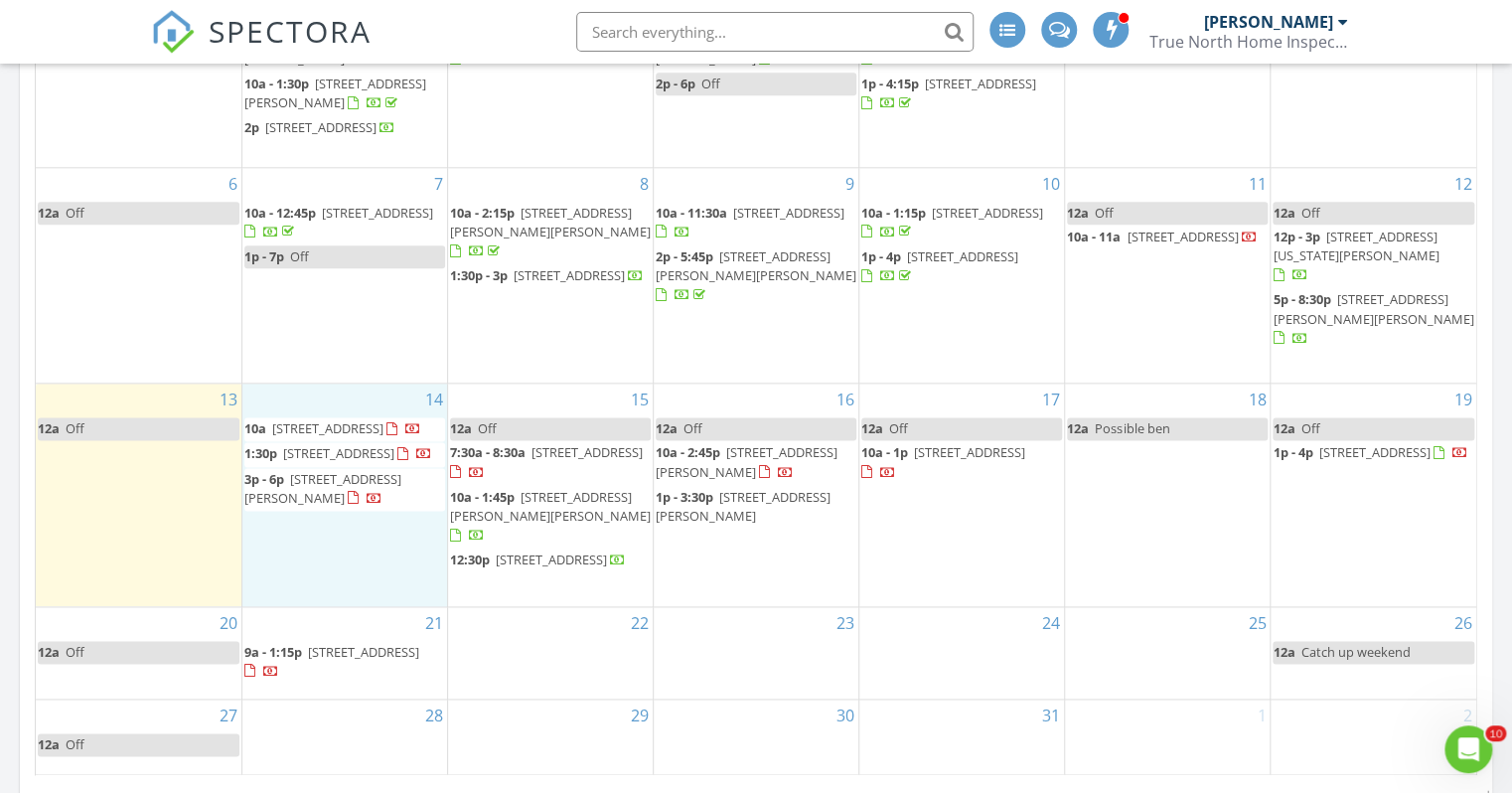 click on "14
10a
52 Mechanic St, Alstead 03602
1:30p
59 W Main St, Rindge 03461
3p - 6p
2 Mckinley Cir, Marlborough 03455" at bounding box center [345, 494] 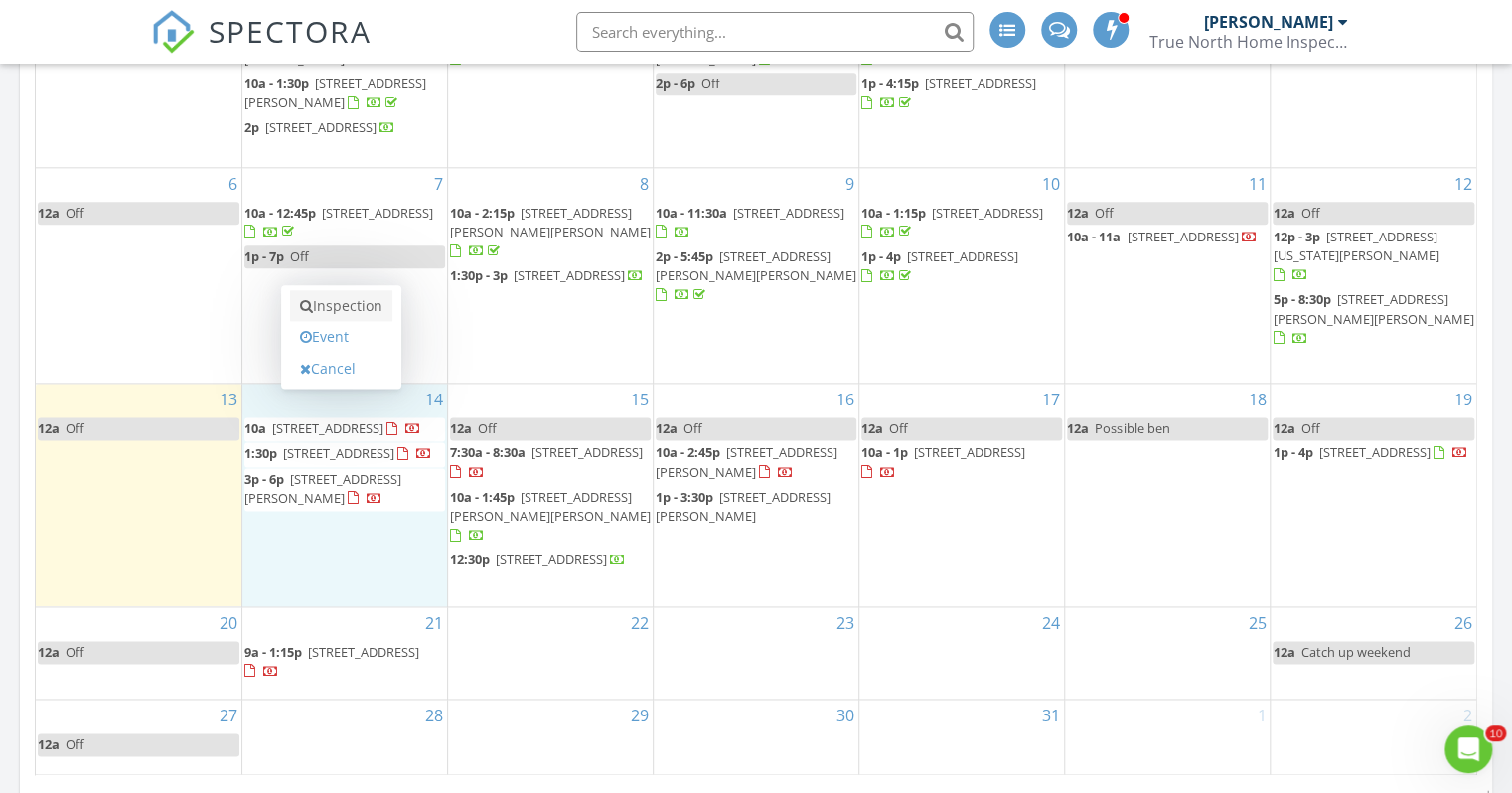 click on "Inspection" at bounding box center [341, 306] 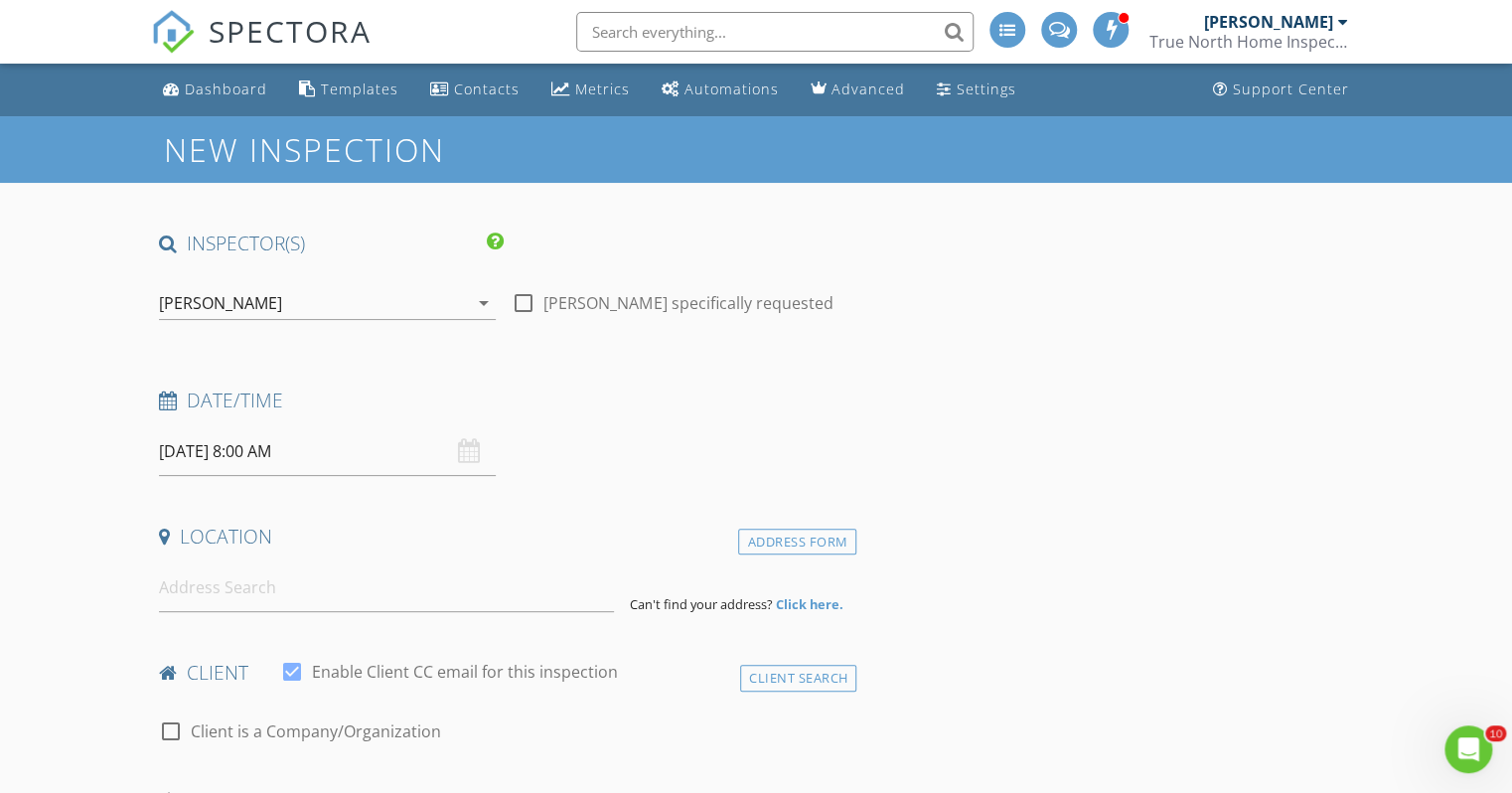 scroll, scrollTop: 0, scrollLeft: 0, axis: both 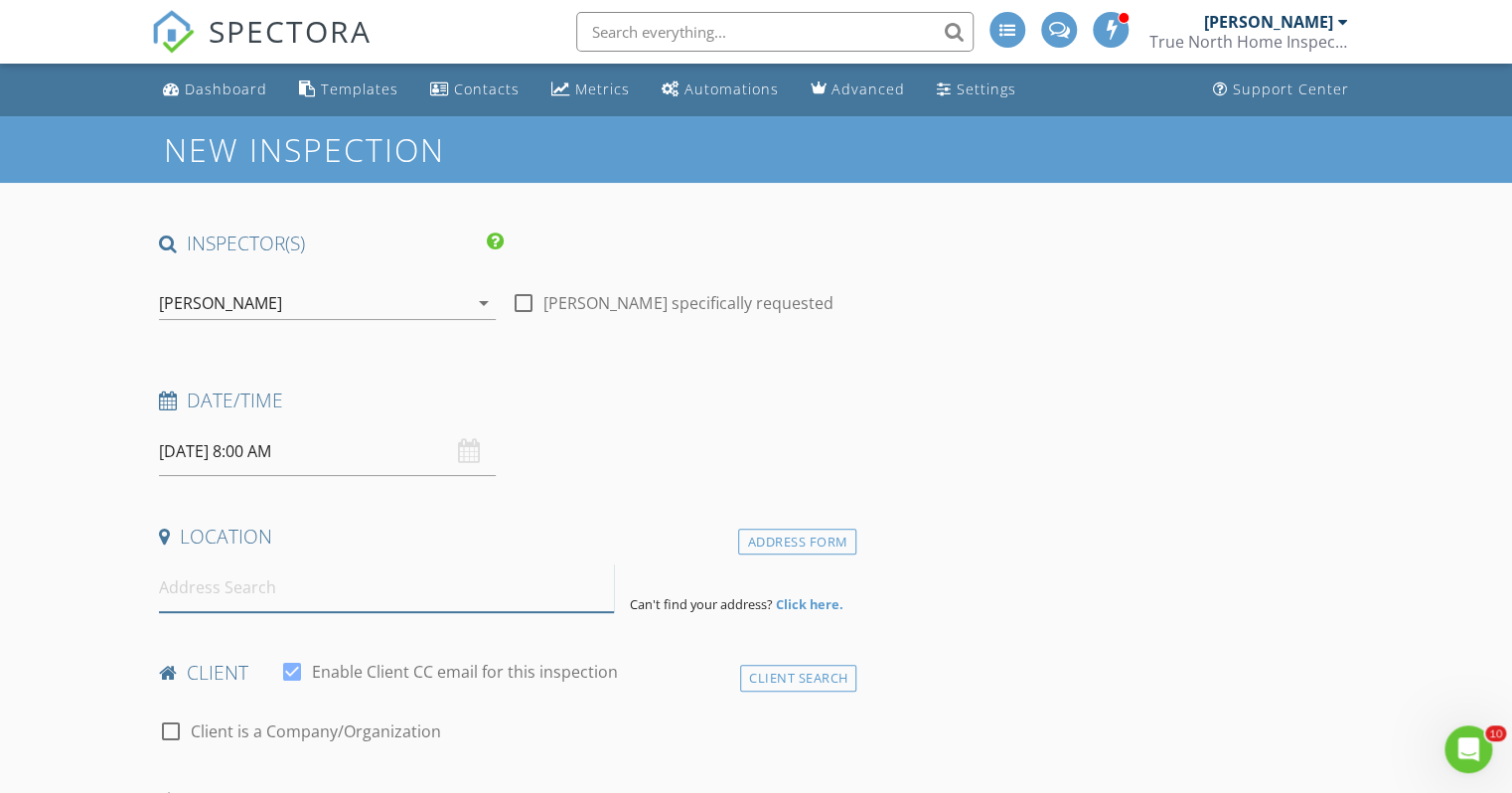 drag, startPoint x: 234, startPoint y: 578, endPoint x: 226, endPoint y: 533, distance: 45.70558 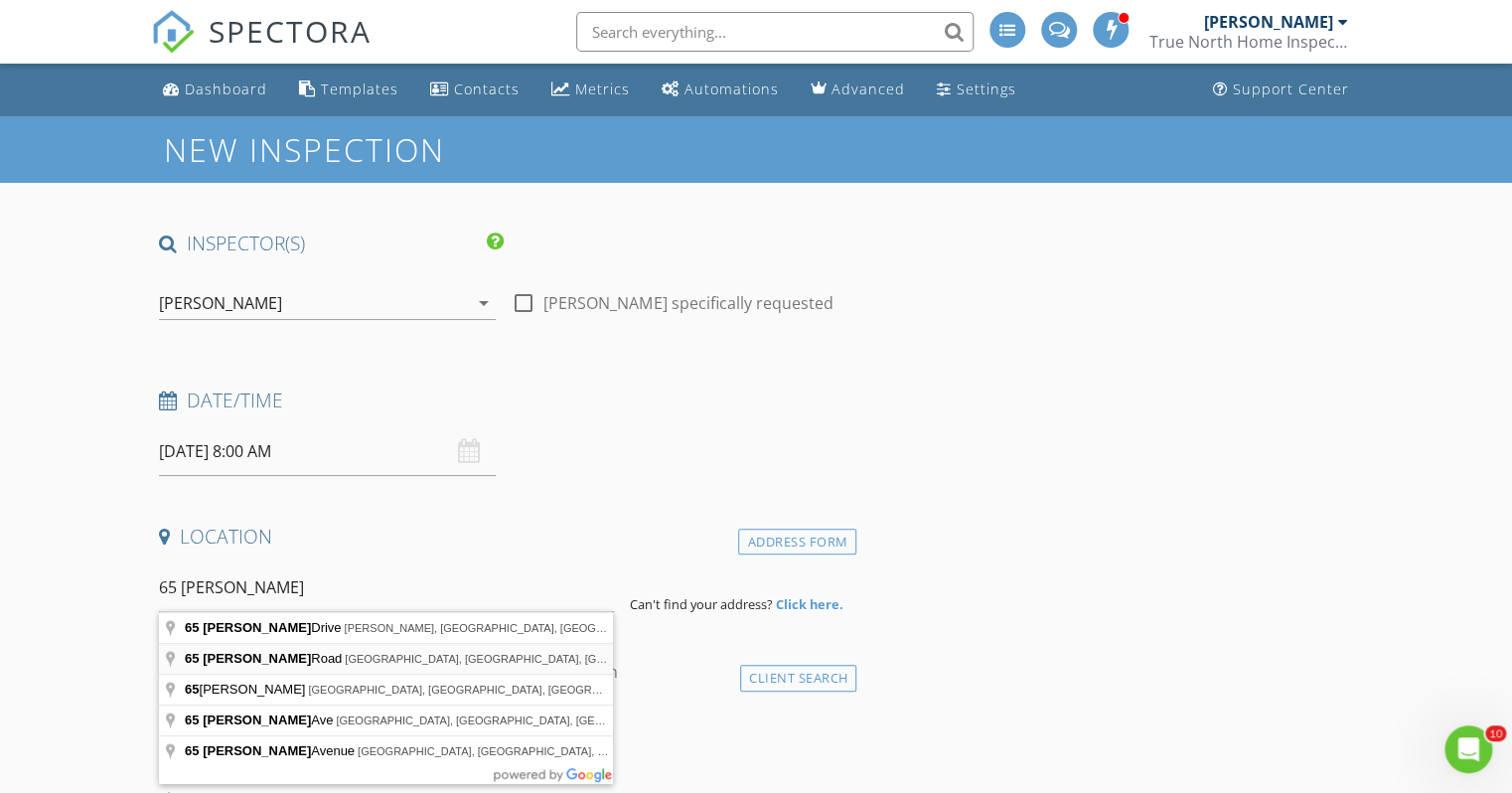 type on "[STREET_ADDRESS][PERSON_NAME][PERSON_NAME]" 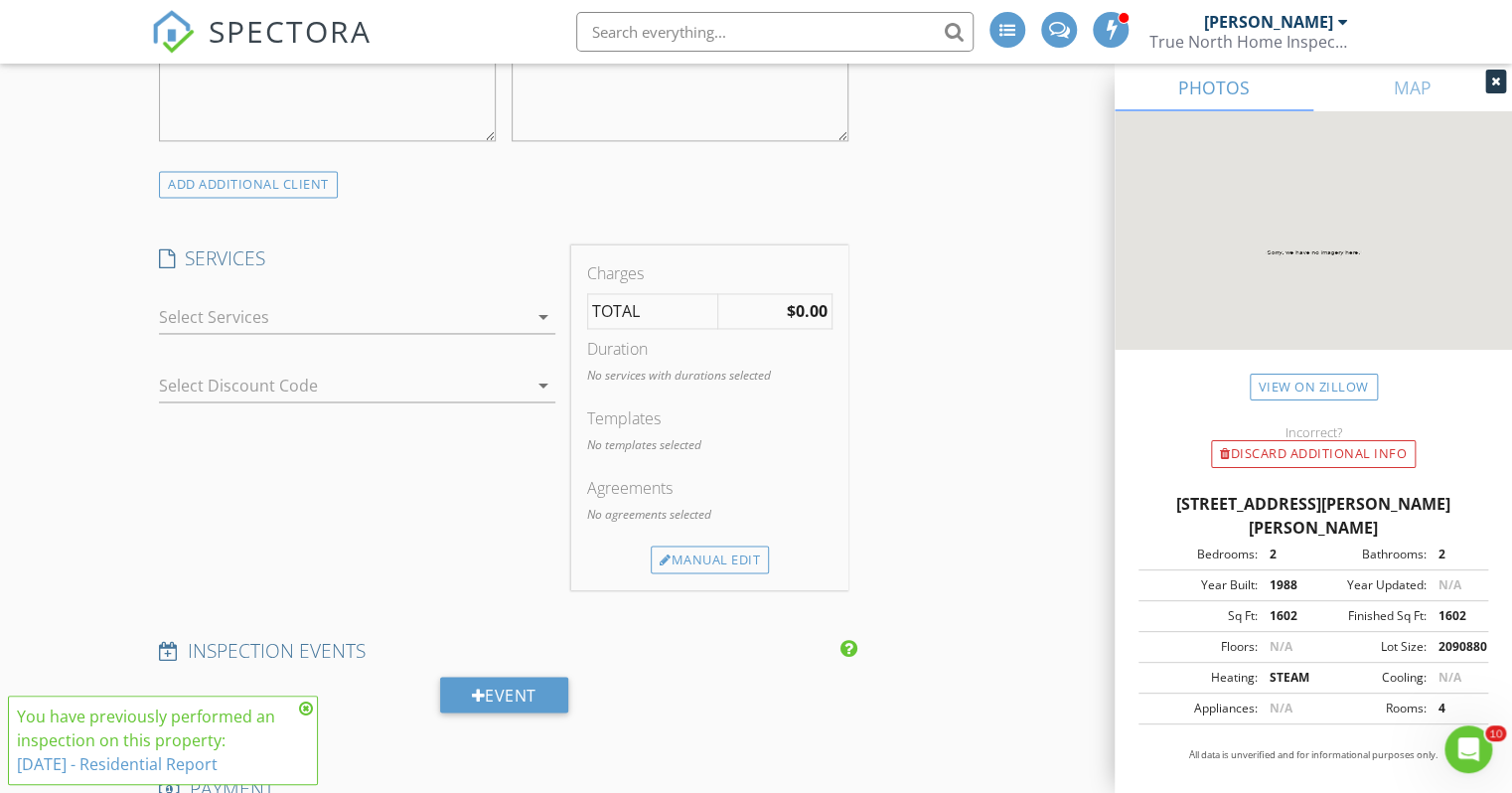 scroll, scrollTop: 1469, scrollLeft: 0, axis: vertical 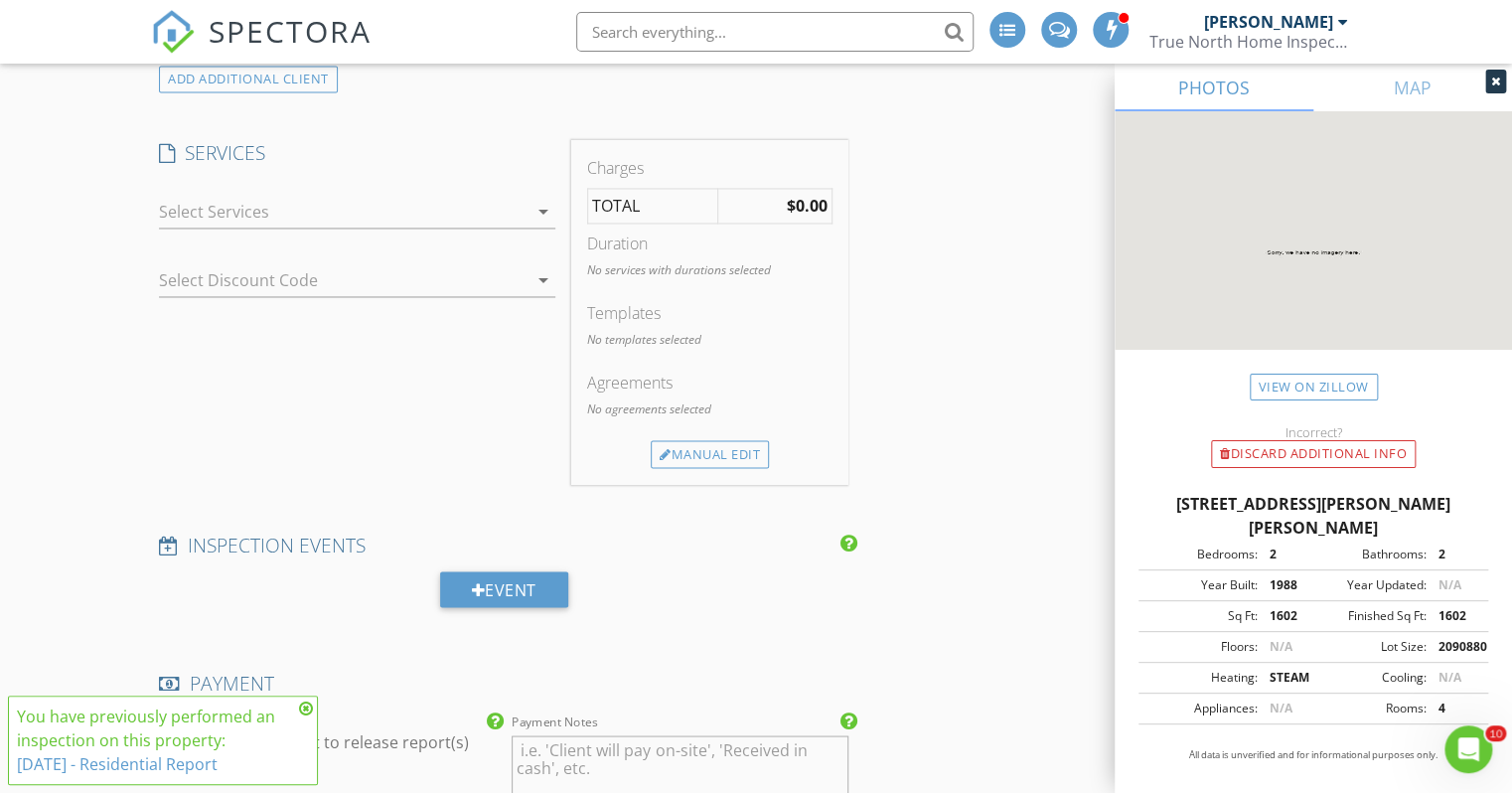 click on "arrow_drop_down" at bounding box center [543, 212] 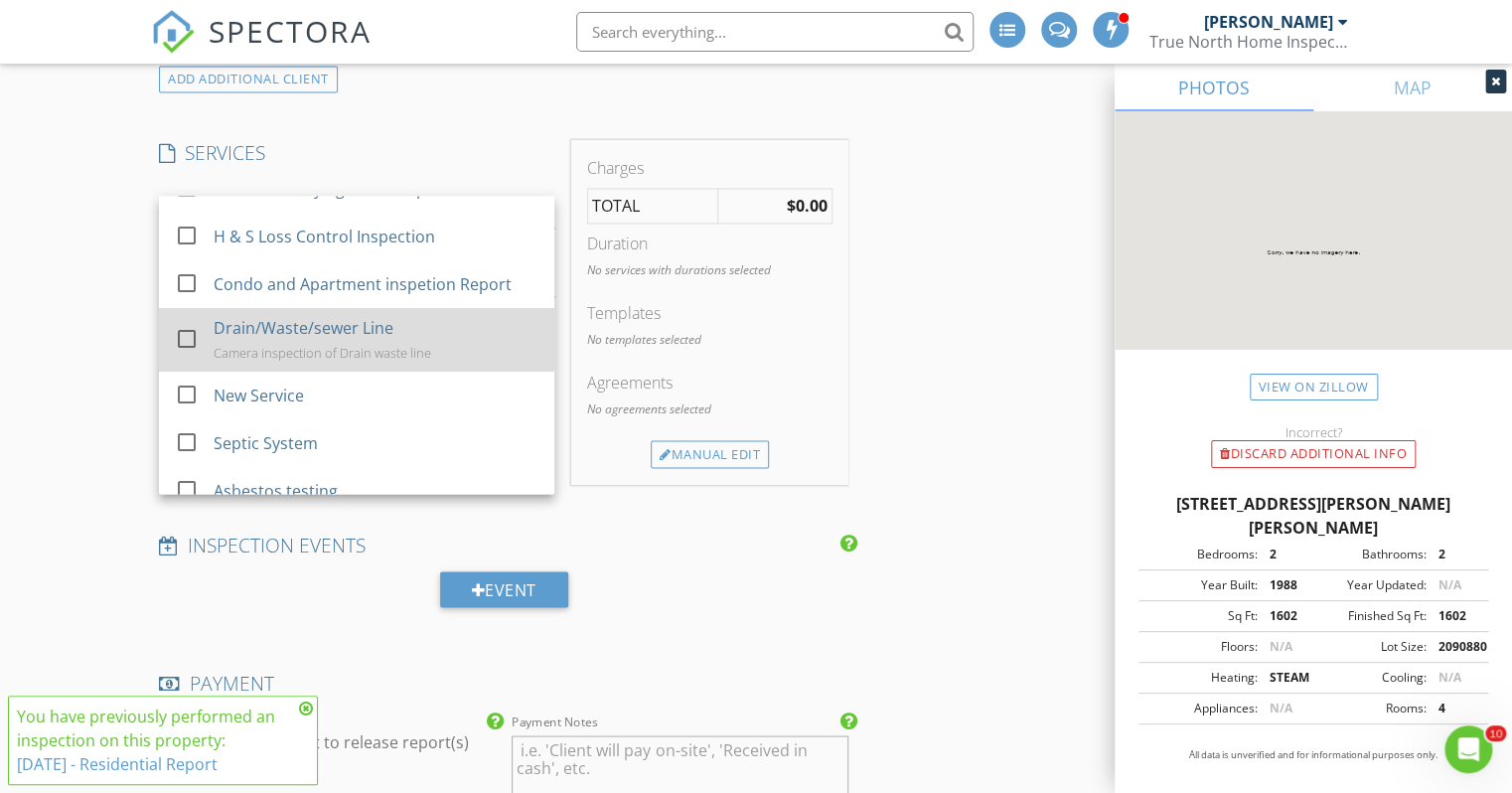 scroll, scrollTop: 290, scrollLeft: 0, axis: vertical 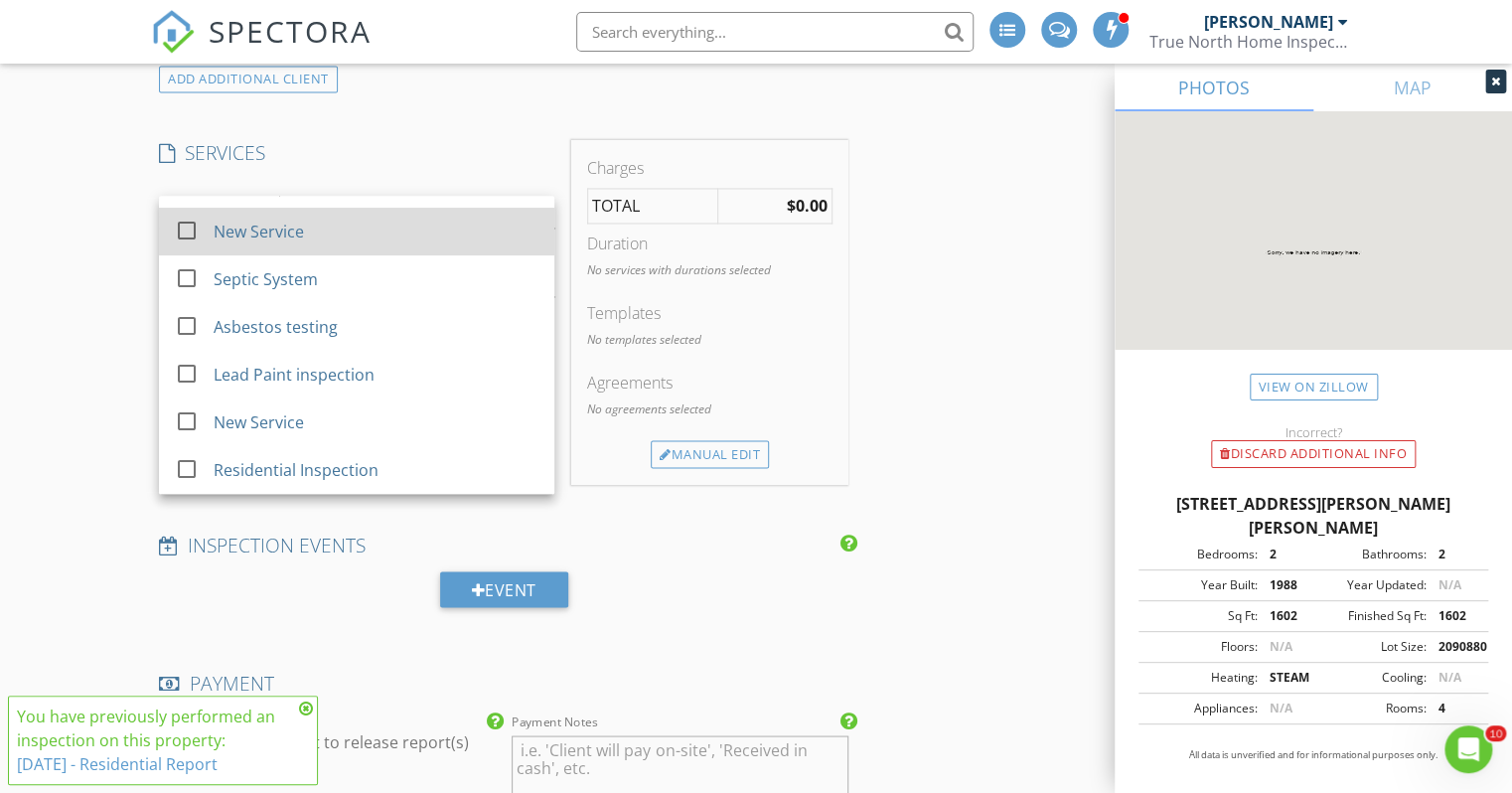 click on "New Service" at bounding box center [258, 232] 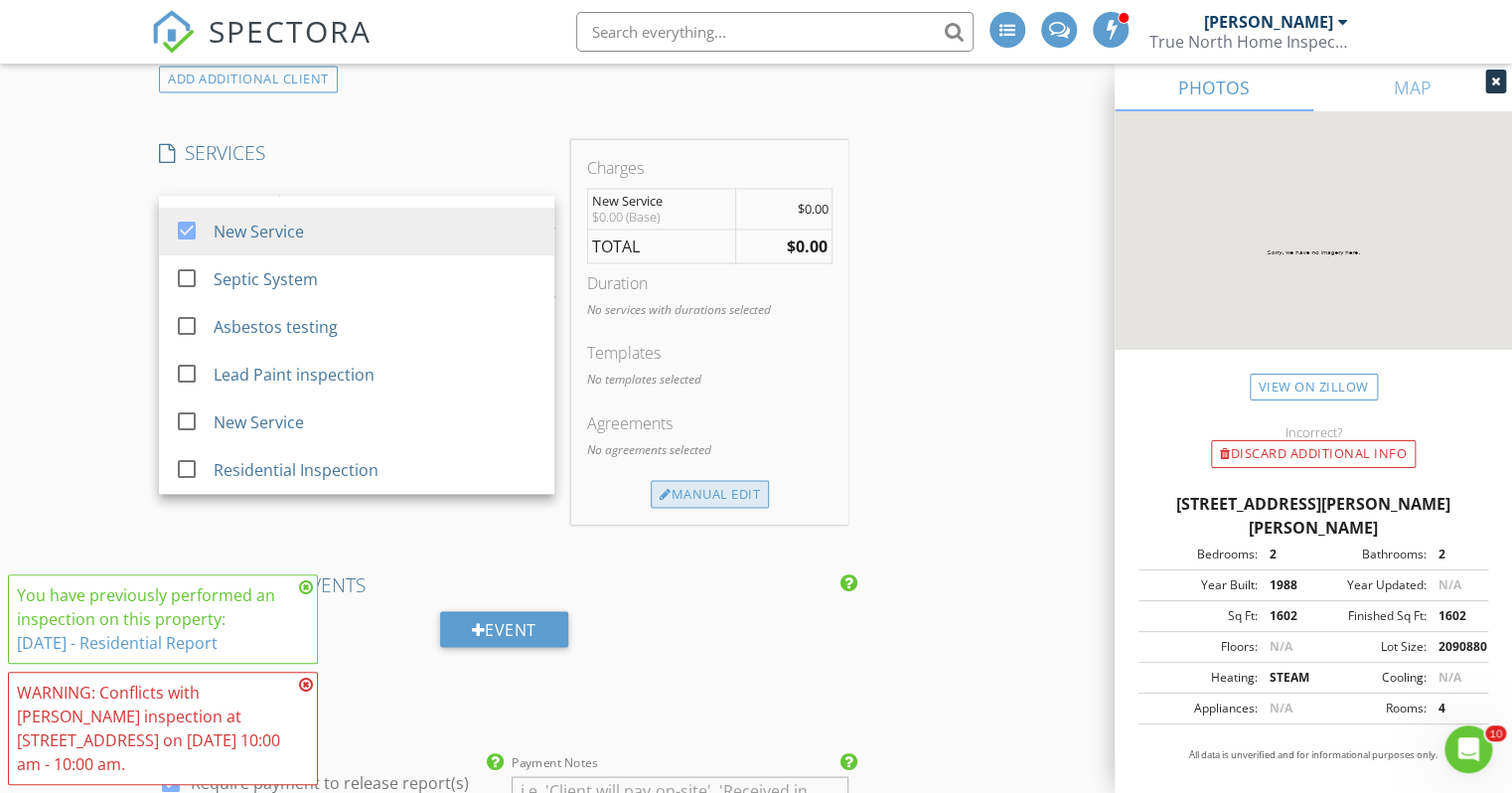 click on "Manual Edit" at bounding box center [709, 494] 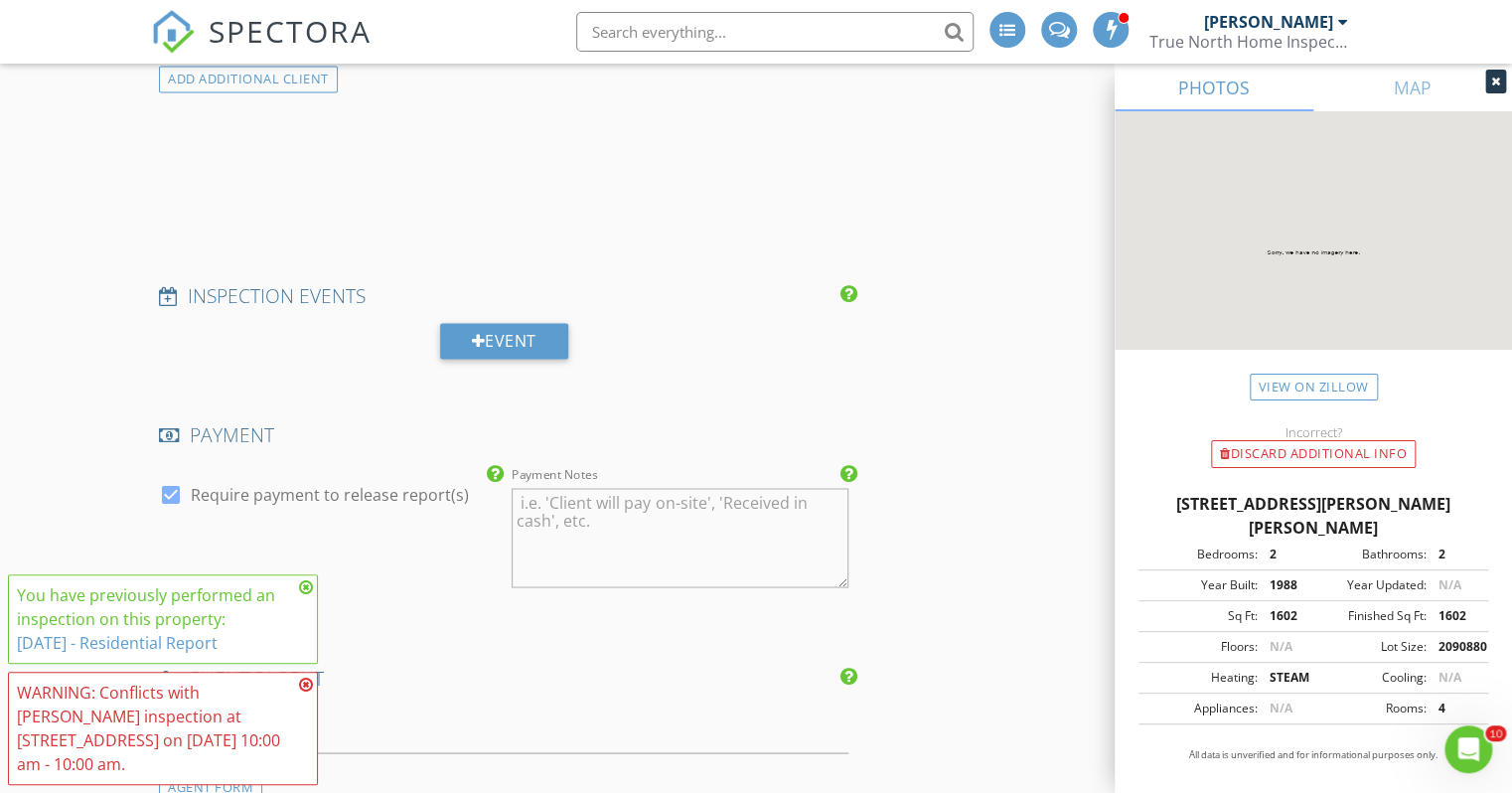 scroll, scrollTop: 290, scrollLeft: 0, axis: vertical 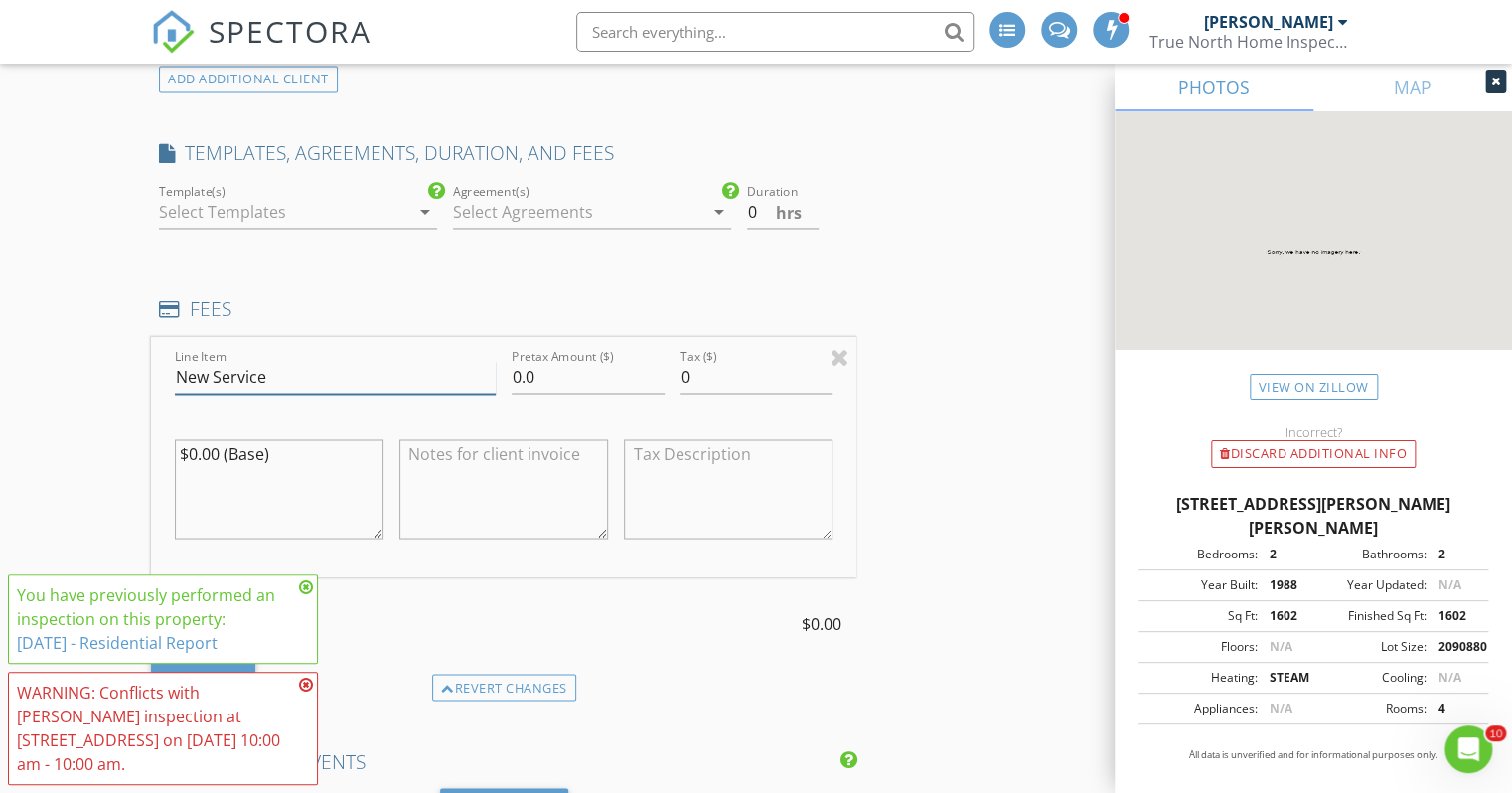 click on "New Service" at bounding box center [335, 377] 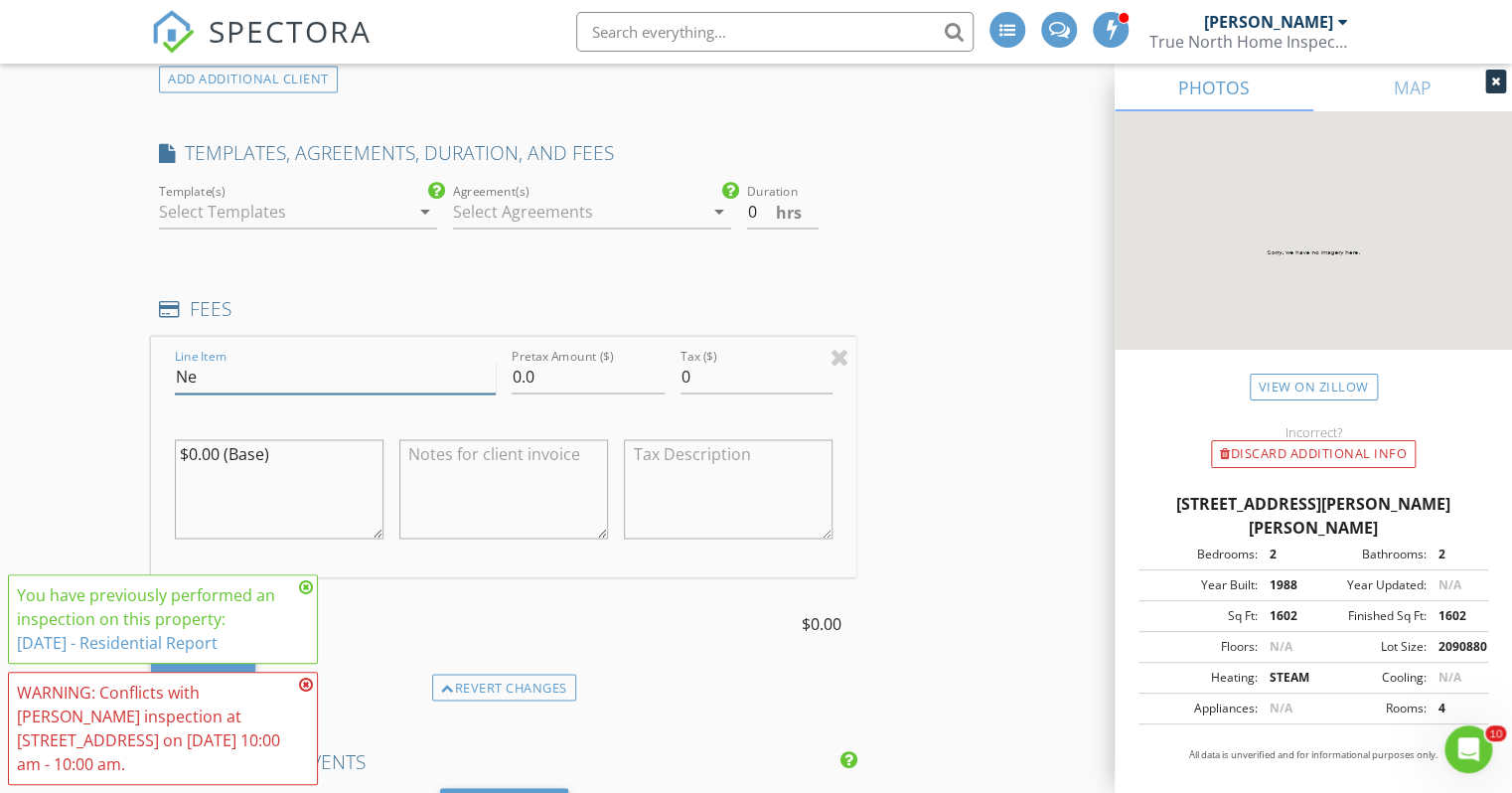 type on "N" 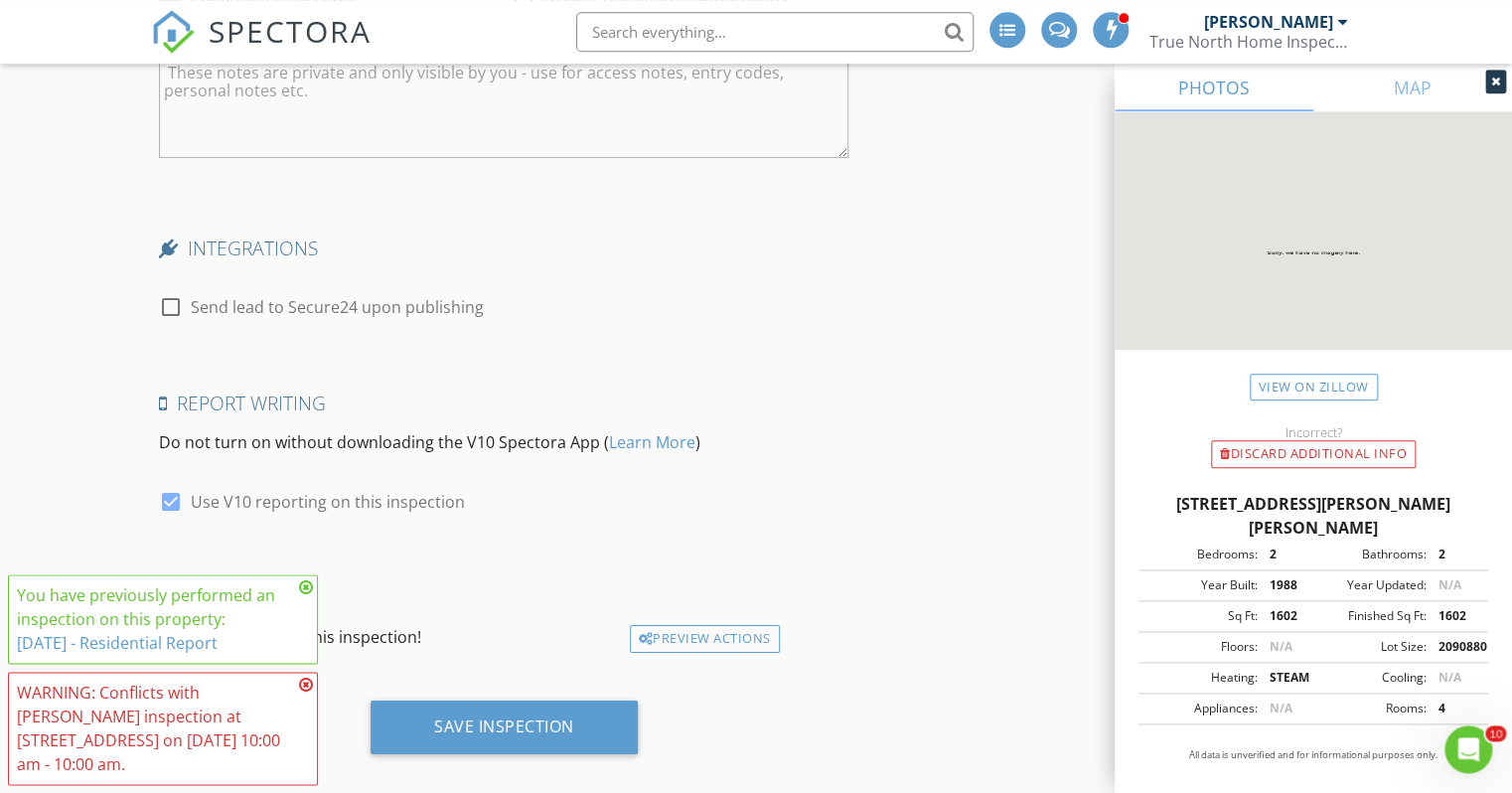 scroll, scrollTop: 3315, scrollLeft: 0, axis: vertical 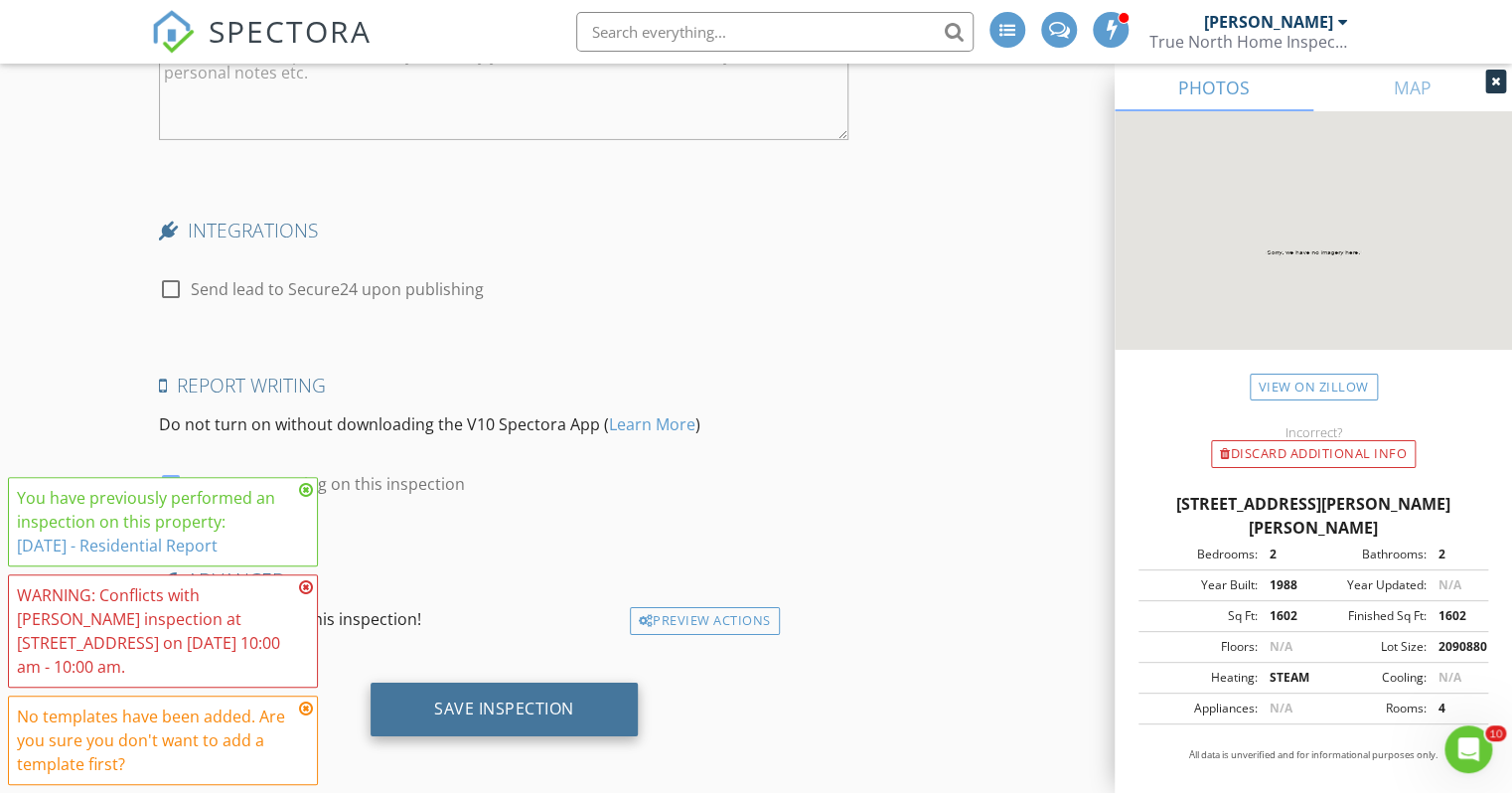 type on "Pick up Radon" 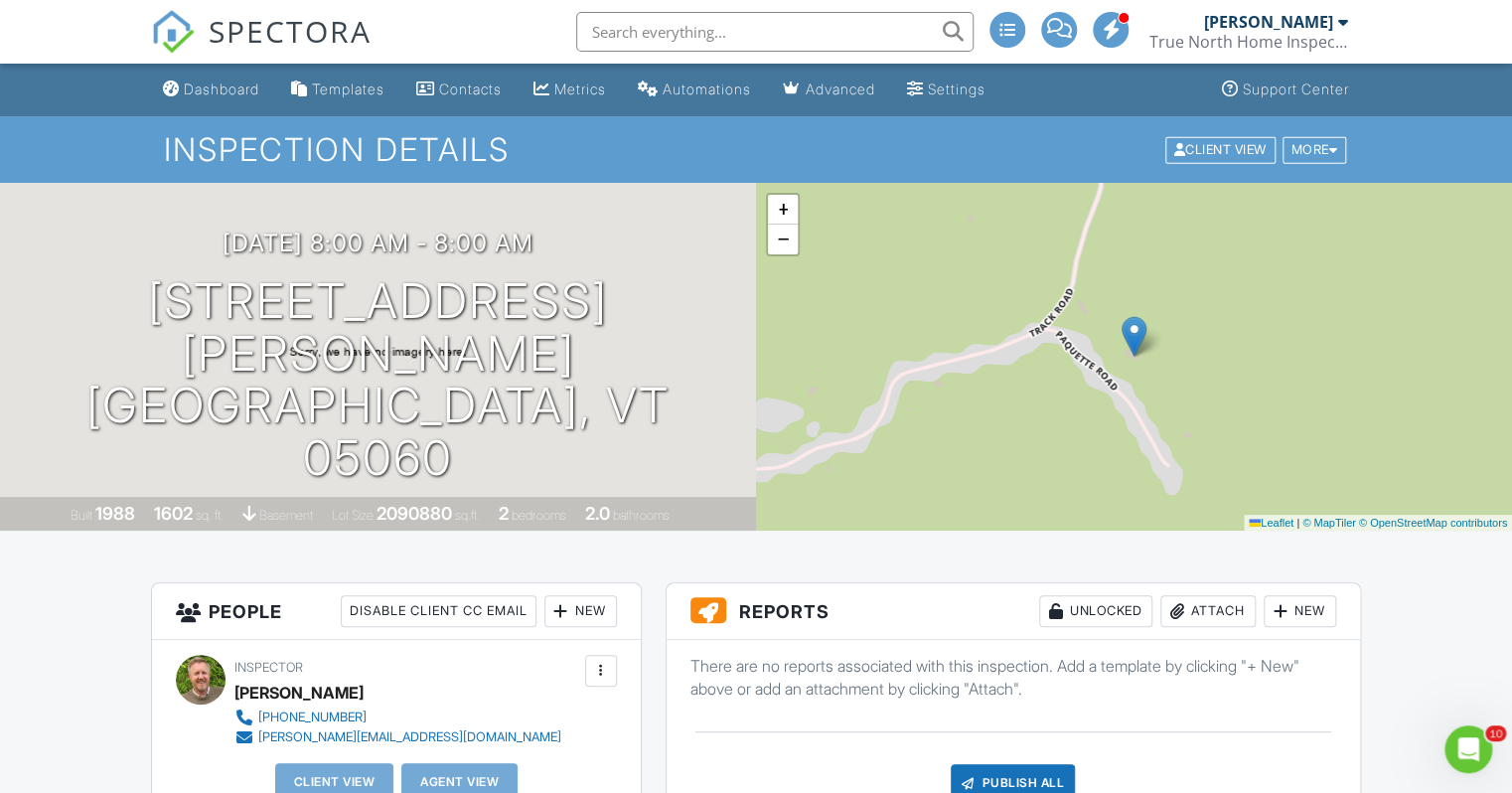 scroll, scrollTop: 0, scrollLeft: 0, axis: both 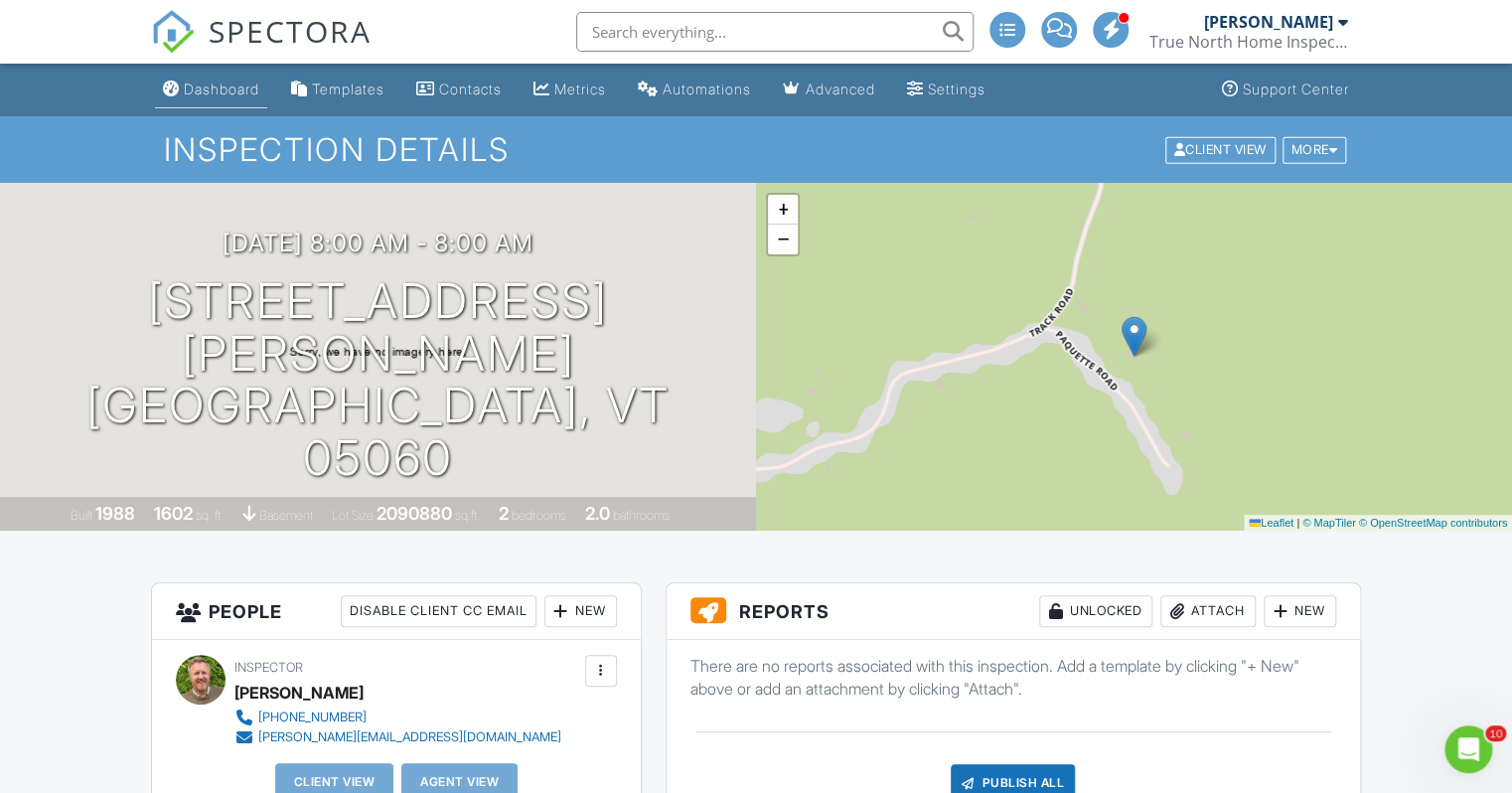 click on "Dashboard" at bounding box center (211, 89) 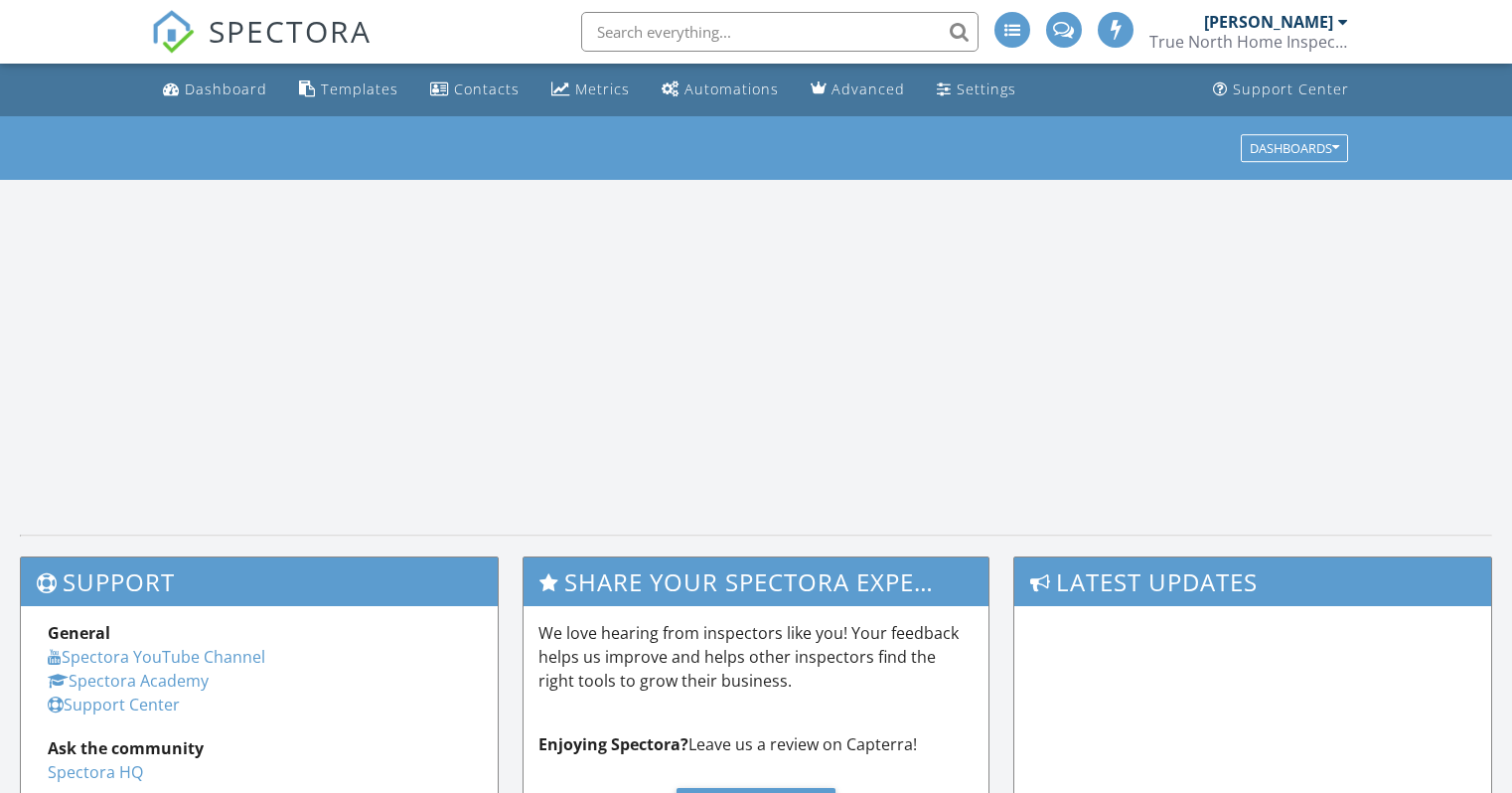 scroll, scrollTop: 0, scrollLeft: 0, axis: both 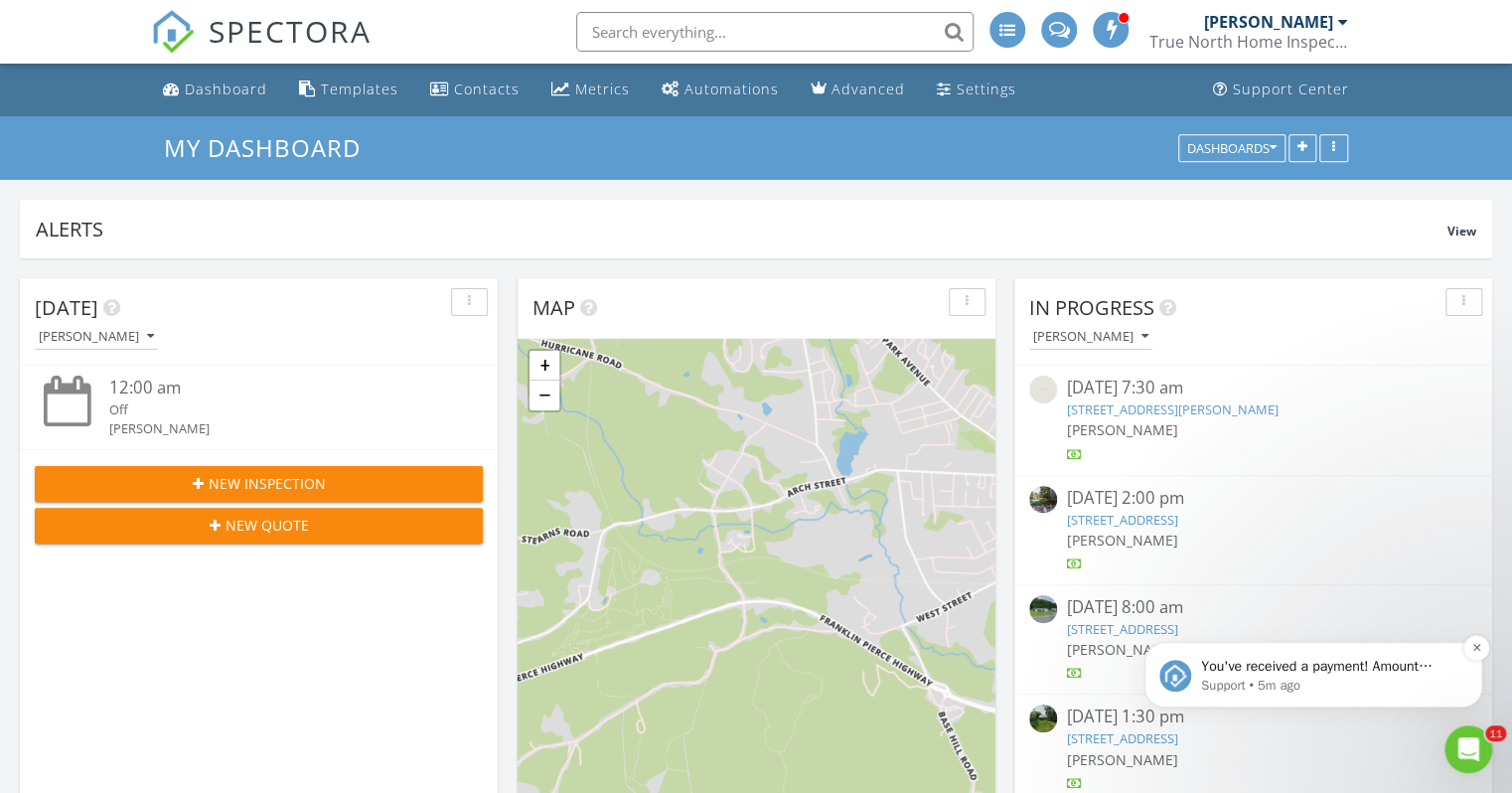 click on "Support • 5m ago" at bounding box center (1329, 686) 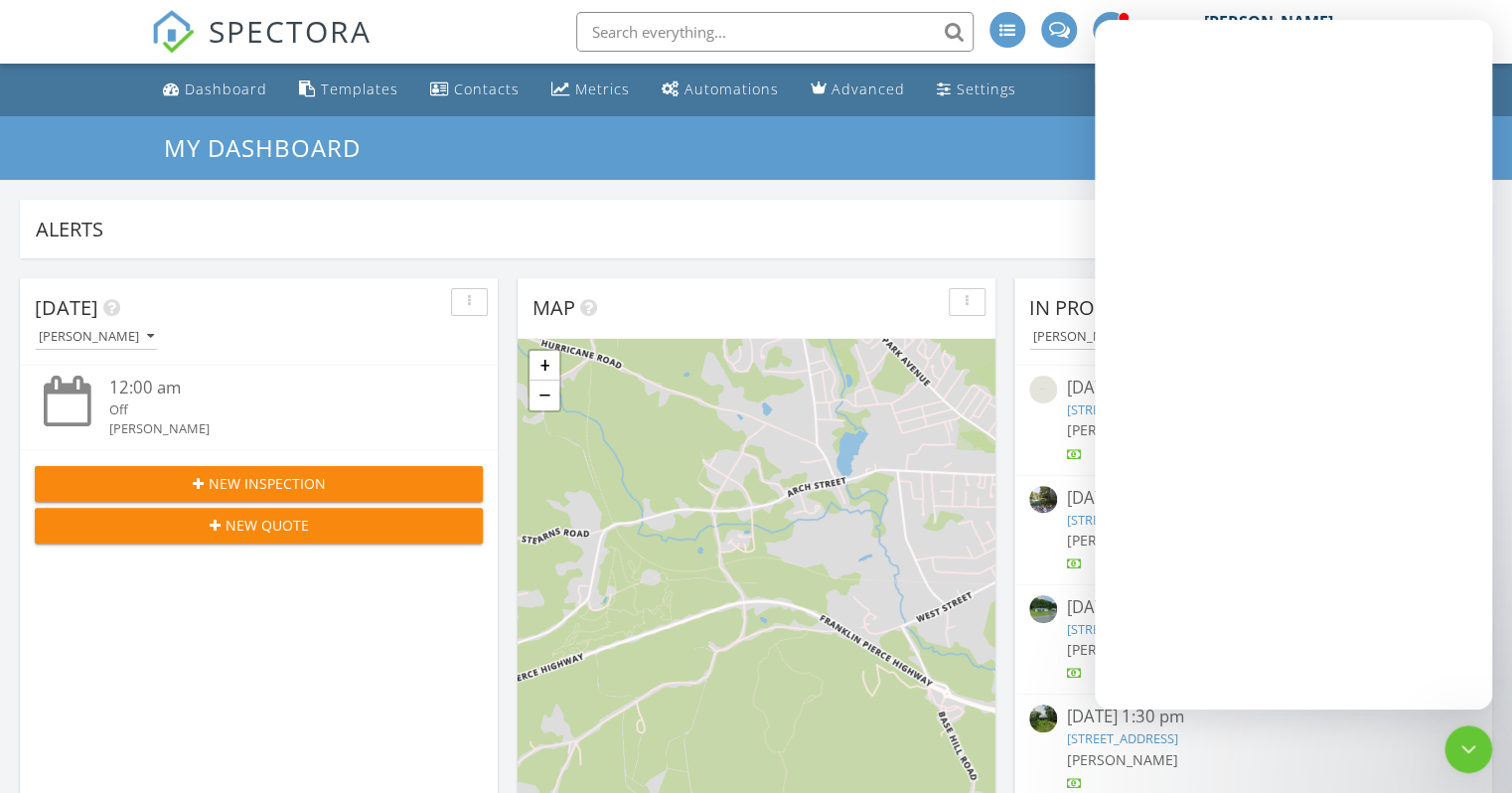 scroll, scrollTop: 0, scrollLeft: 0, axis: both 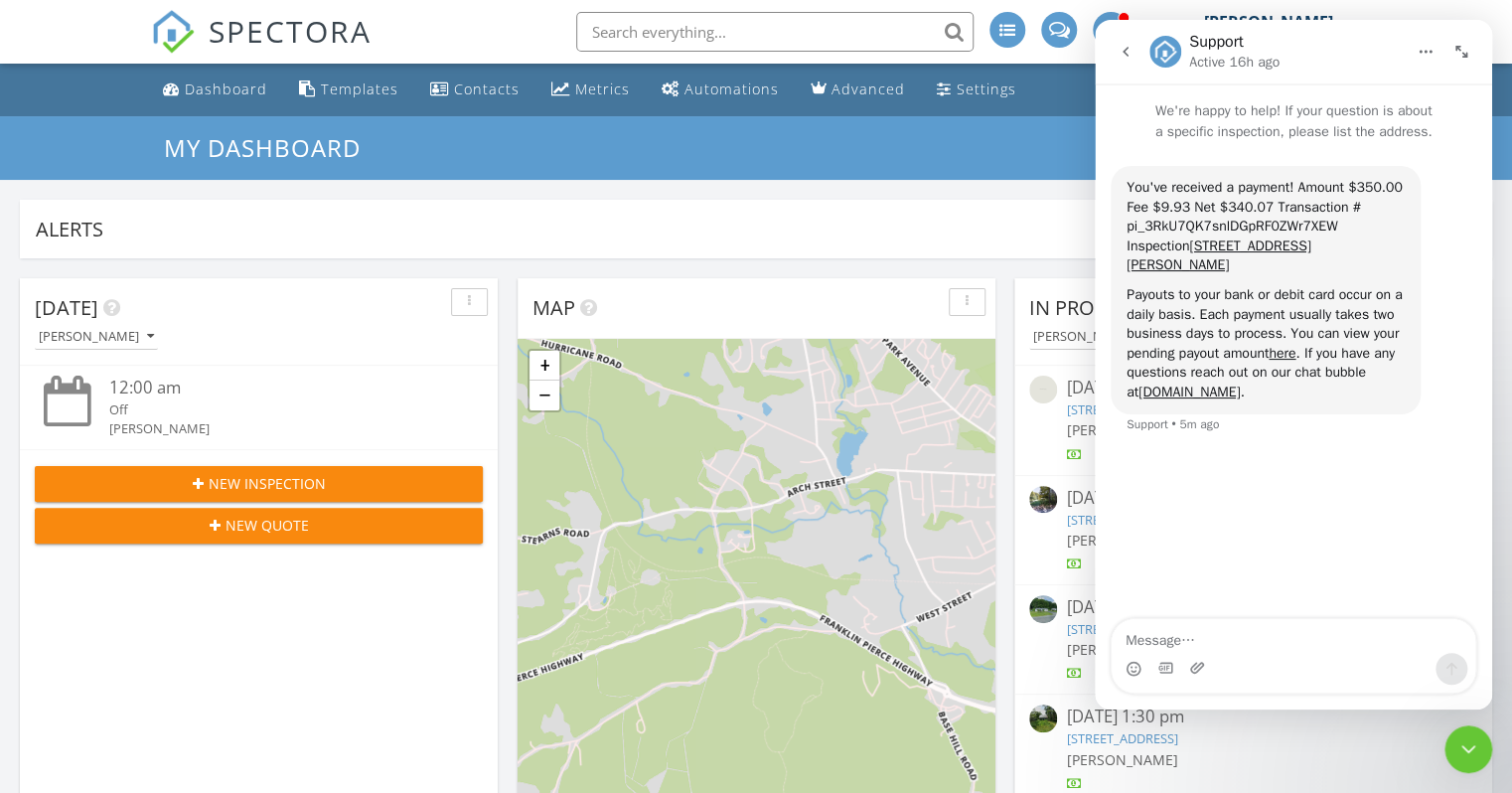drag, startPoint x: 1470, startPoint y: 753, endPoint x: 2572, endPoint y: 1374, distance: 1264.929 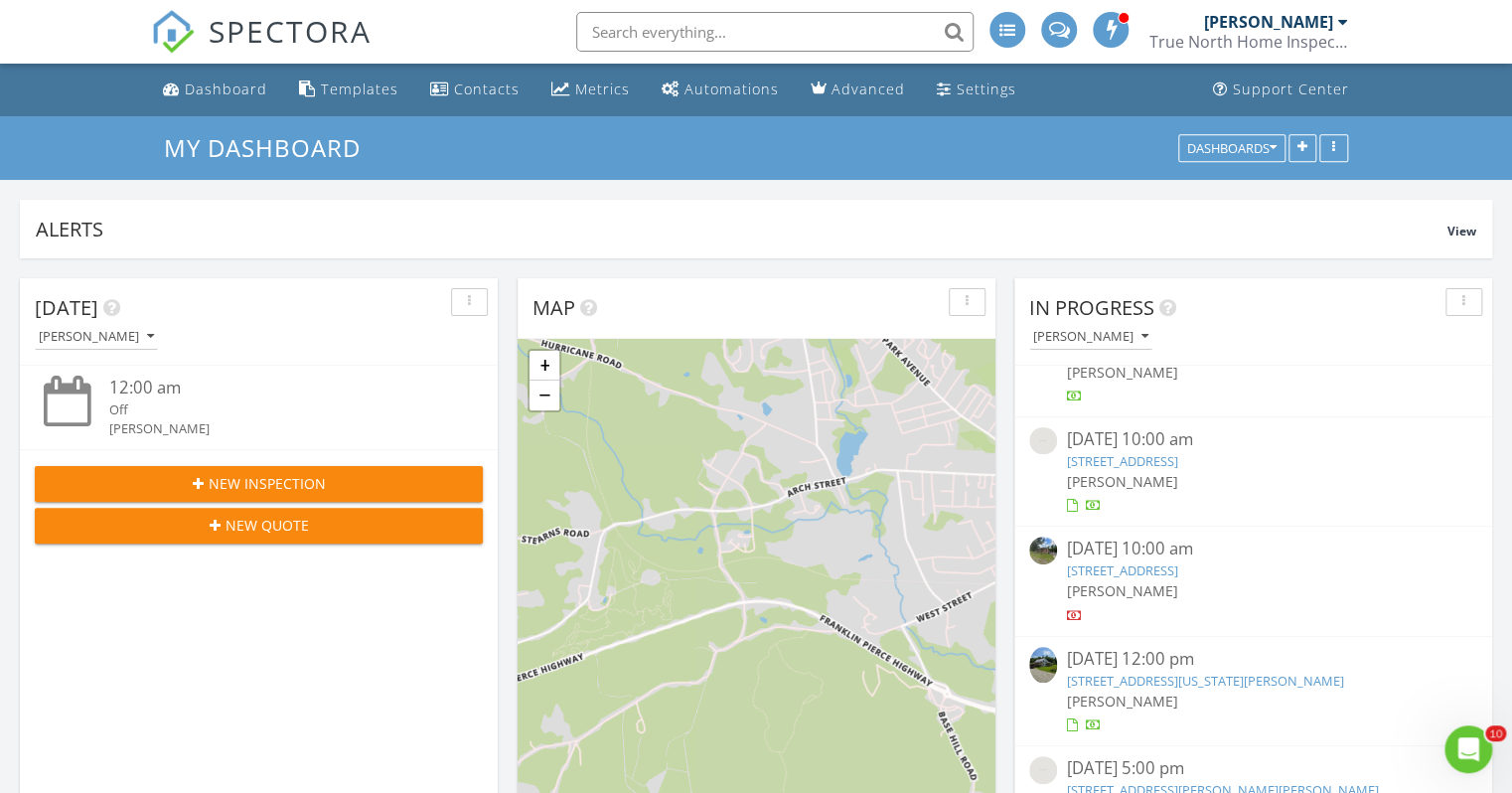 scroll, scrollTop: 390, scrollLeft: 0, axis: vertical 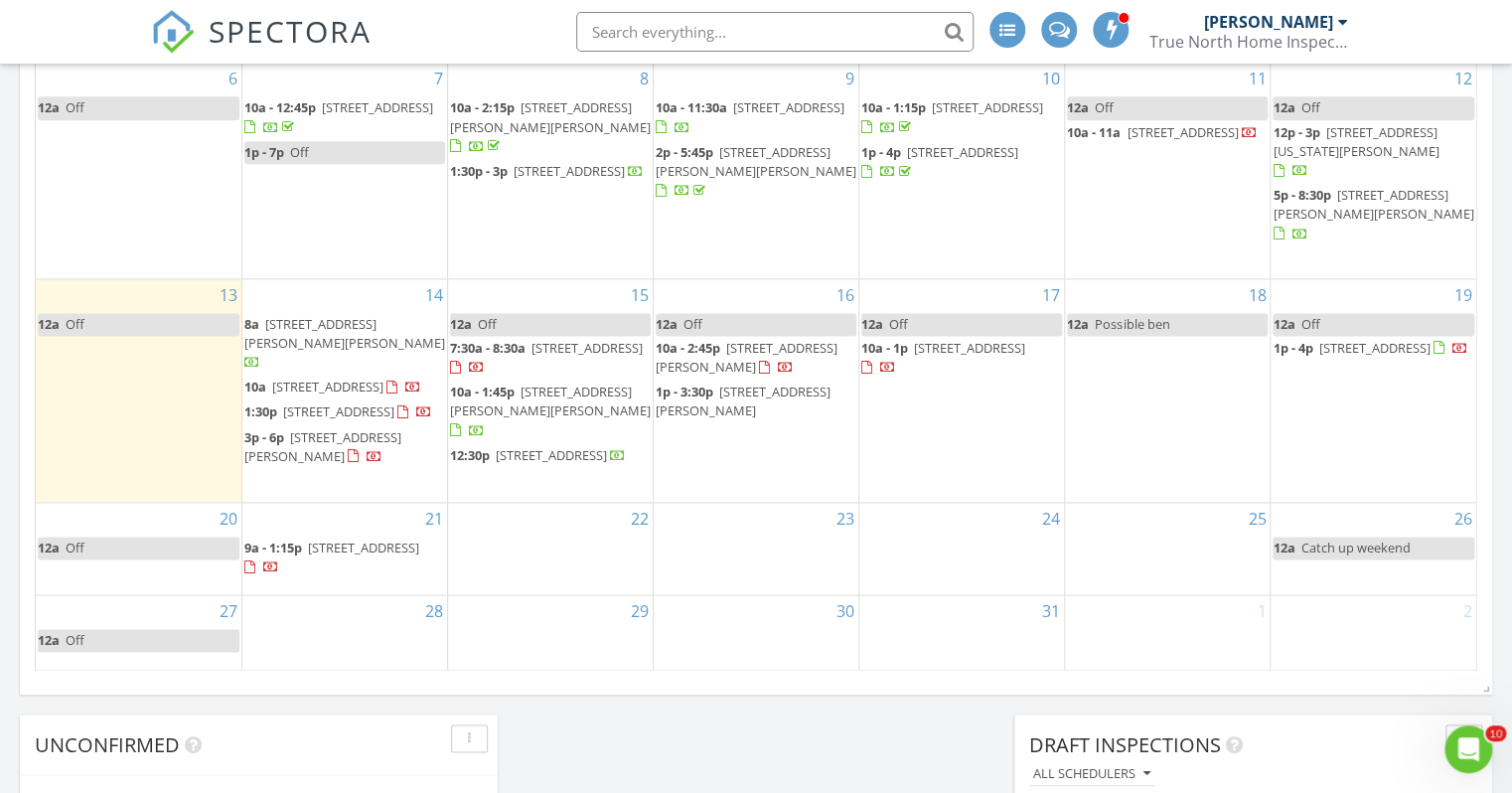 click on "5p - 8:30p" at bounding box center [1301, 195] 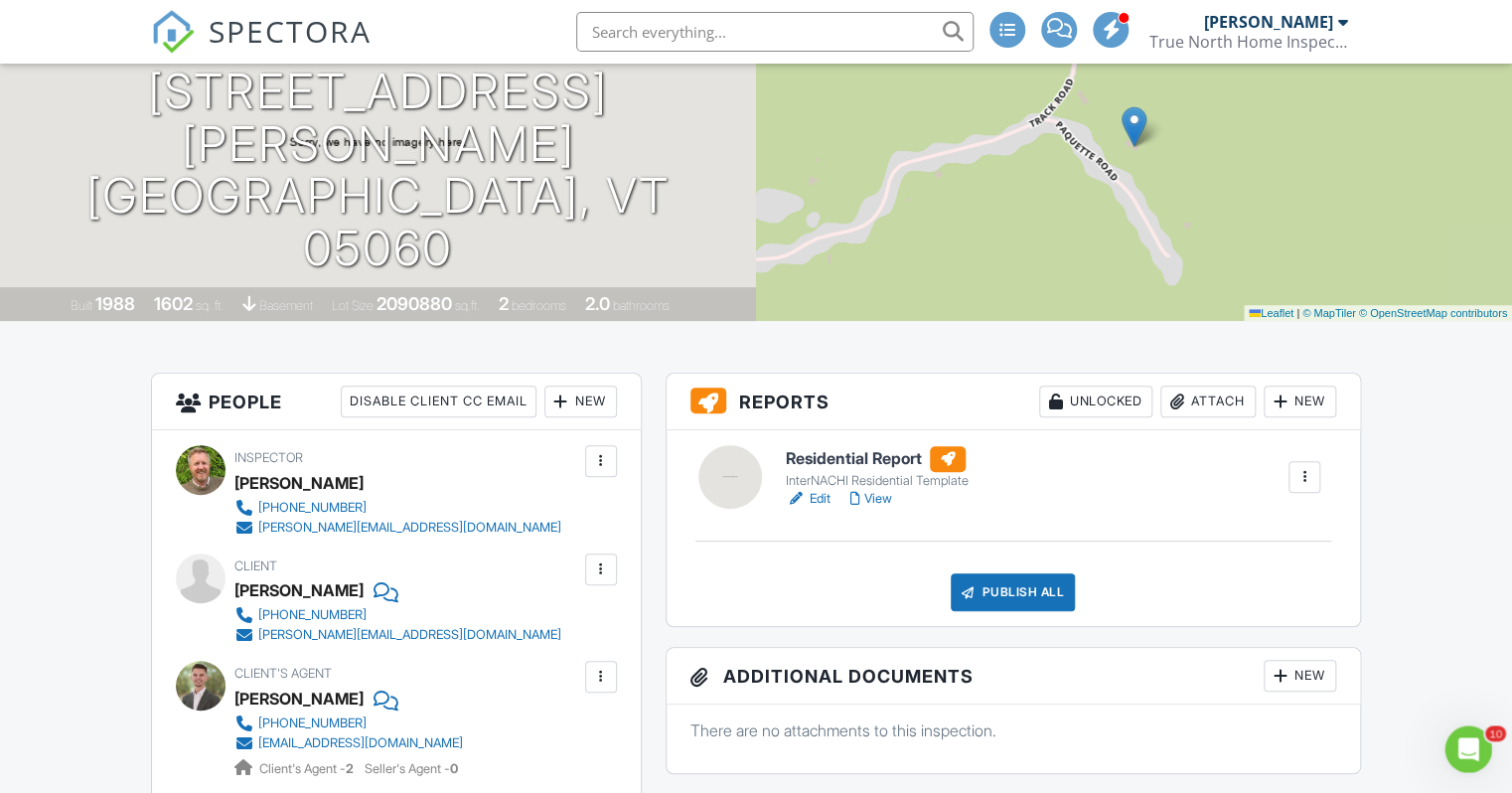 scroll, scrollTop: 314, scrollLeft: 0, axis: vertical 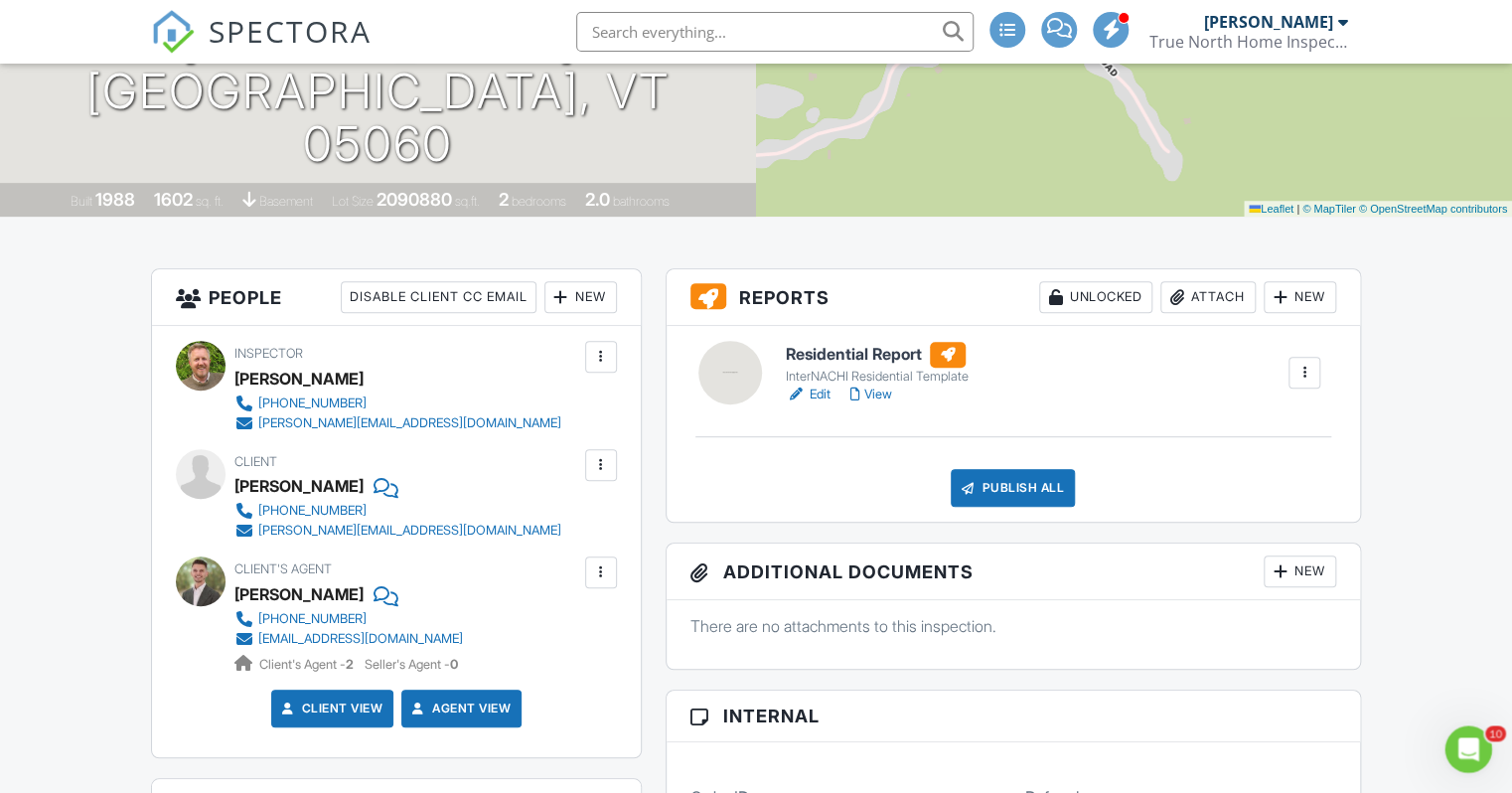 click on "New" at bounding box center (1299, 297) 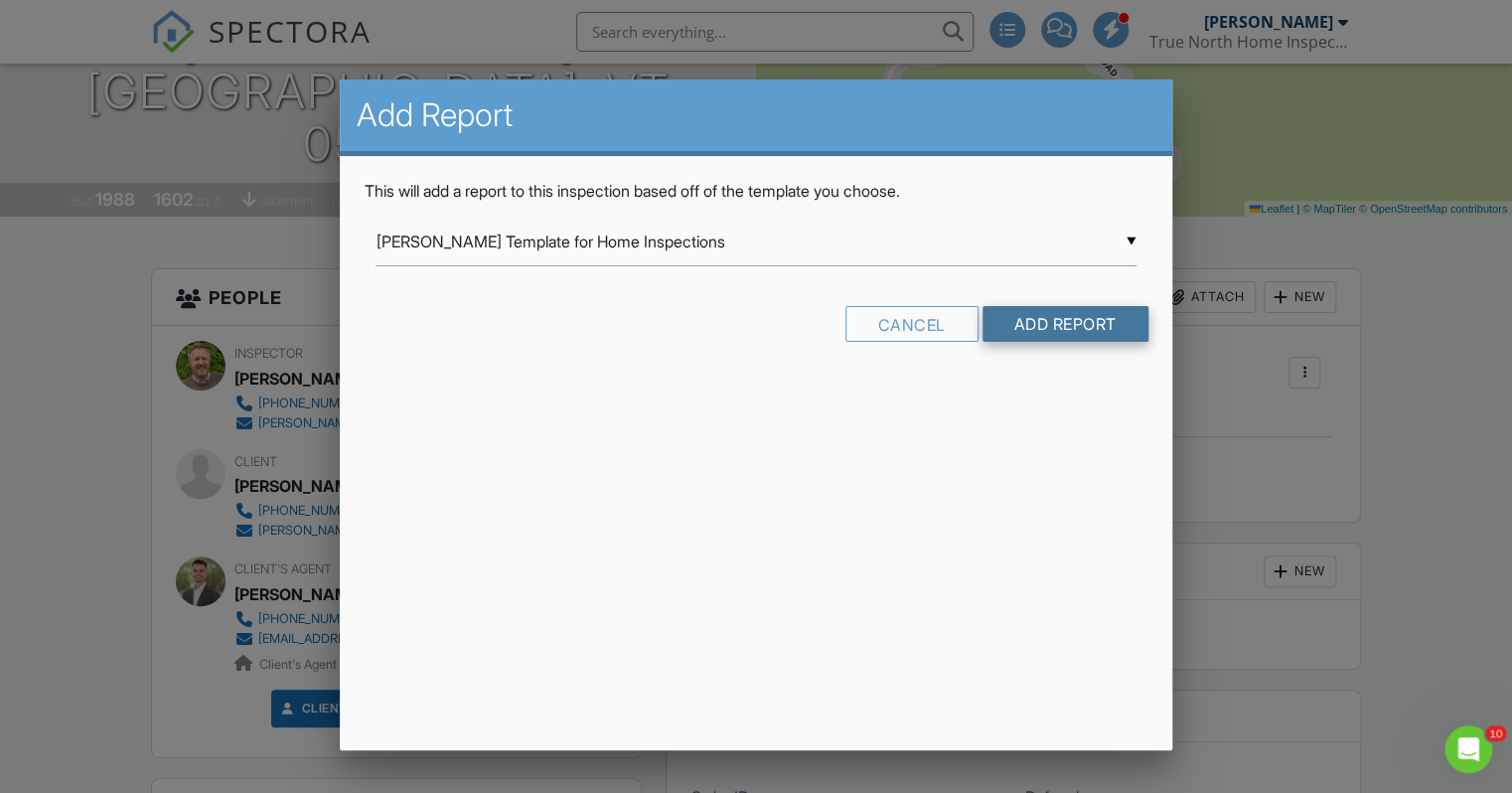 click on "Add Report" at bounding box center [1065, 324] 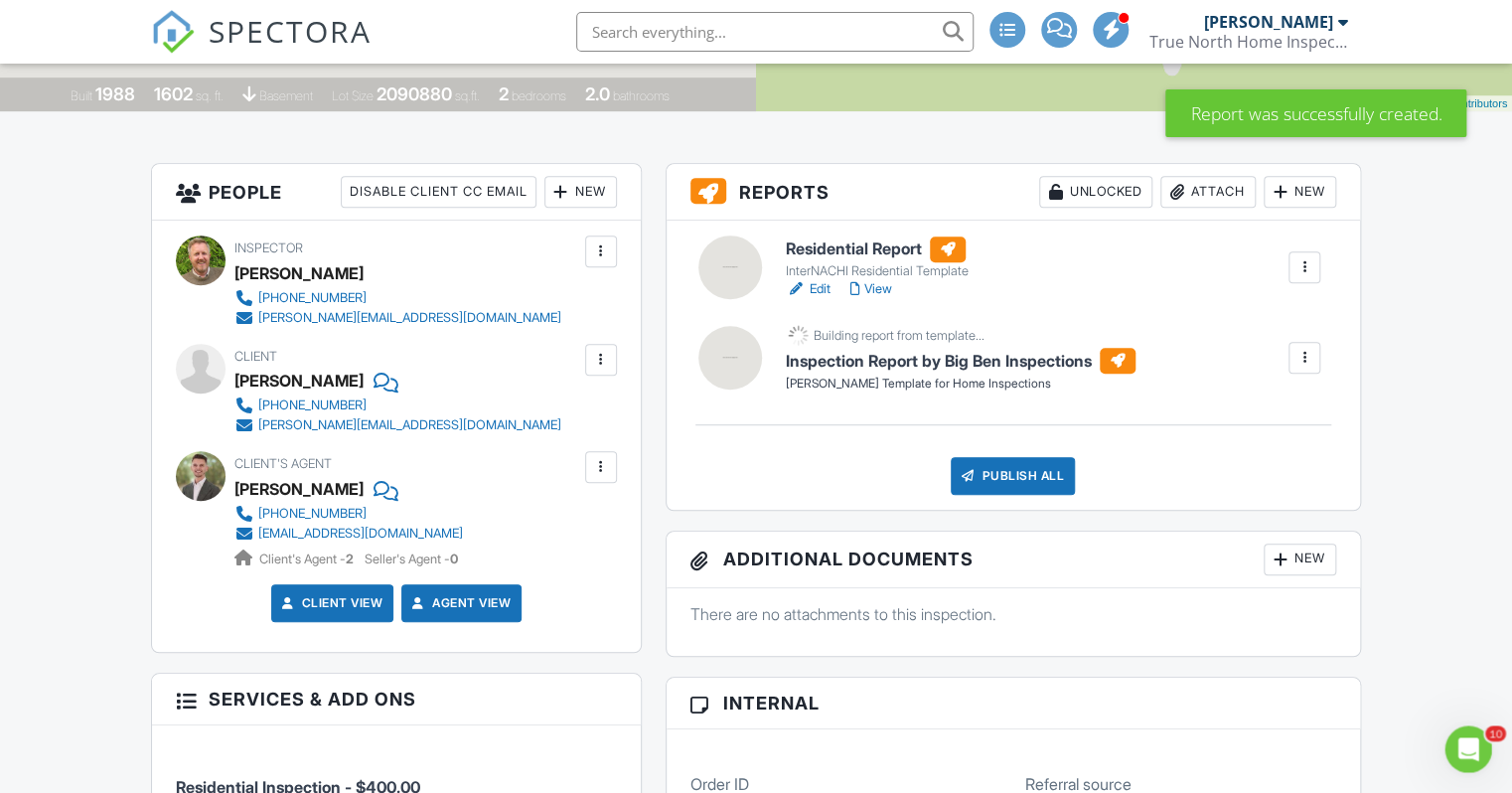 scroll, scrollTop: 0, scrollLeft: 0, axis: both 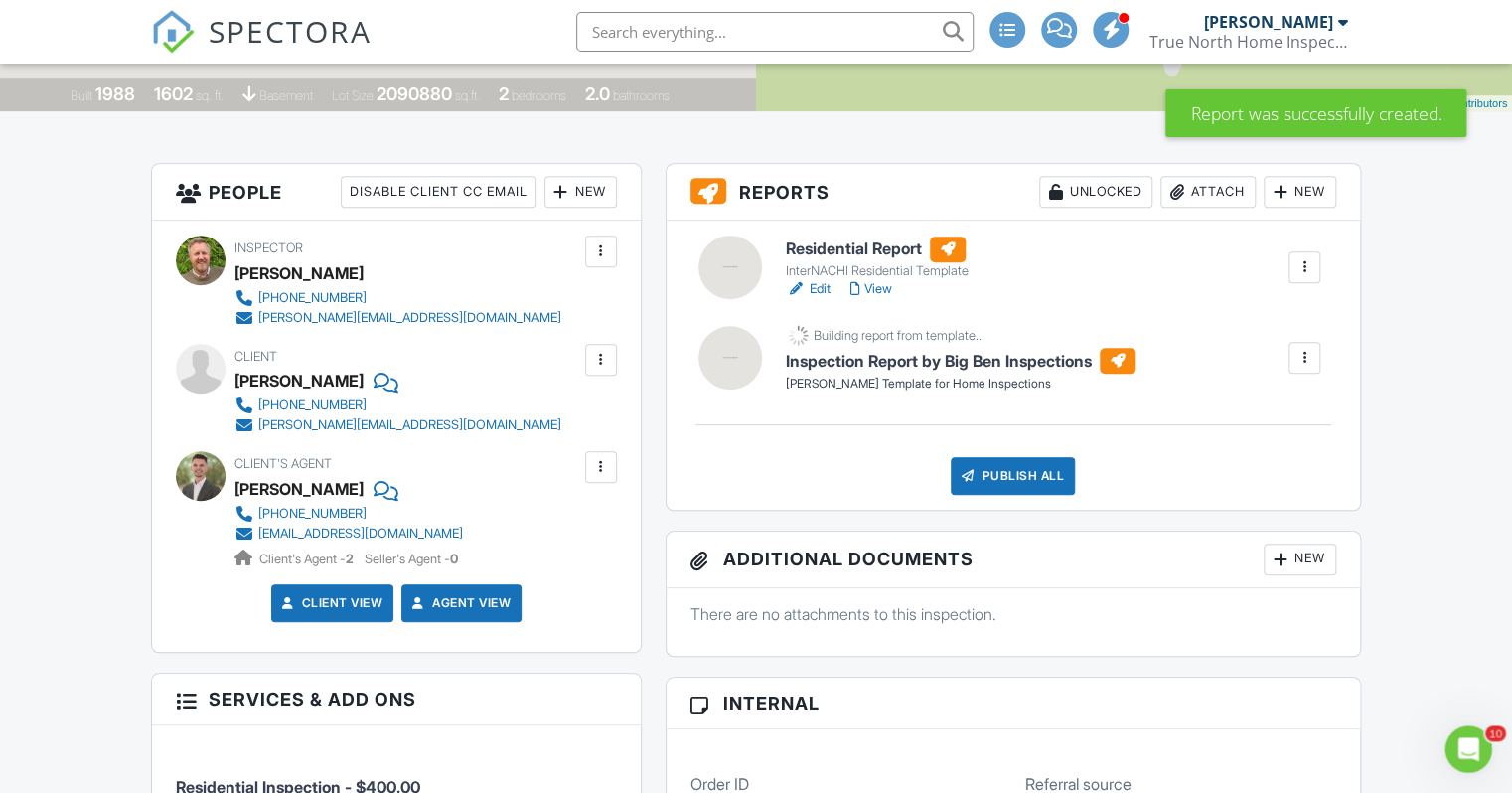 click at bounding box center (1304, 358) 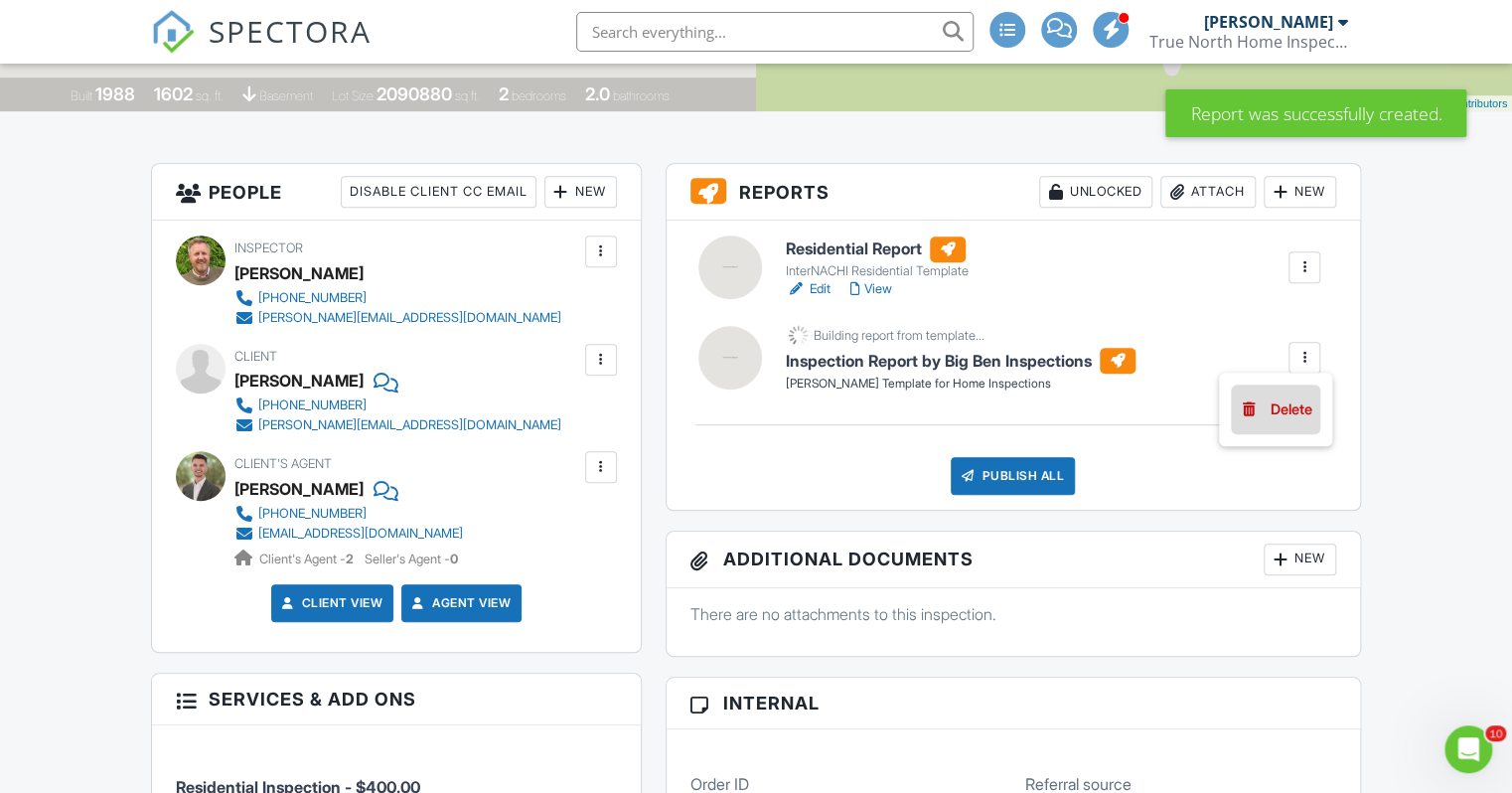 click on "Delete" at bounding box center (1291, 409) 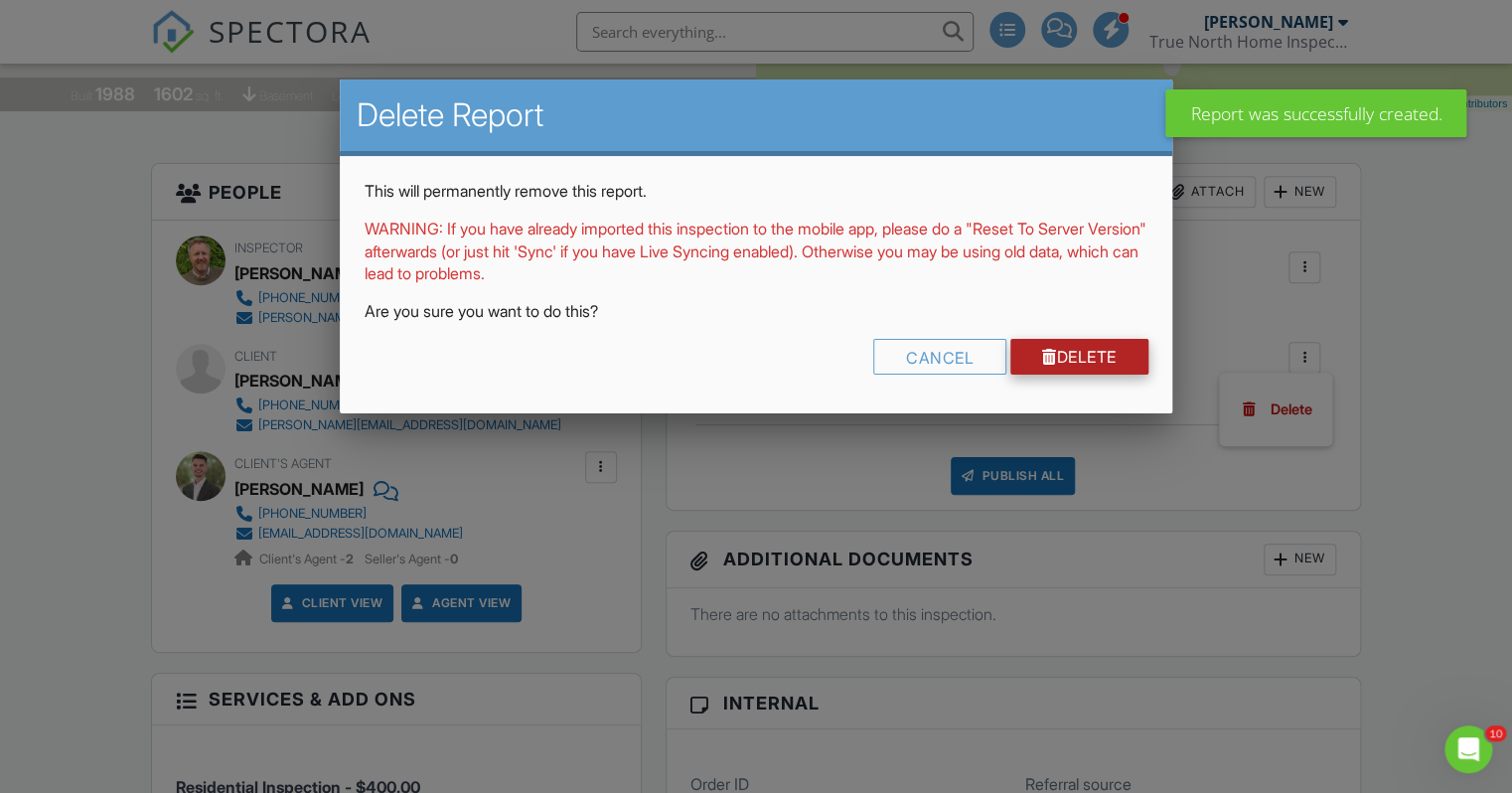 click on "Delete" at bounding box center [1079, 357] 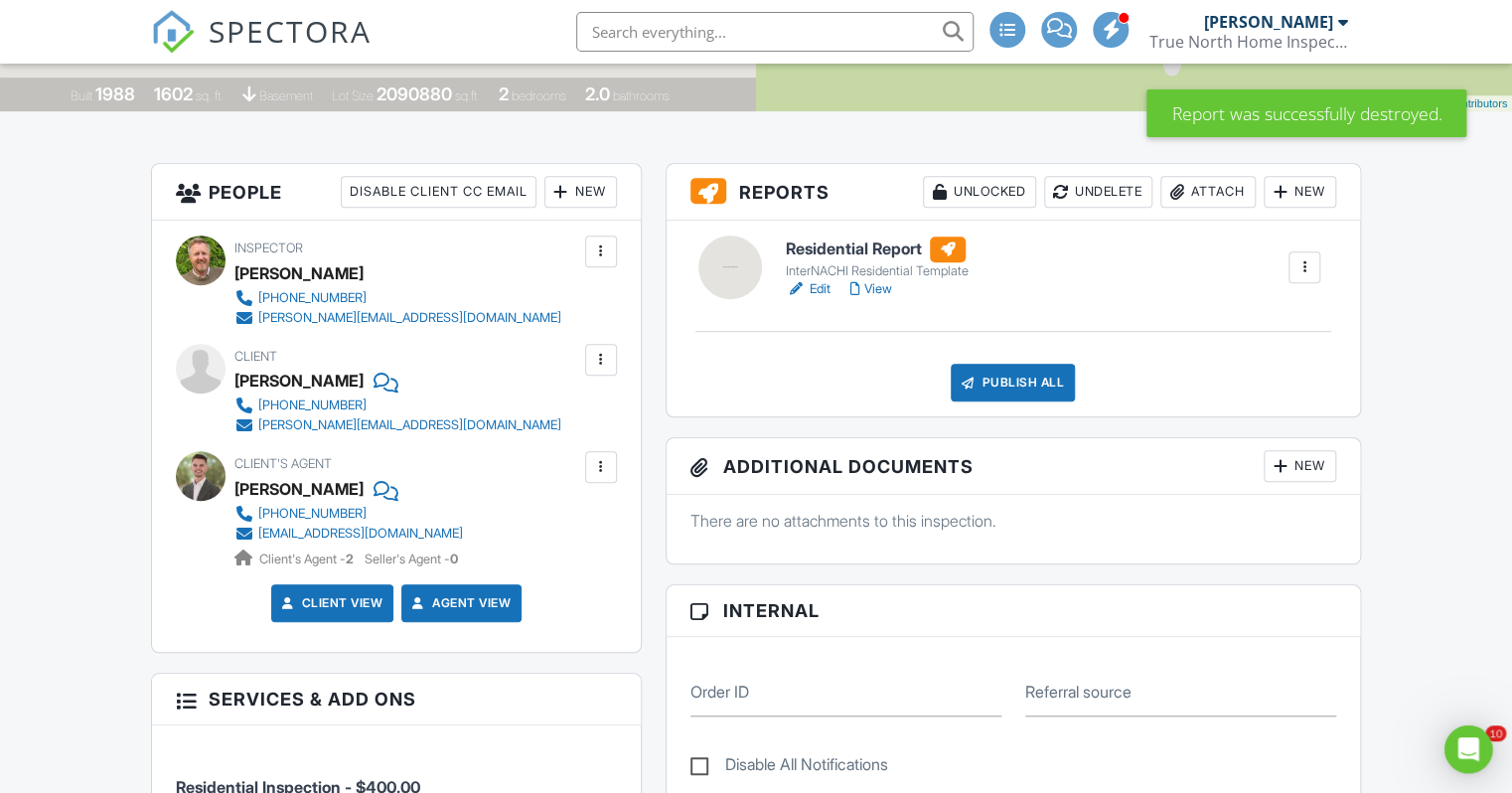 scroll, scrollTop: 0, scrollLeft: 0, axis: both 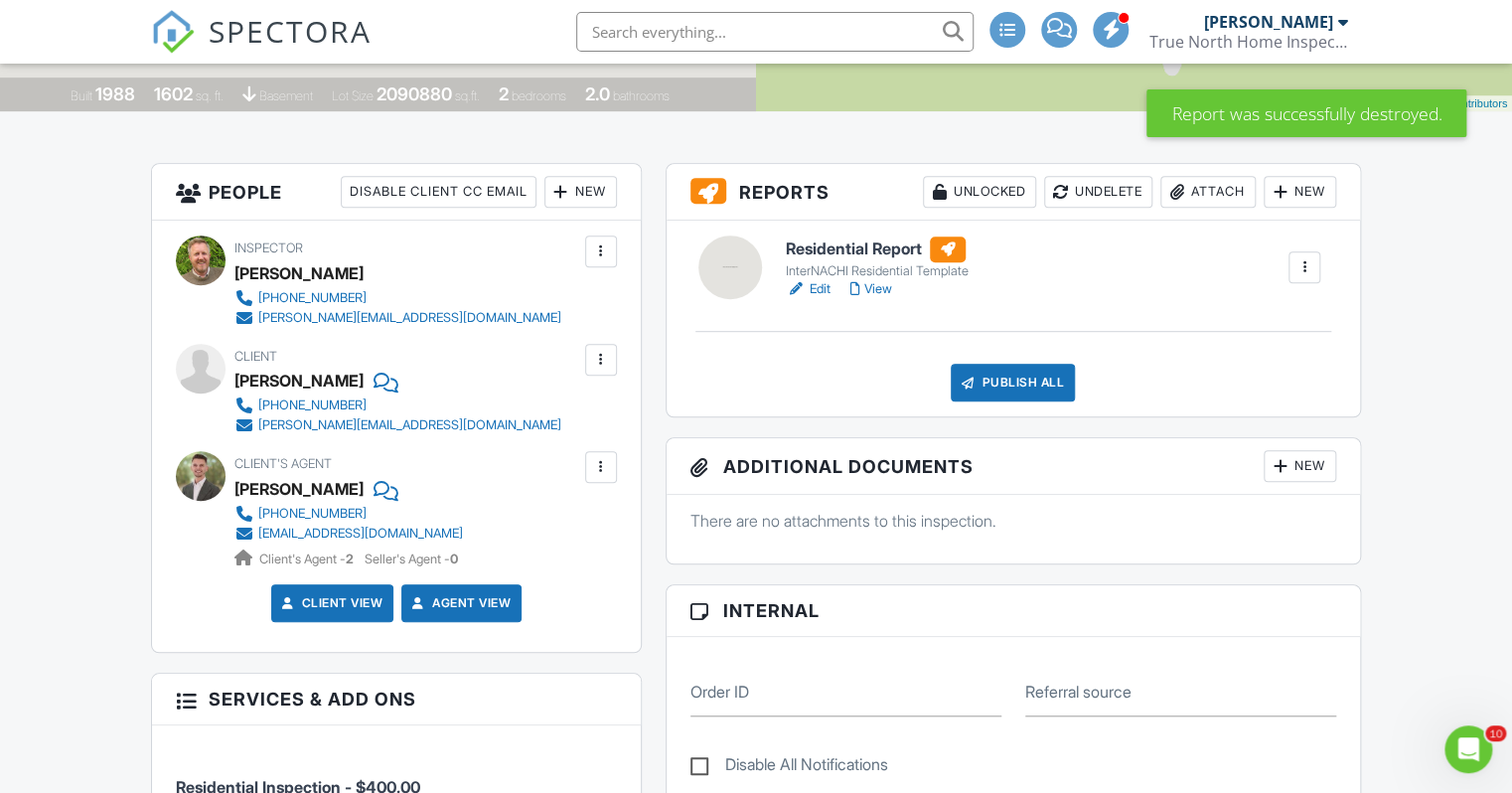 click on "New" at bounding box center (1299, 192) 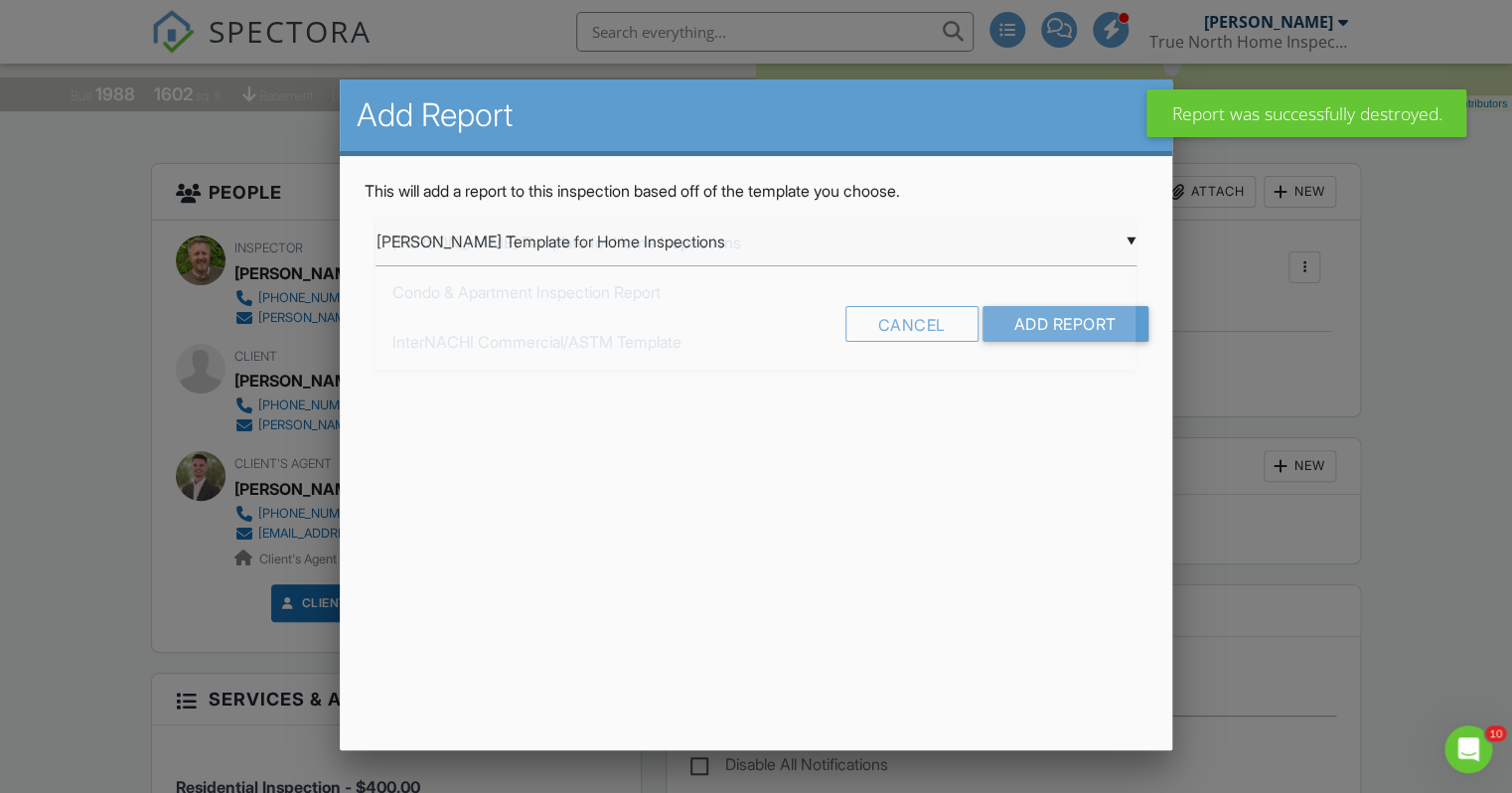 click on "[PERSON_NAME] Template for Home Inspections" at bounding box center (755, 241) 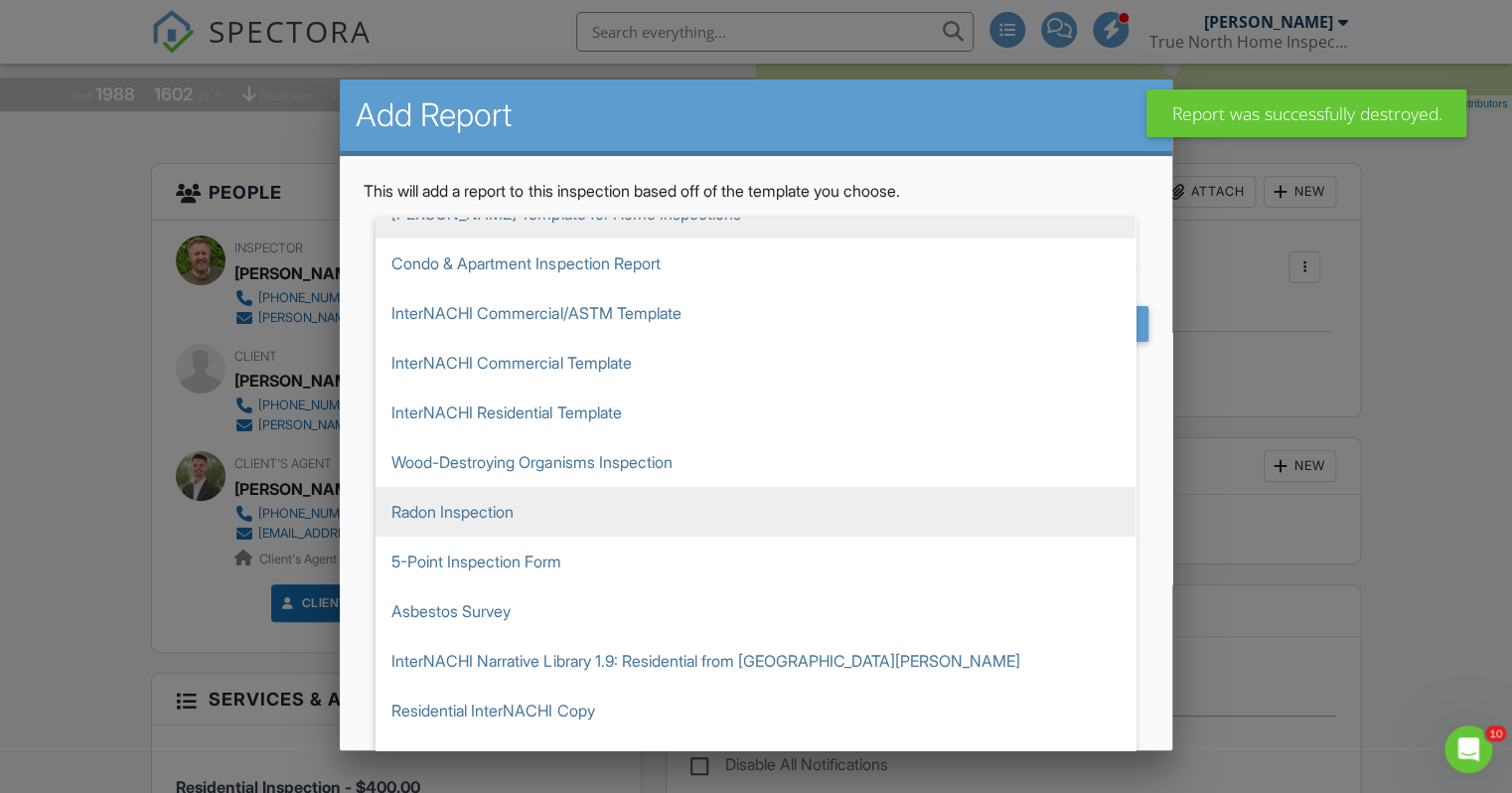 scroll, scrollTop: 71, scrollLeft: 0, axis: vertical 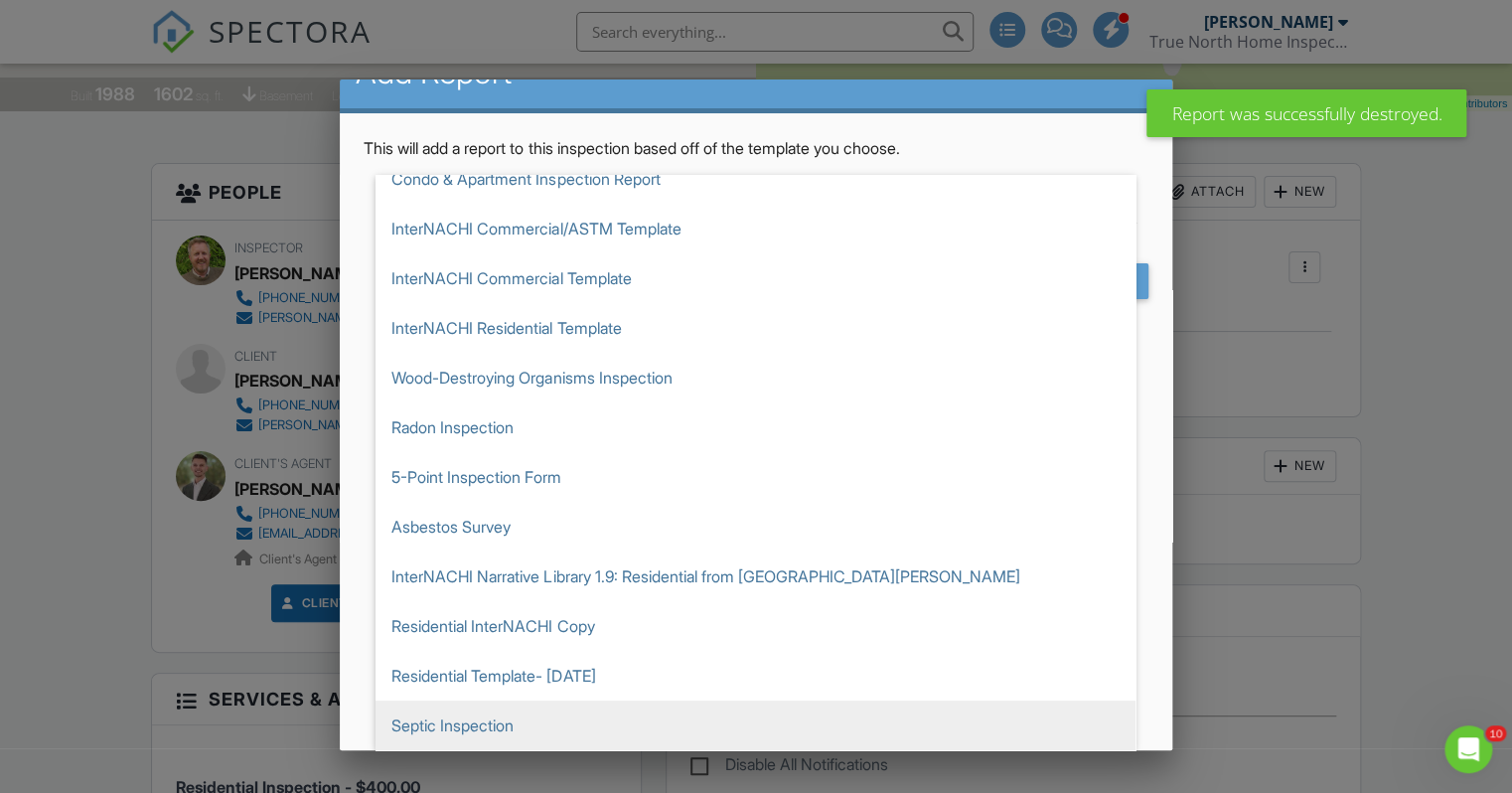 click on "Septic Inspection" at bounding box center [755, 725] 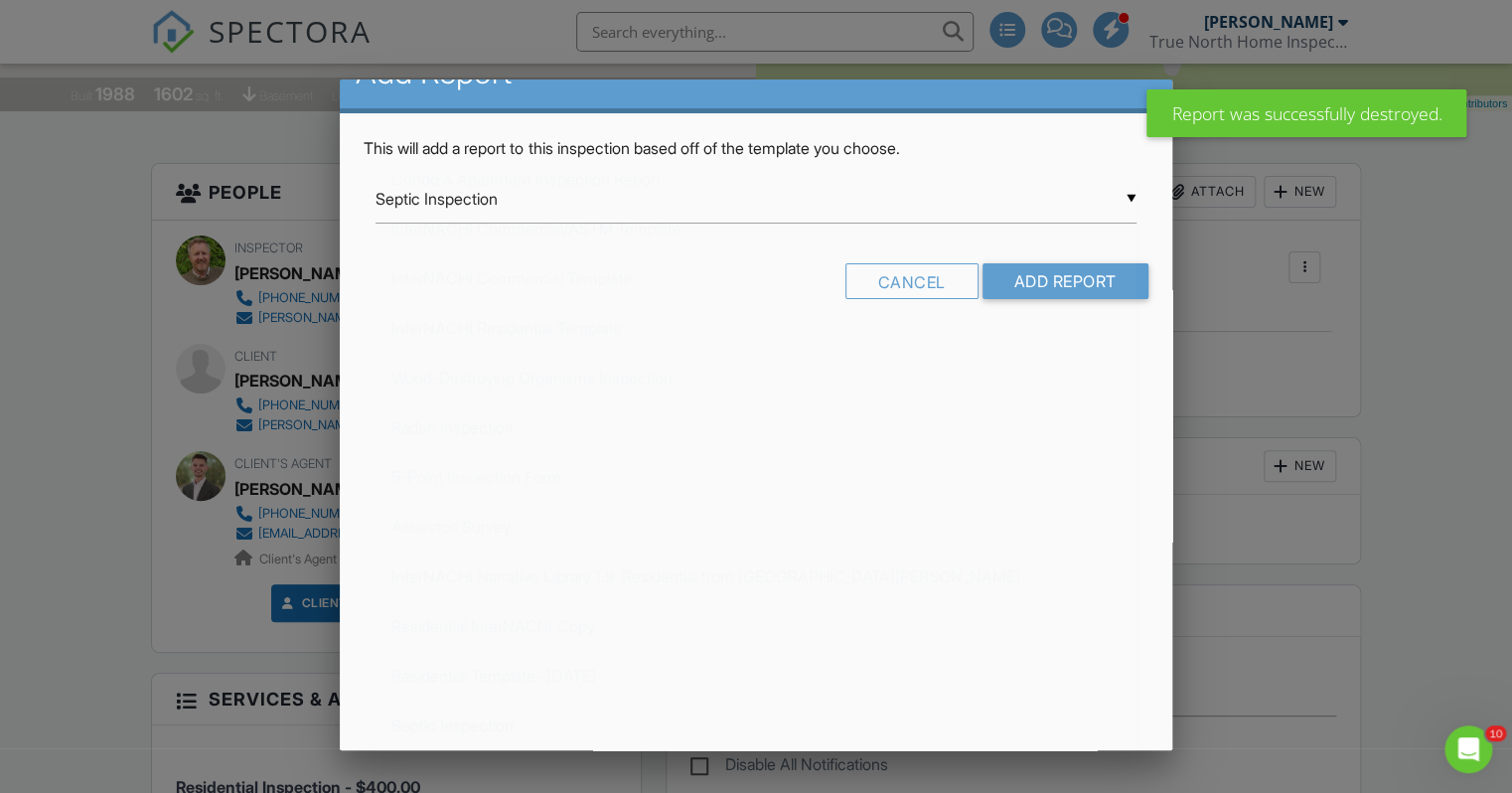 scroll, scrollTop: 0, scrollLeft: 0, axis: both 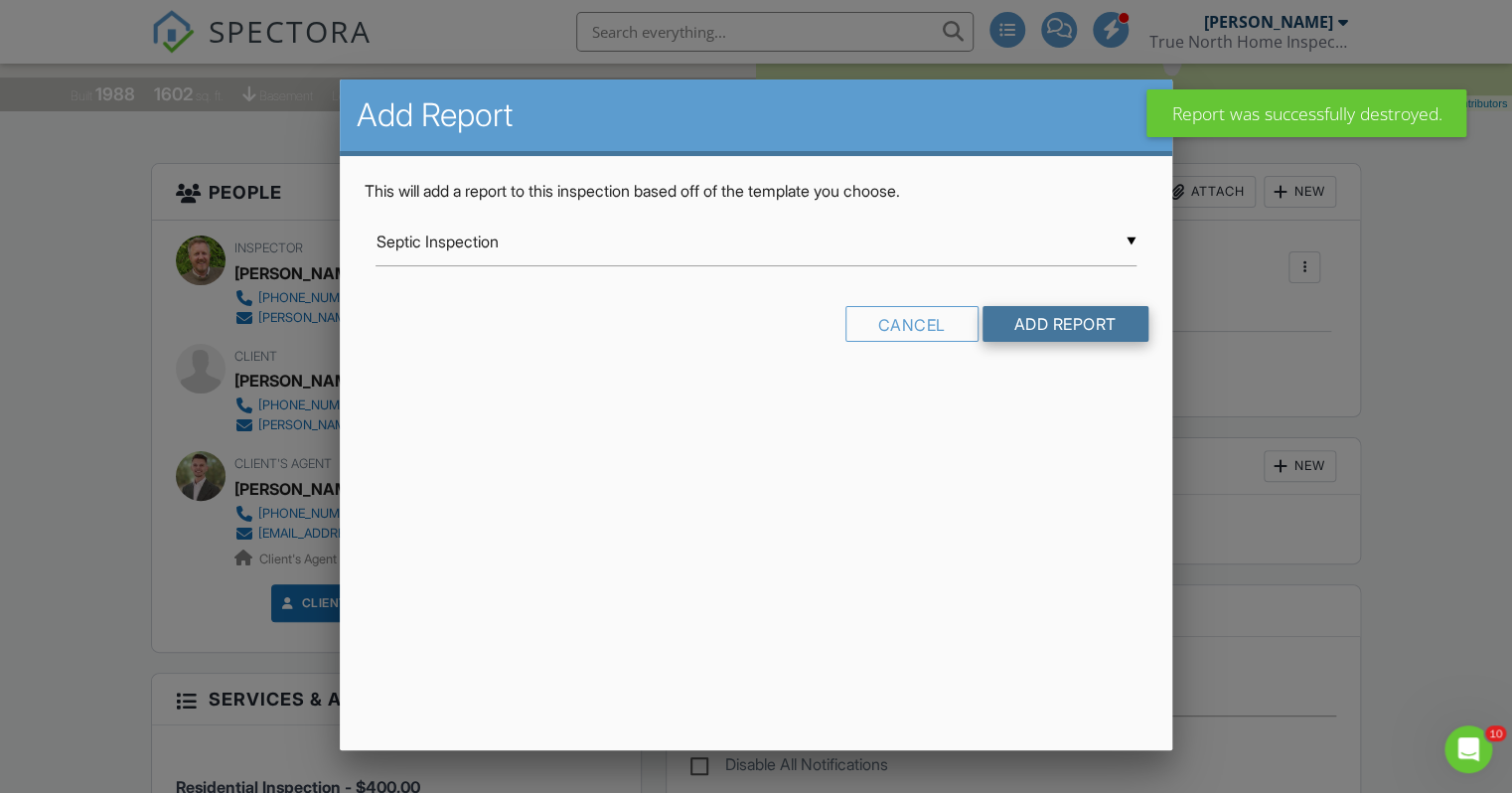 click on "Add Report" at bounding box center [1065, 324] 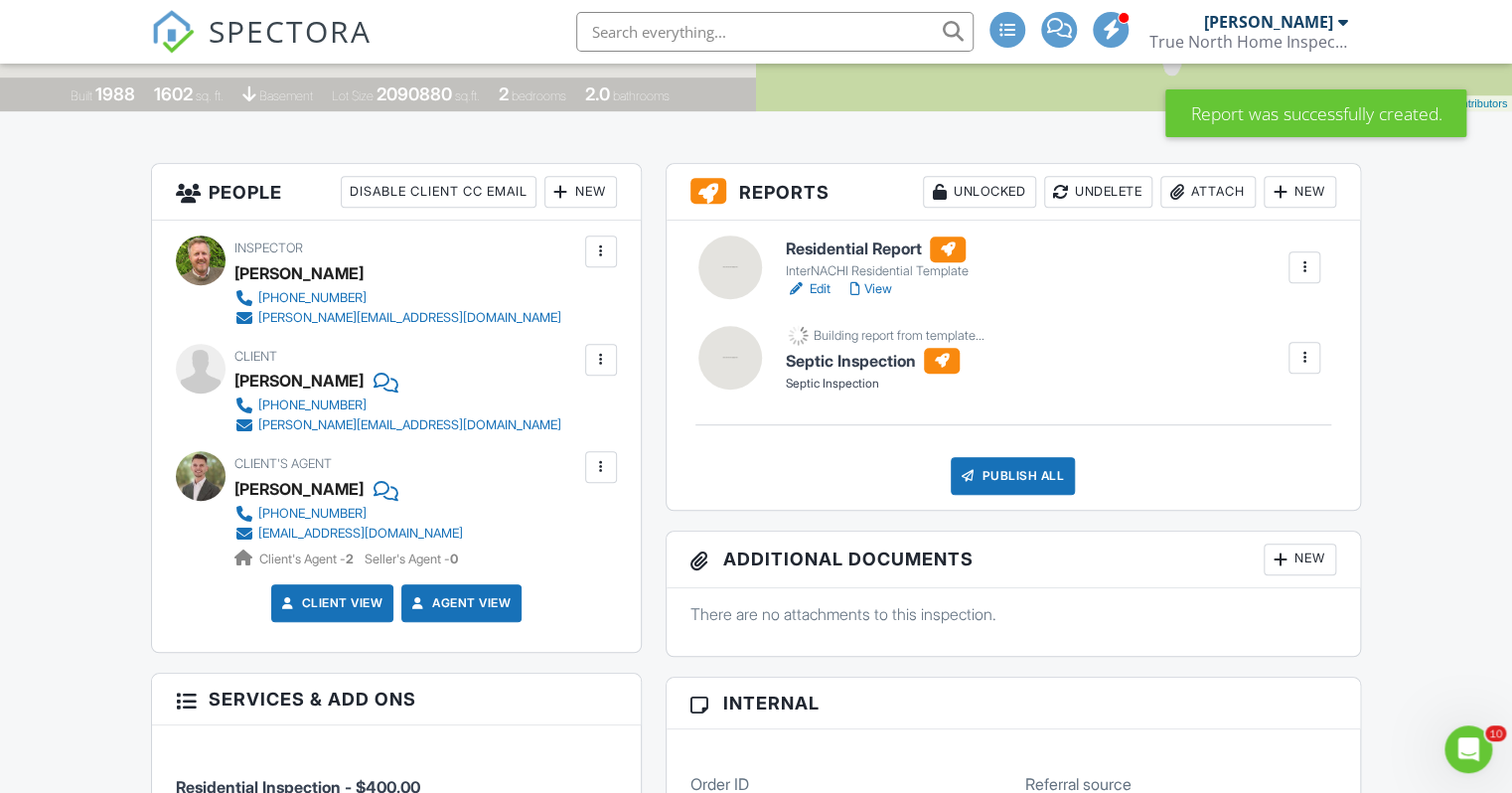 scroll, scrollTop: 0, scrollLeft: 0, axis: both 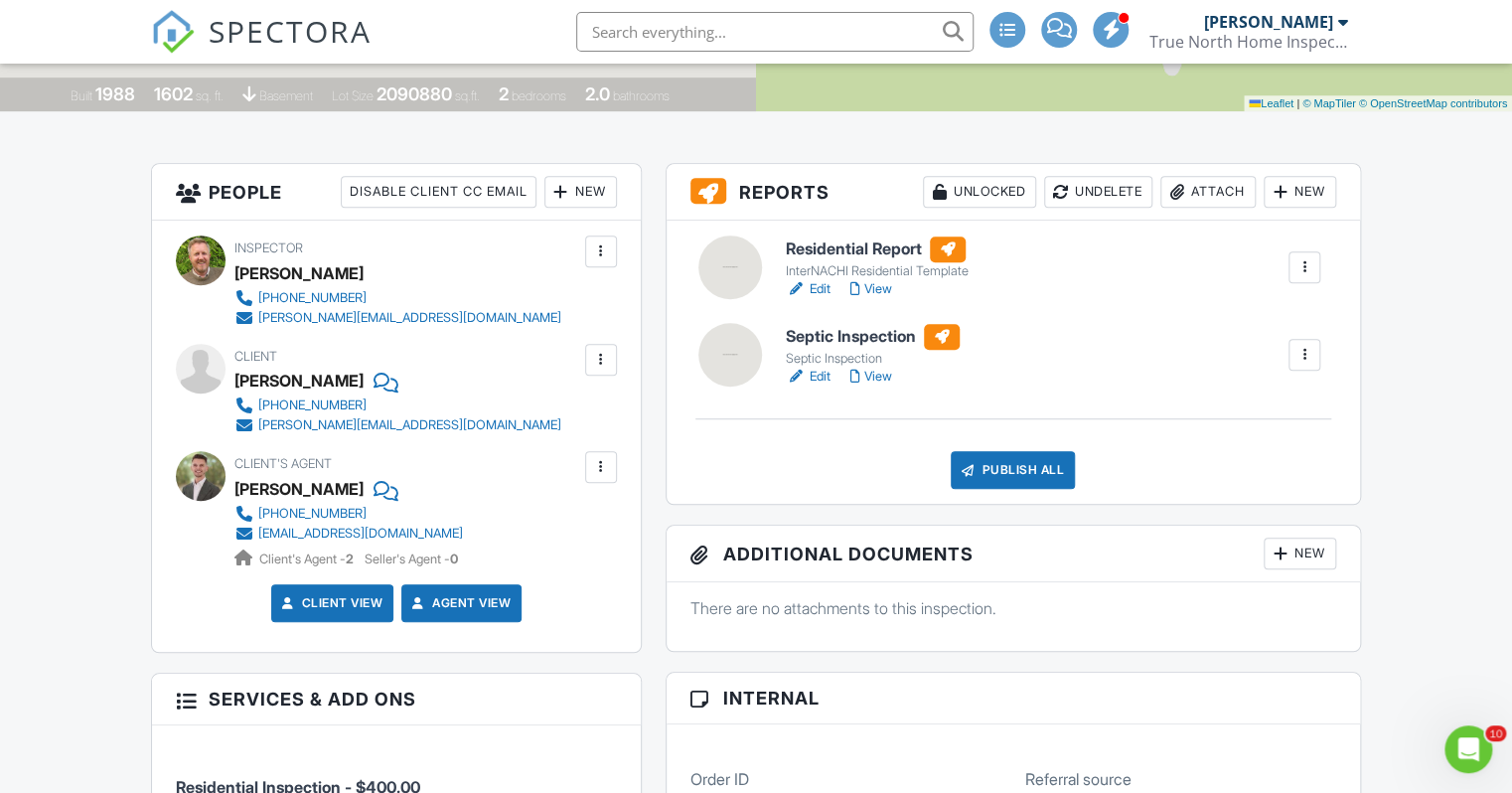 click on "Edit" at bounding box center [808, 377] 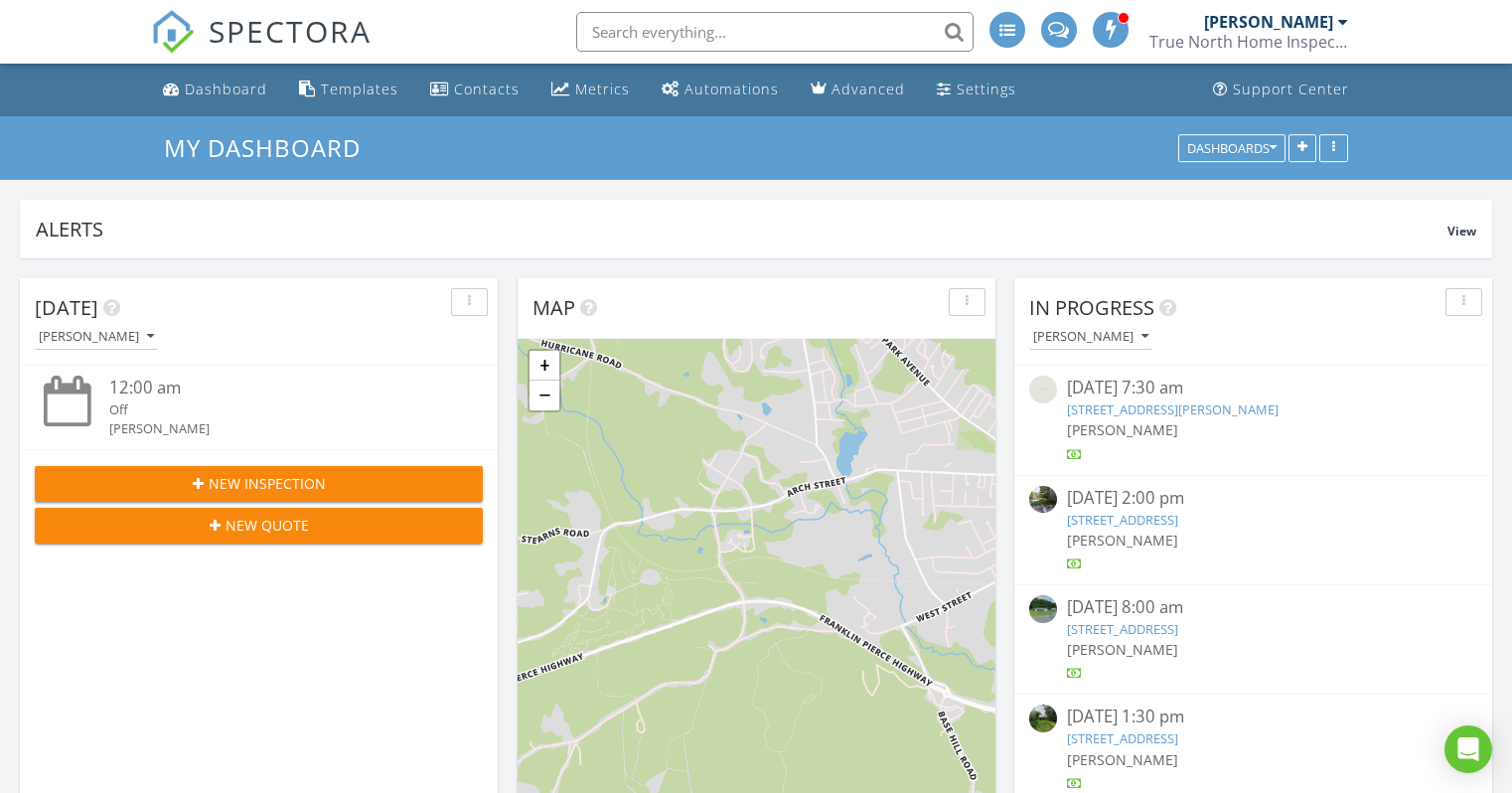 scroll, scrollTop: 0, scrollLeft: 0, axis: both 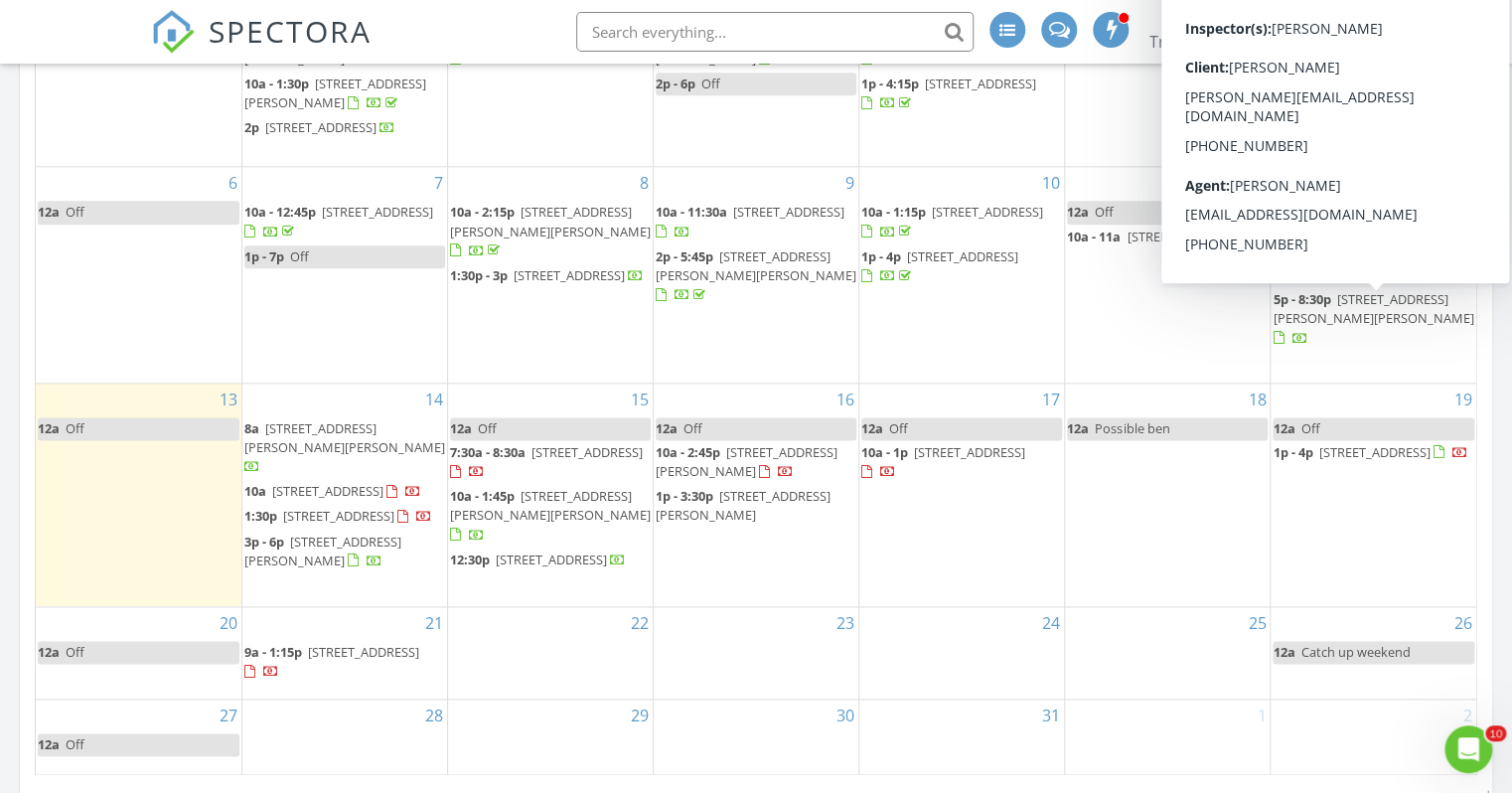 click on "[STREET_ADDRESS][PERSON_NAME][PERSON_NAME]" at bounding box center [1373, 308] 